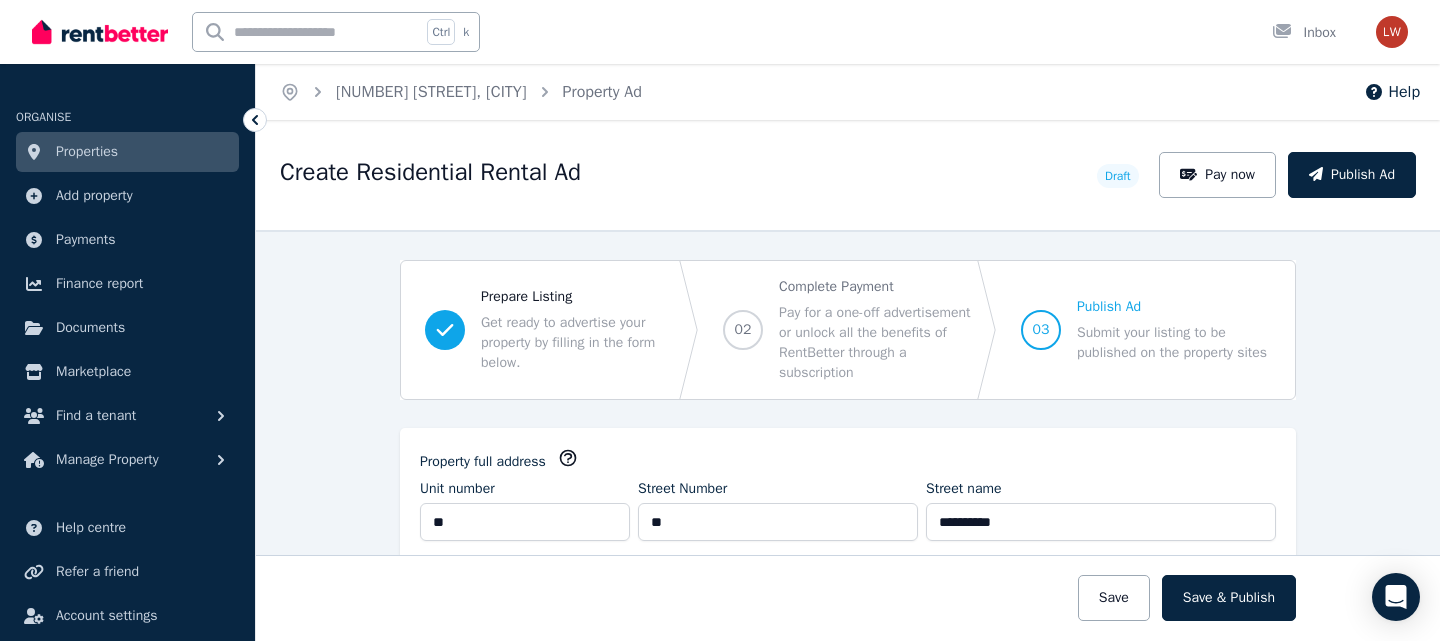 select on "***" 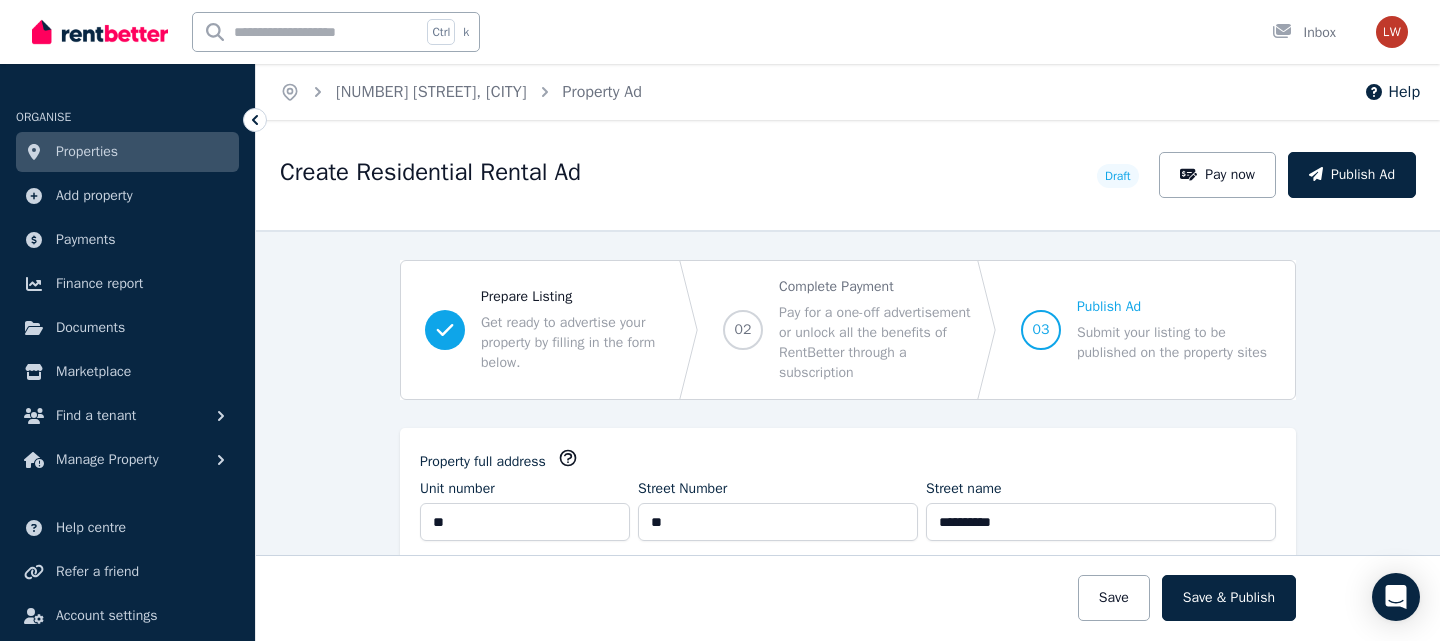 scroll, scrollTop: 0, scrollLeft: 0, axis: both 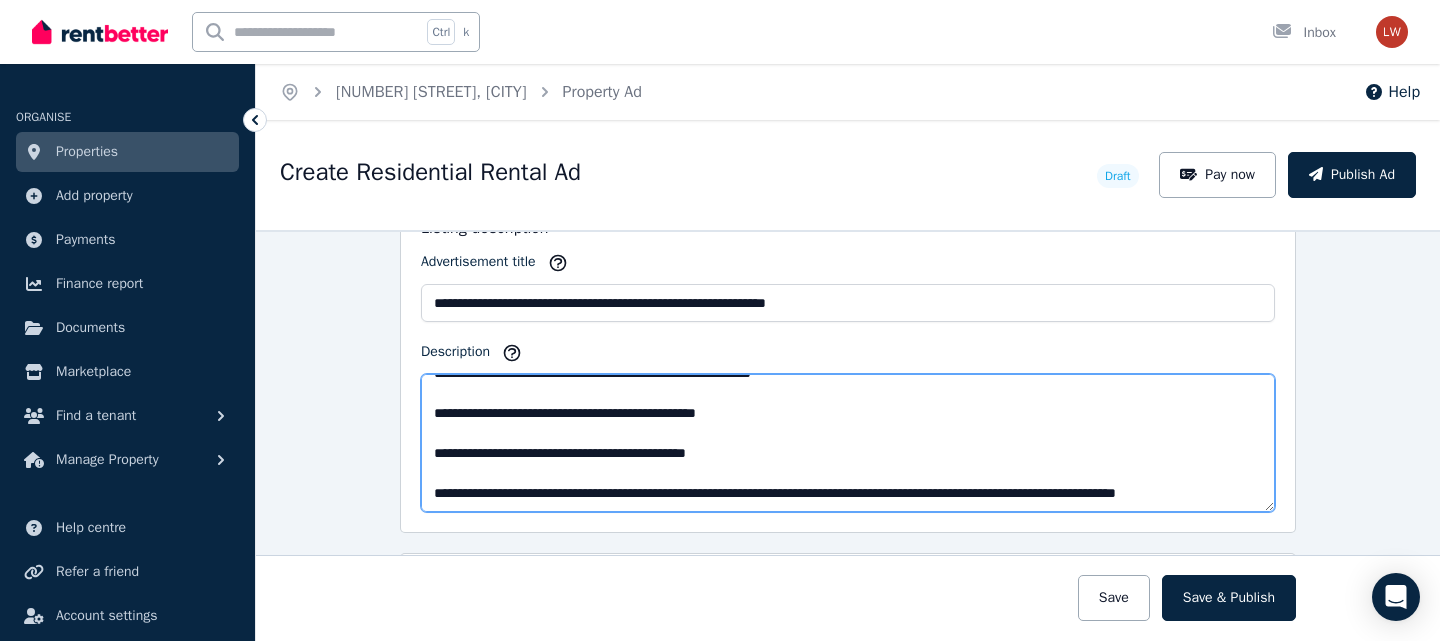 drag, startPoint x: 426, startPoint y: 395, endPoint x: 729, endPoint y: 553, distance: 341.72064 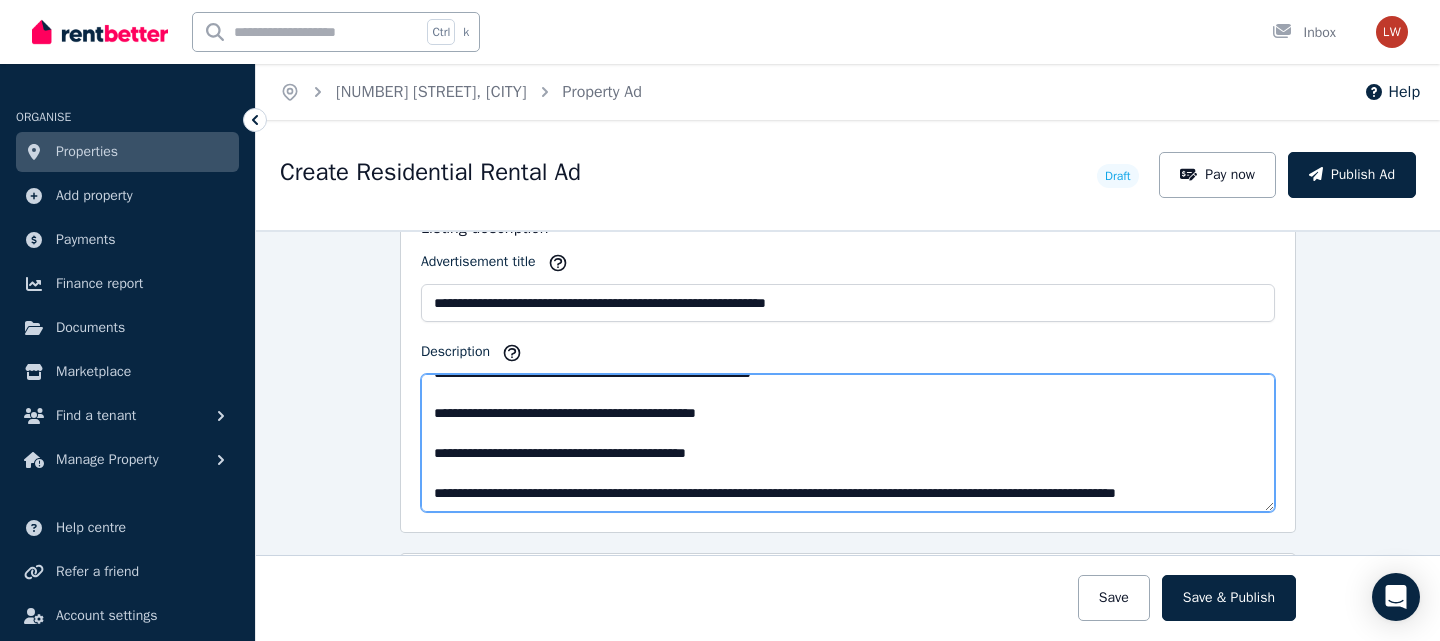 click on "**********" at bounding box center (848, 991) 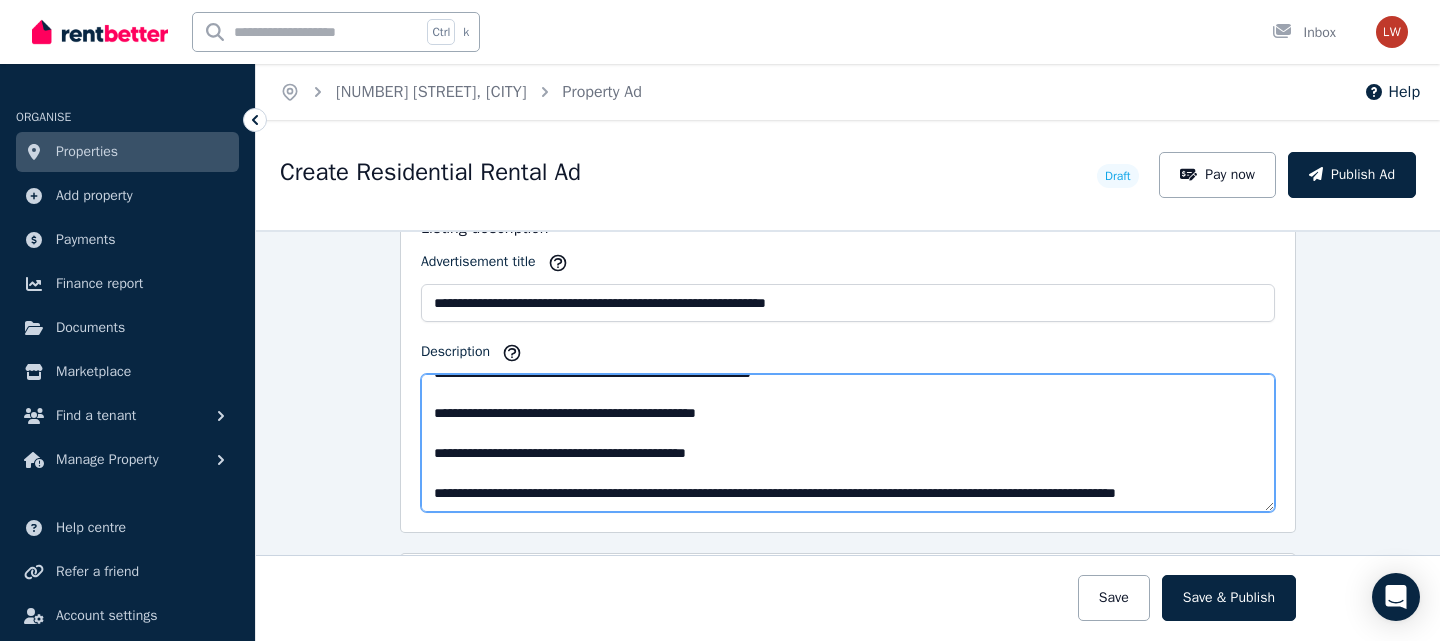 paste on "**********" 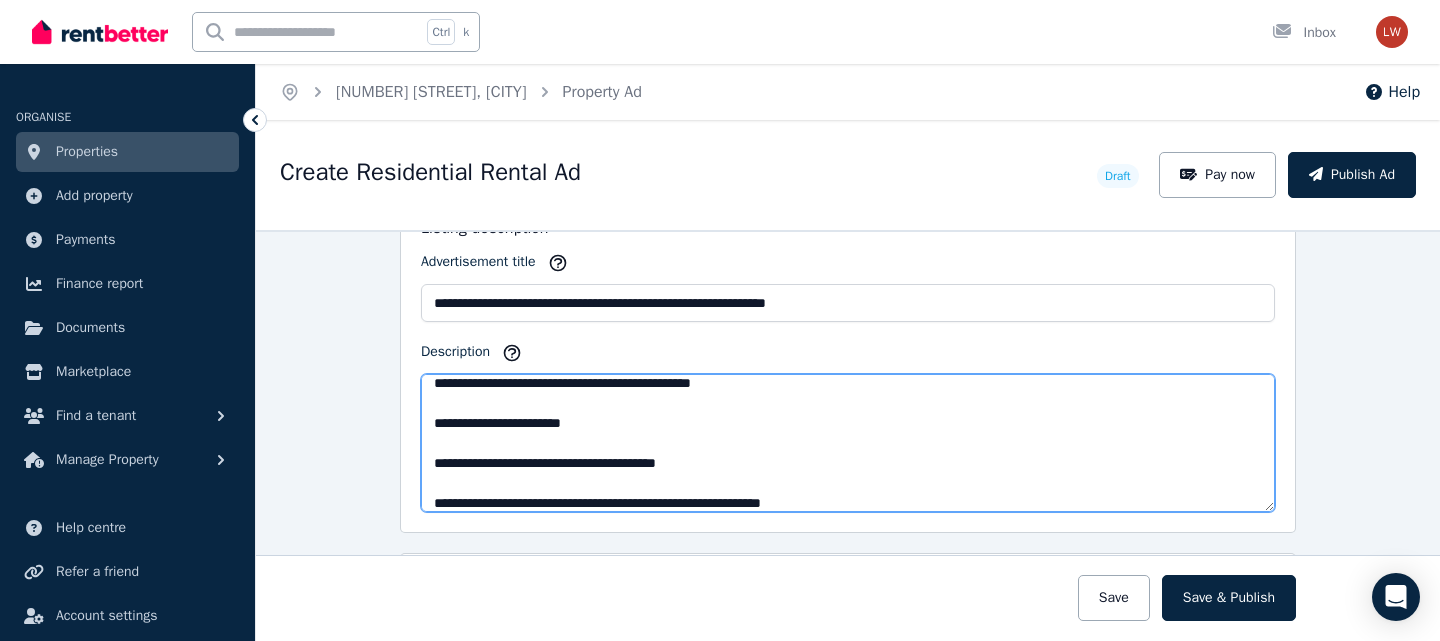 scroll, scrollTop: 470, scrollLeft: 0, axis: vertical 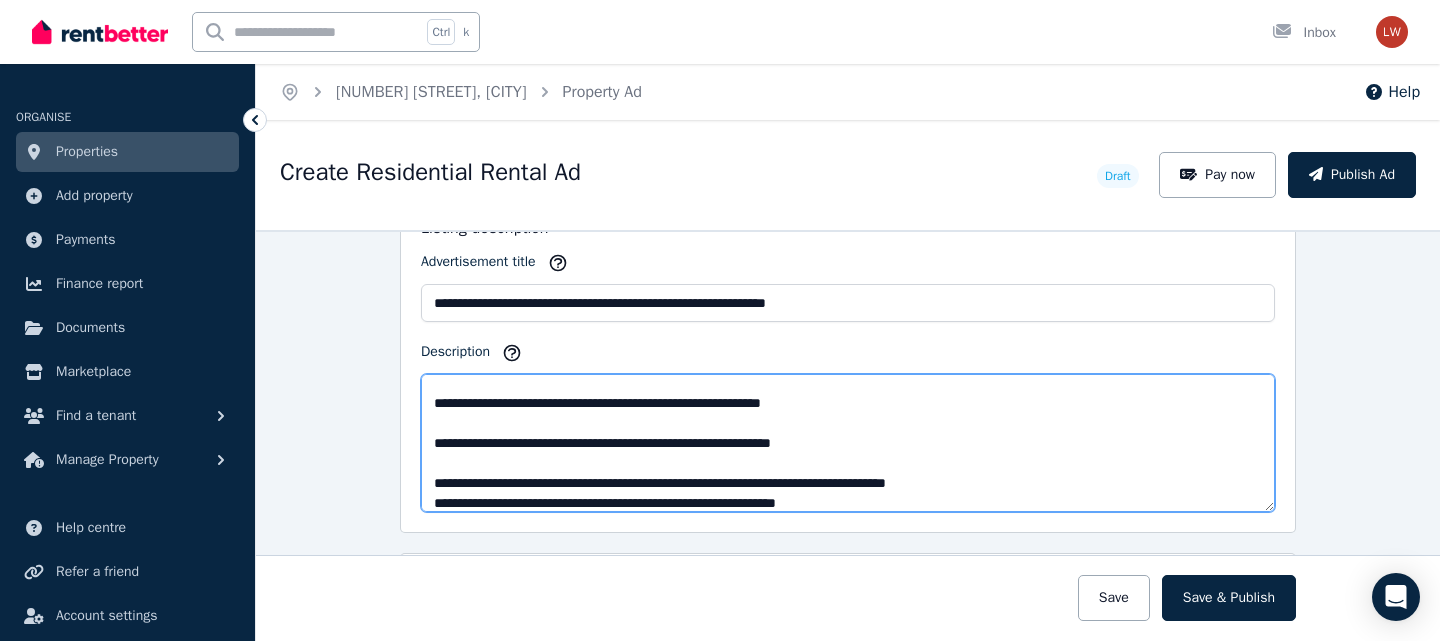 drag, startPoint x: 889, startPoint y: 401, endPoint x: 424, endPoint y: 407, distance: 465.0387 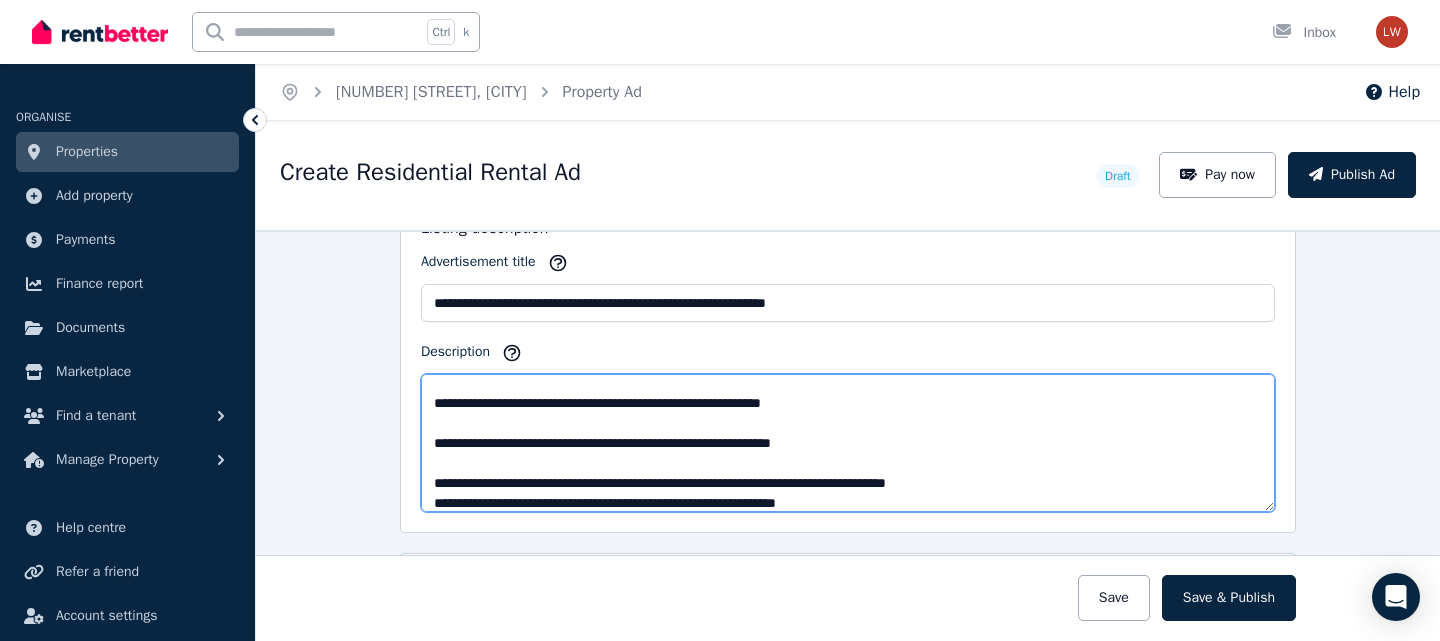 click on "Description" at bounding box center (848, 443) 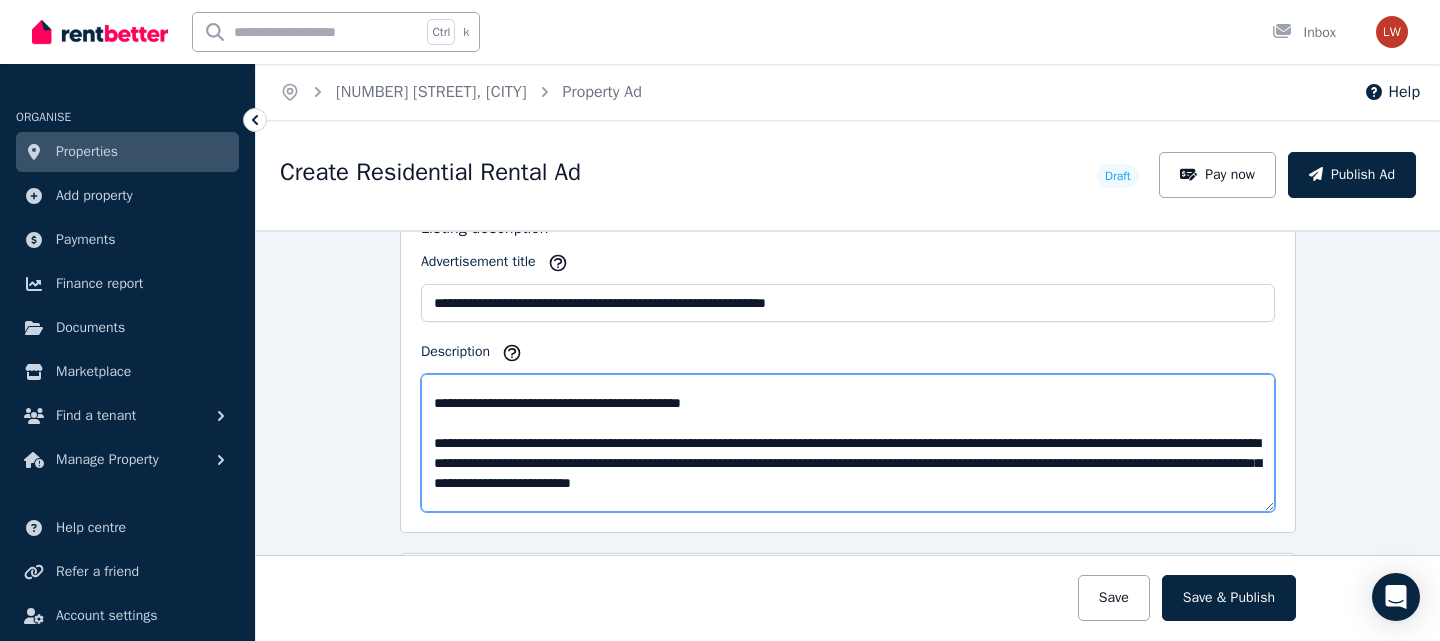 scroll, scrollTop: 0, scrollLeft: 0, axis: both 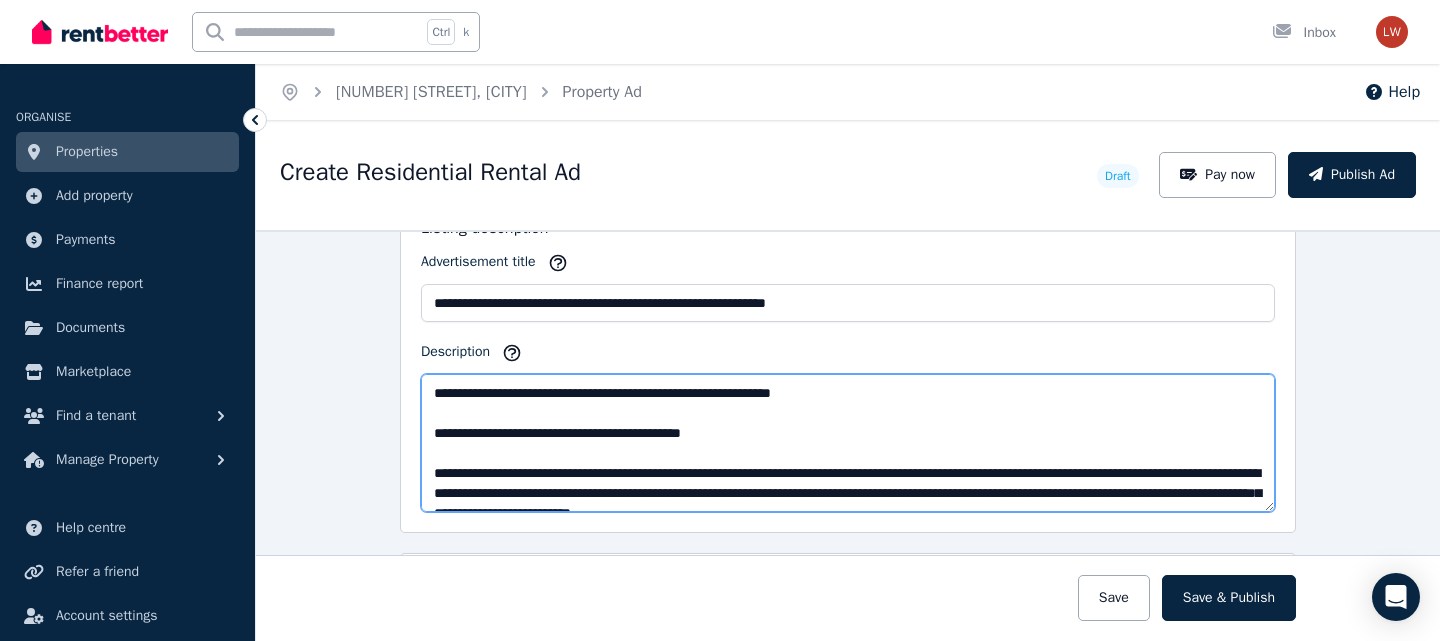 drag, startPoint x: 485, startPoint y: 429, endPoint x: 416, endPoint y: 435, distance: 69.260376 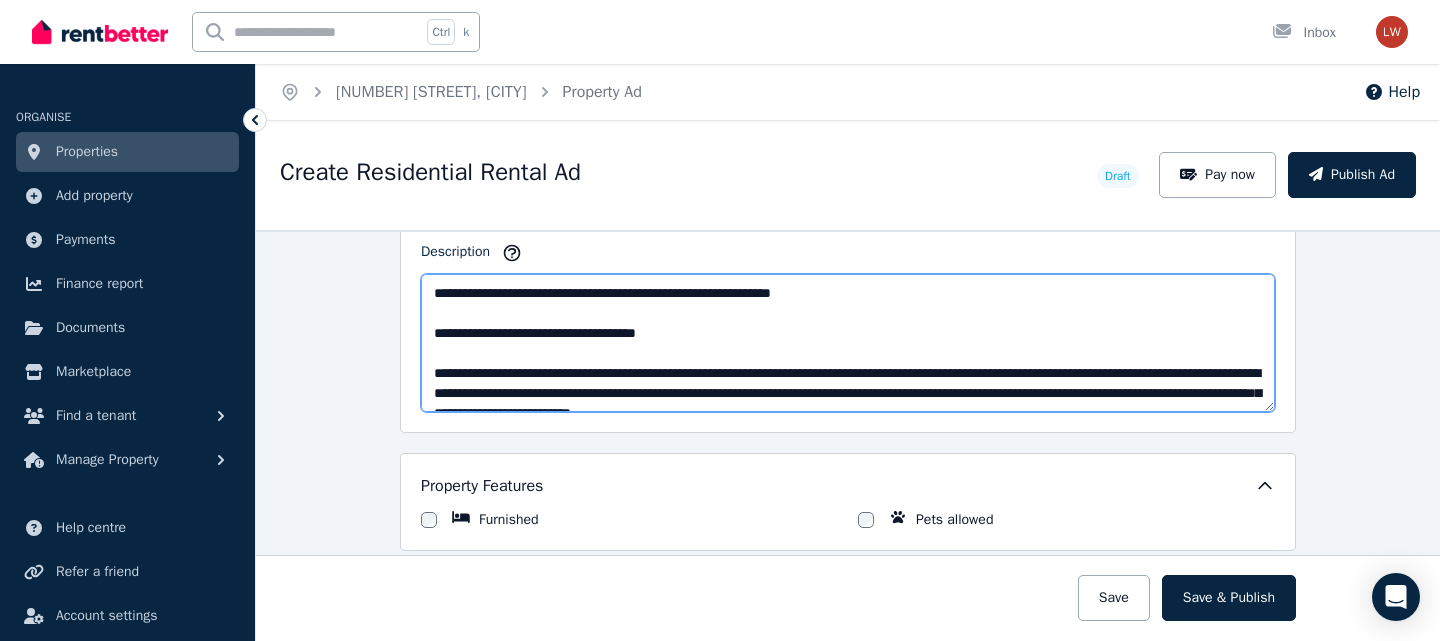 scroll, scrollTop: 1400, scrollLeft: 0, axis: vertical 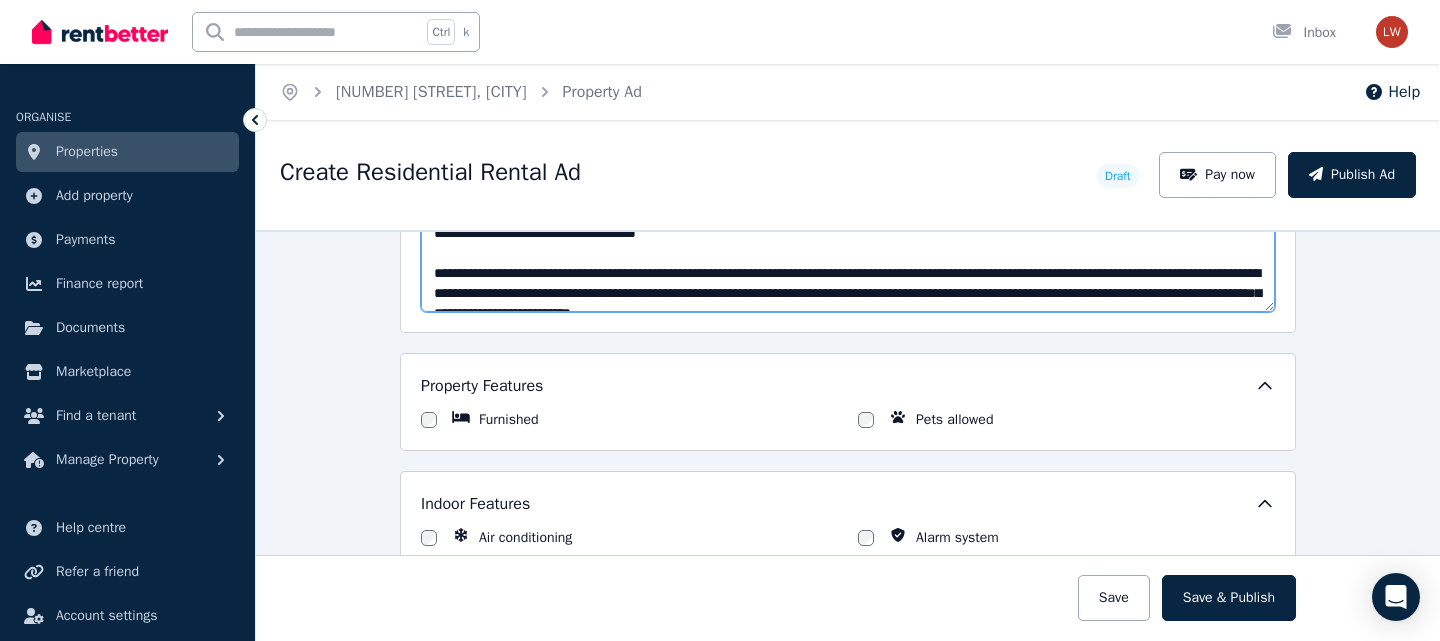 type on "**********" 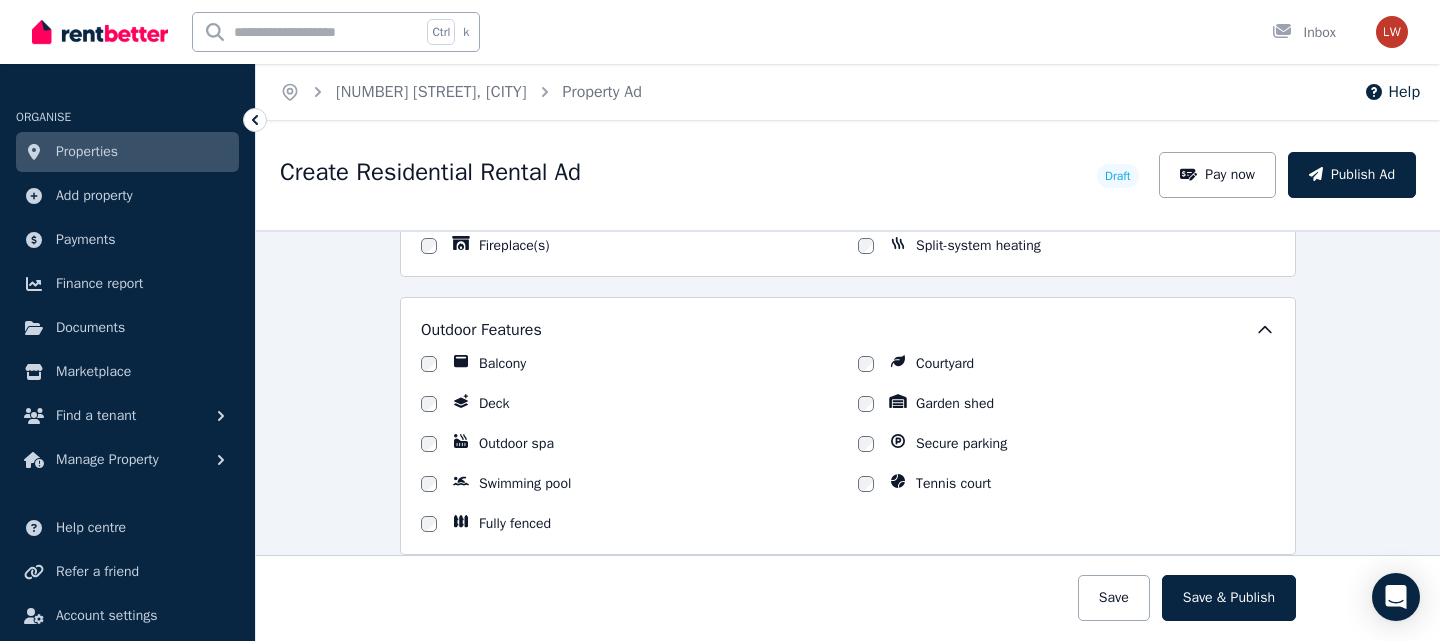 scroll, scrollTop: 1900, scrollLeft: 0, axis: vertical 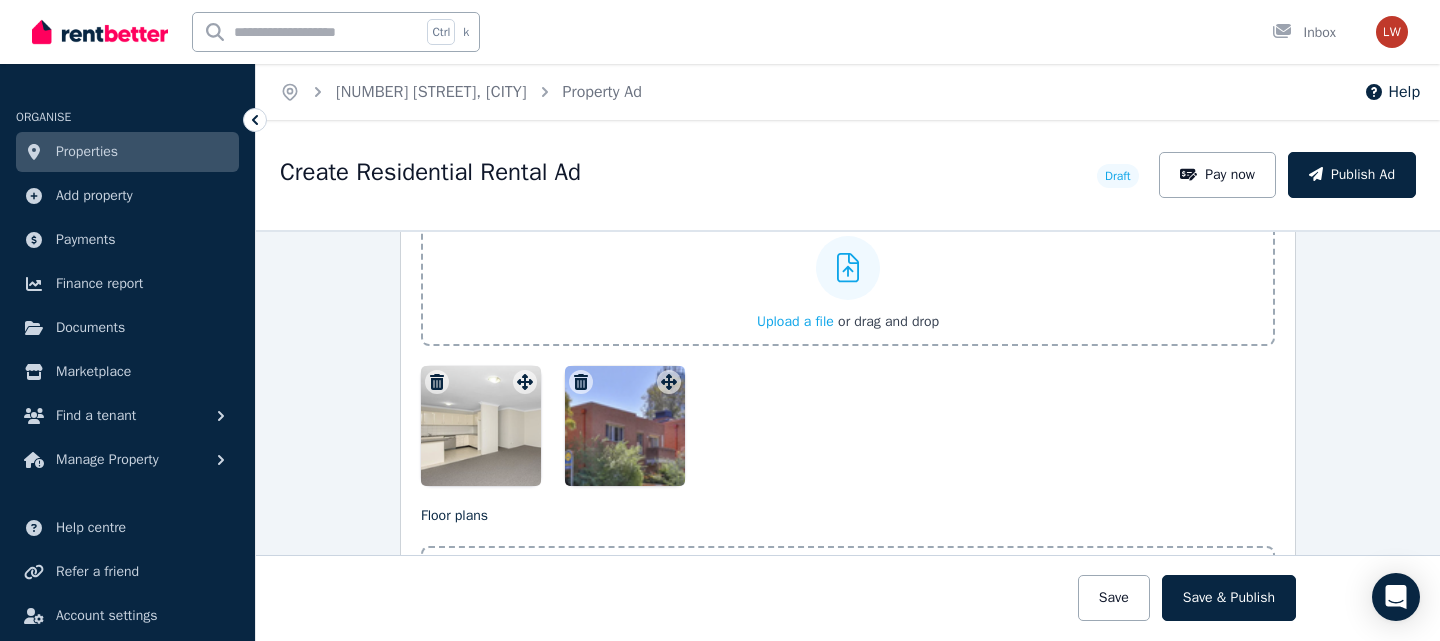 click 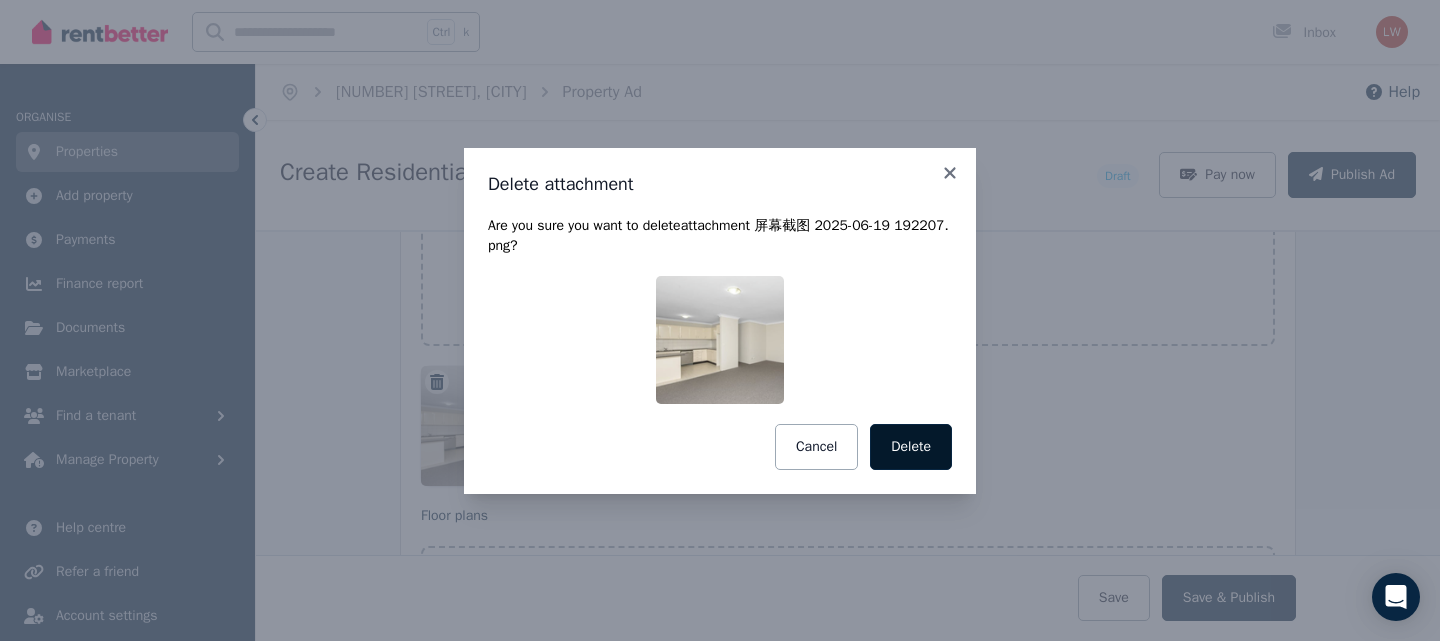 click on "Delete" at bounding box center [911, 447] 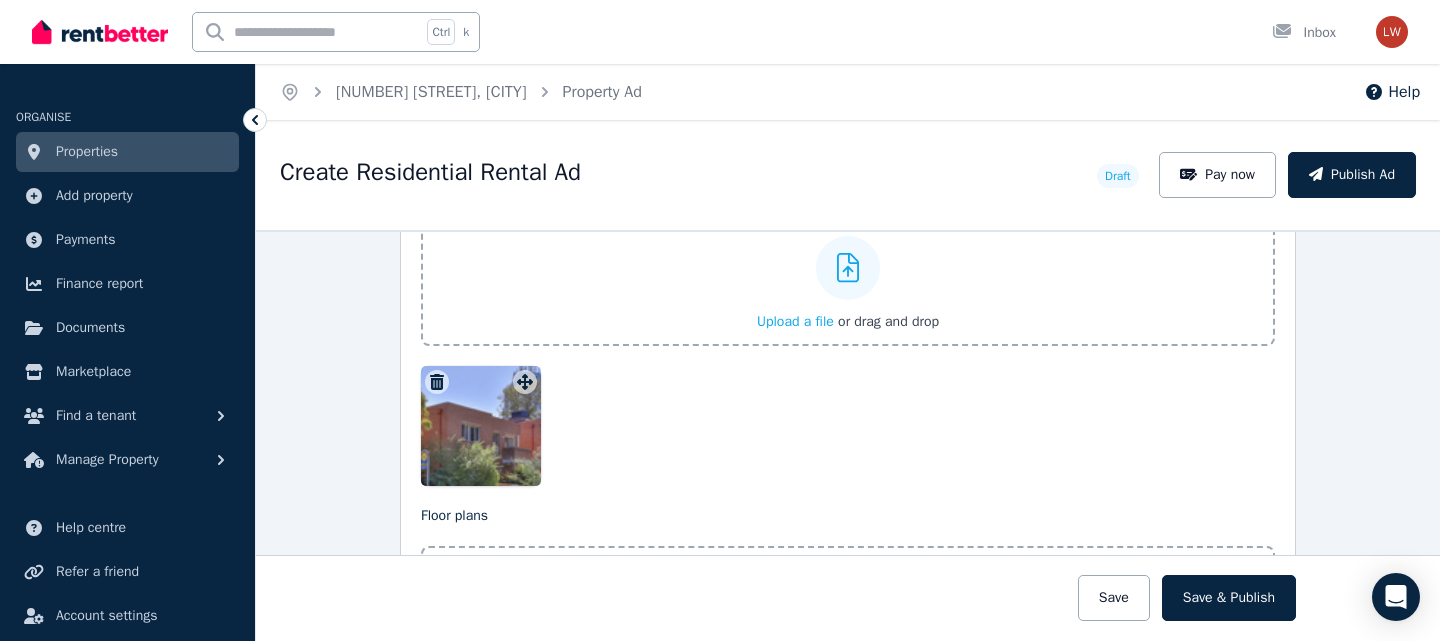 click 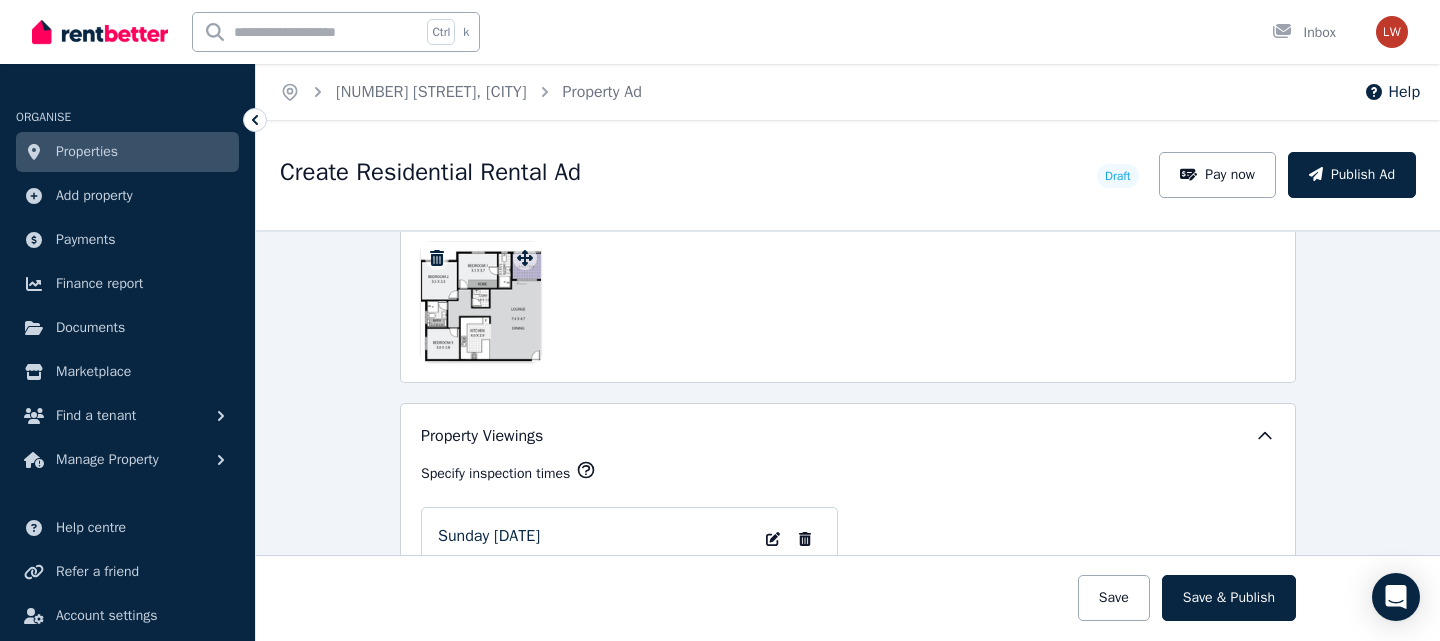 scroll, scrollTop: 3278, scrollLeft: 0, axis: vertical 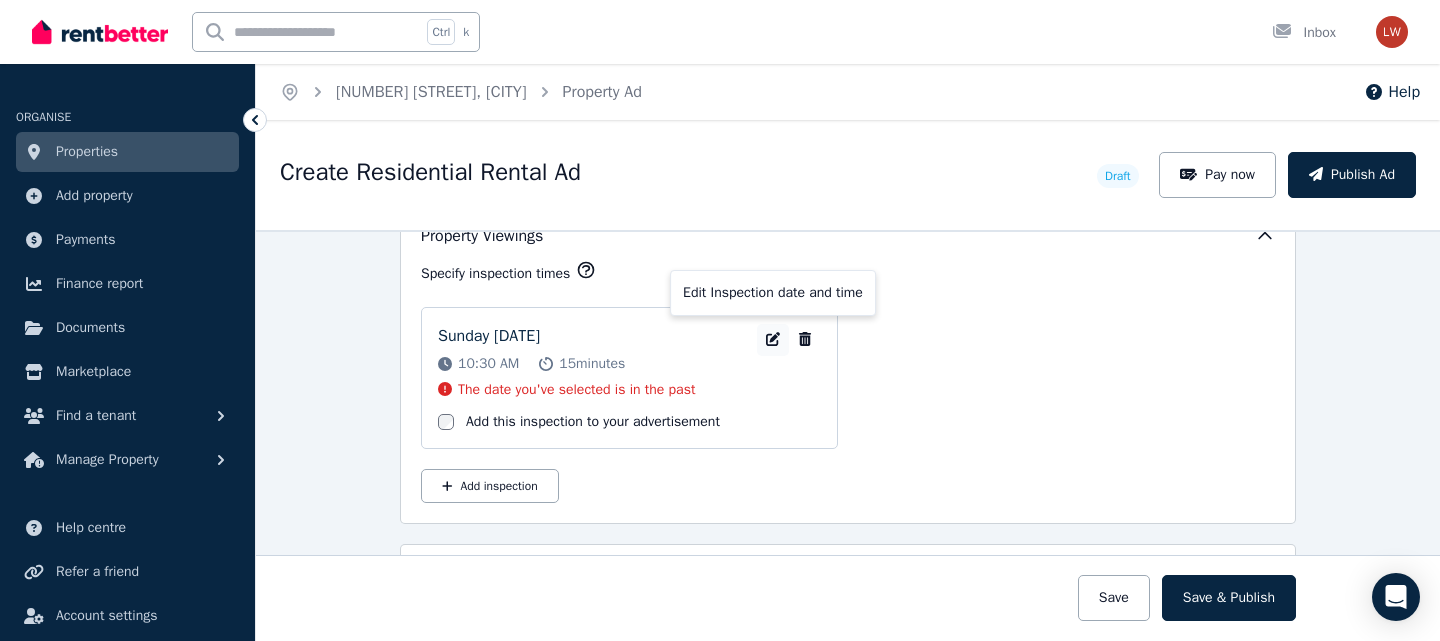 click 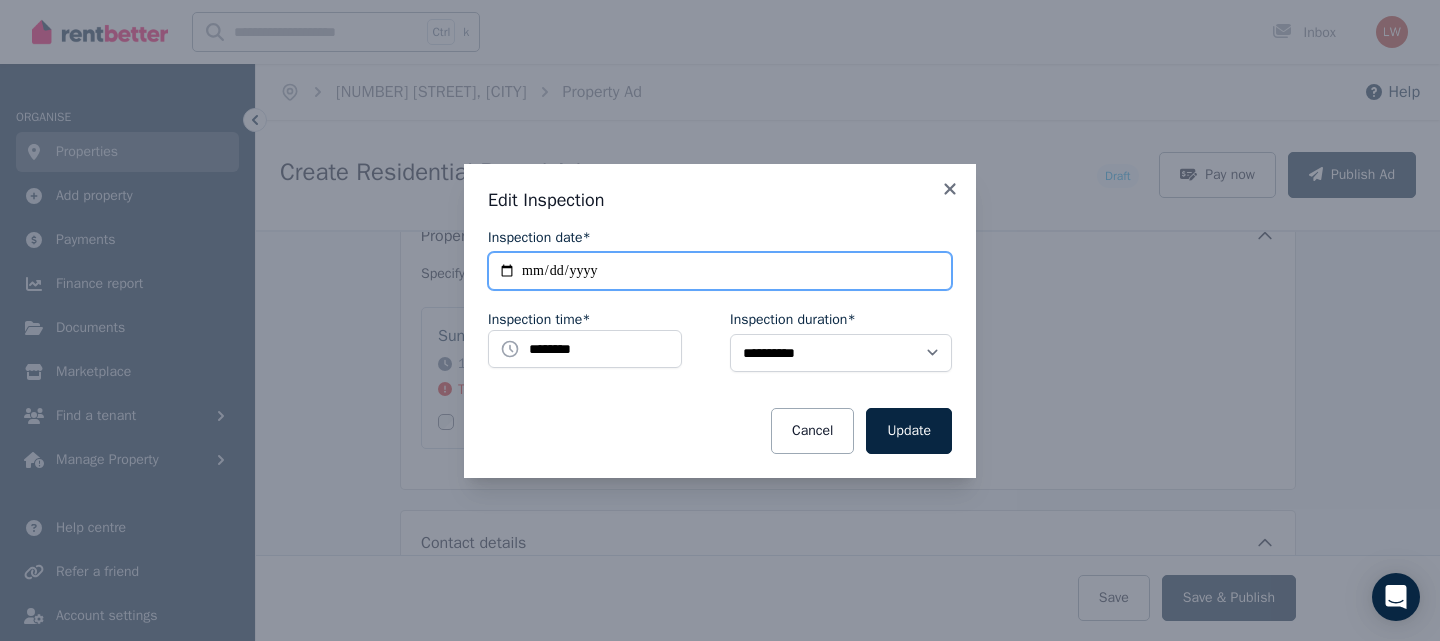 click on "**********" at bounding box center [720, 271] 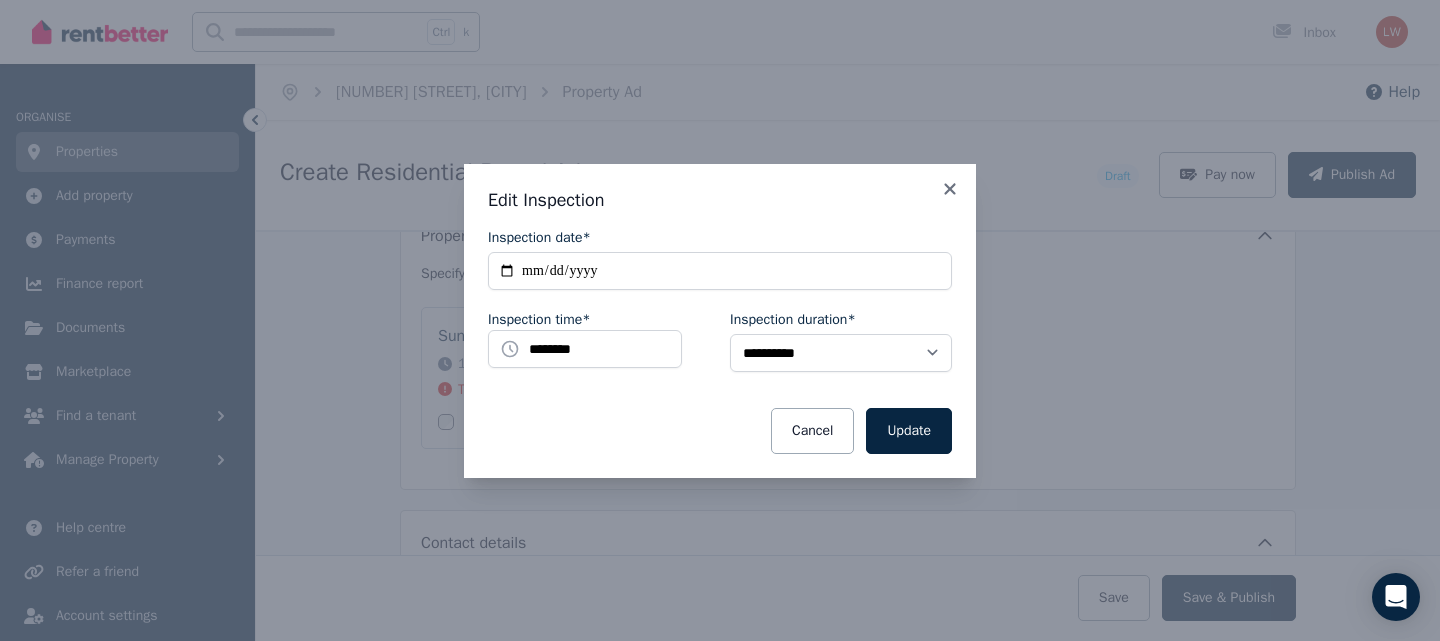 click on "Inspection time*" at bounding box center (599, 320) 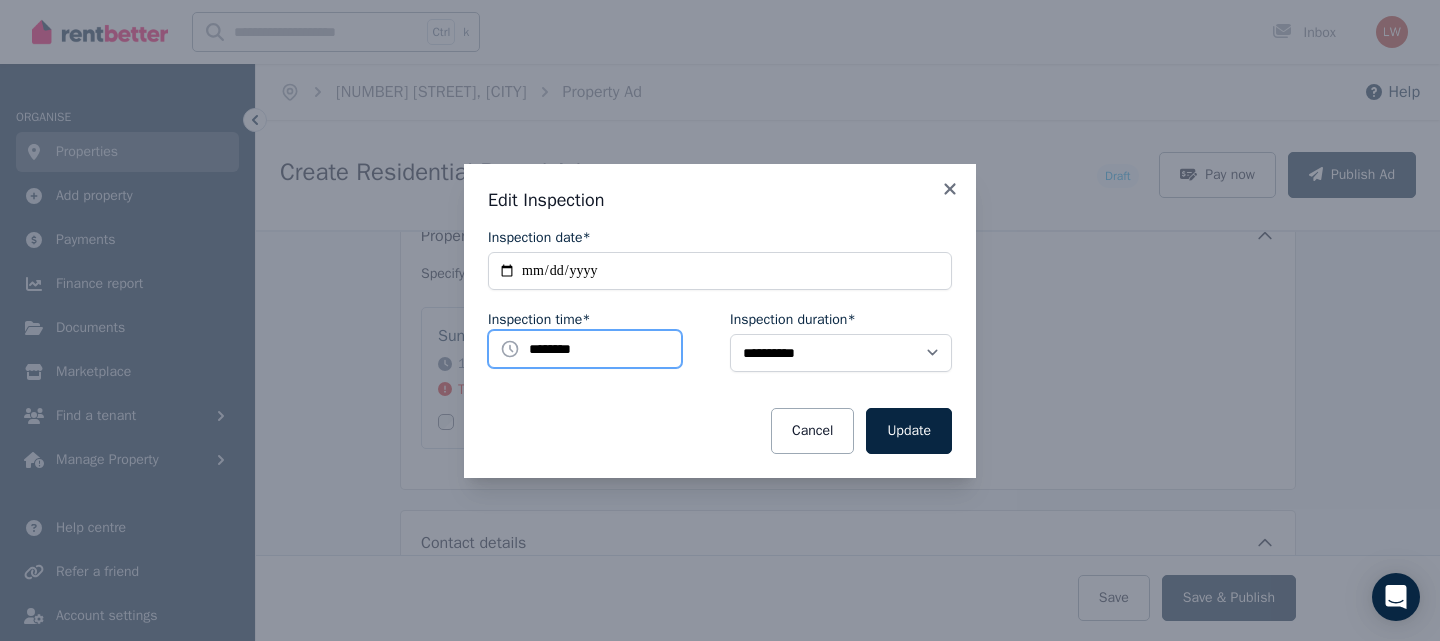 click on "********" at bounding box center [585, 349] 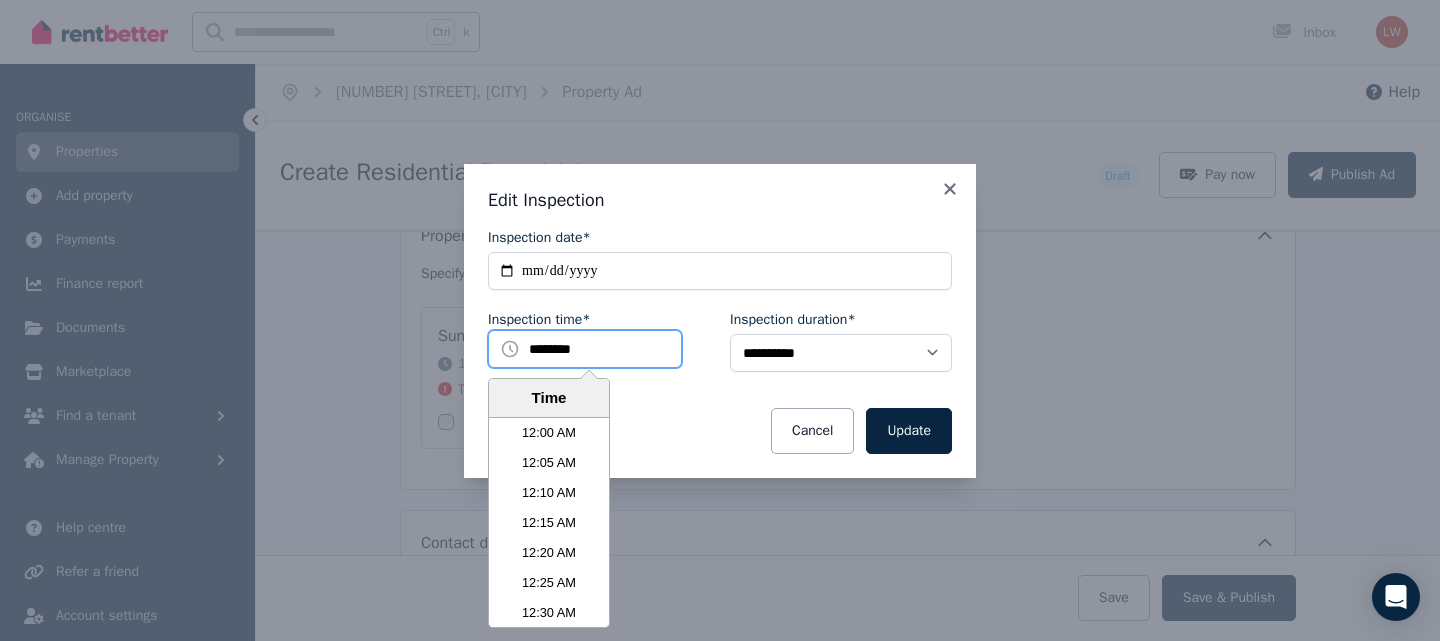 scroll, scrollTop: 3690, scrollLeft: 0, axis: vertical 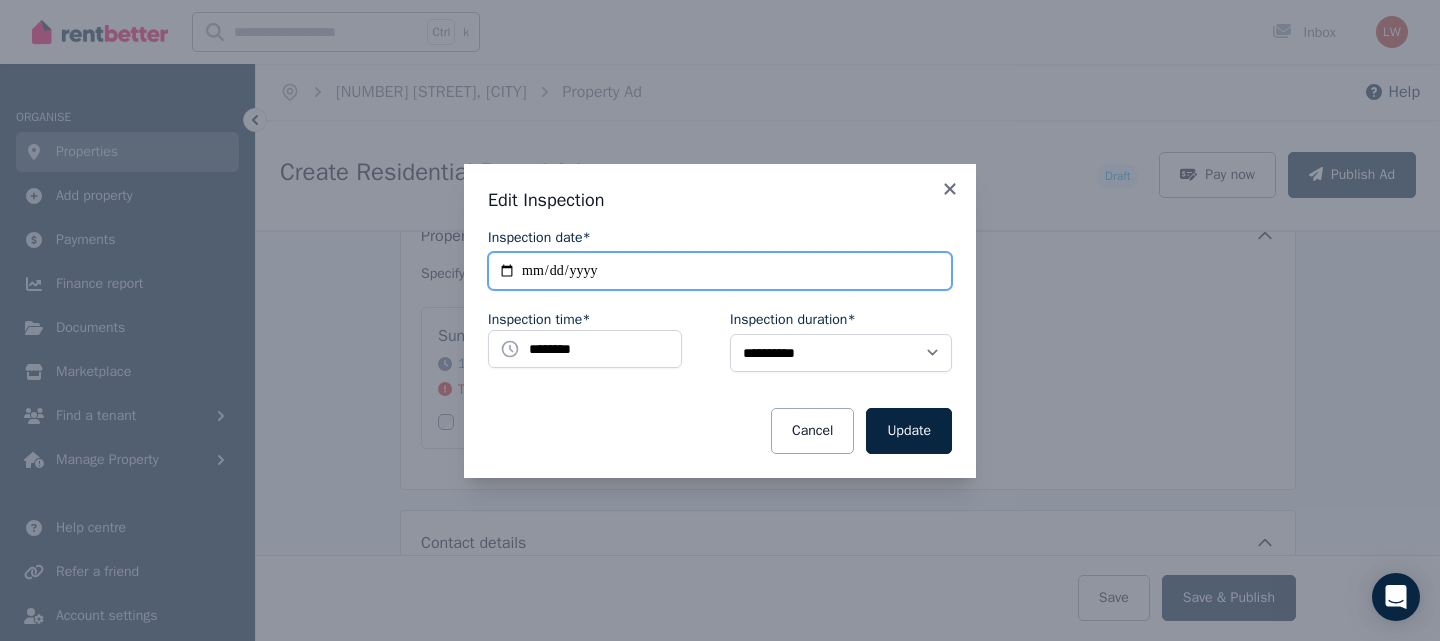 click on "**********" at bounding box center (720, 271) 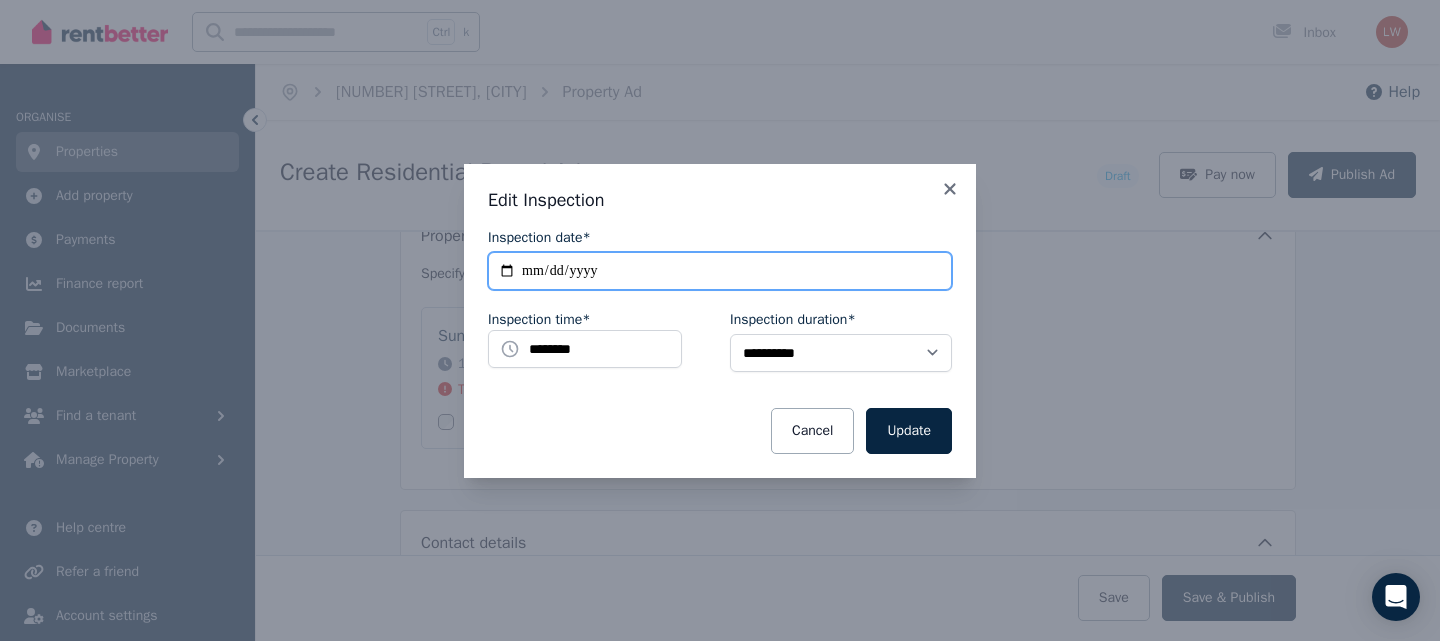 type on "**********" 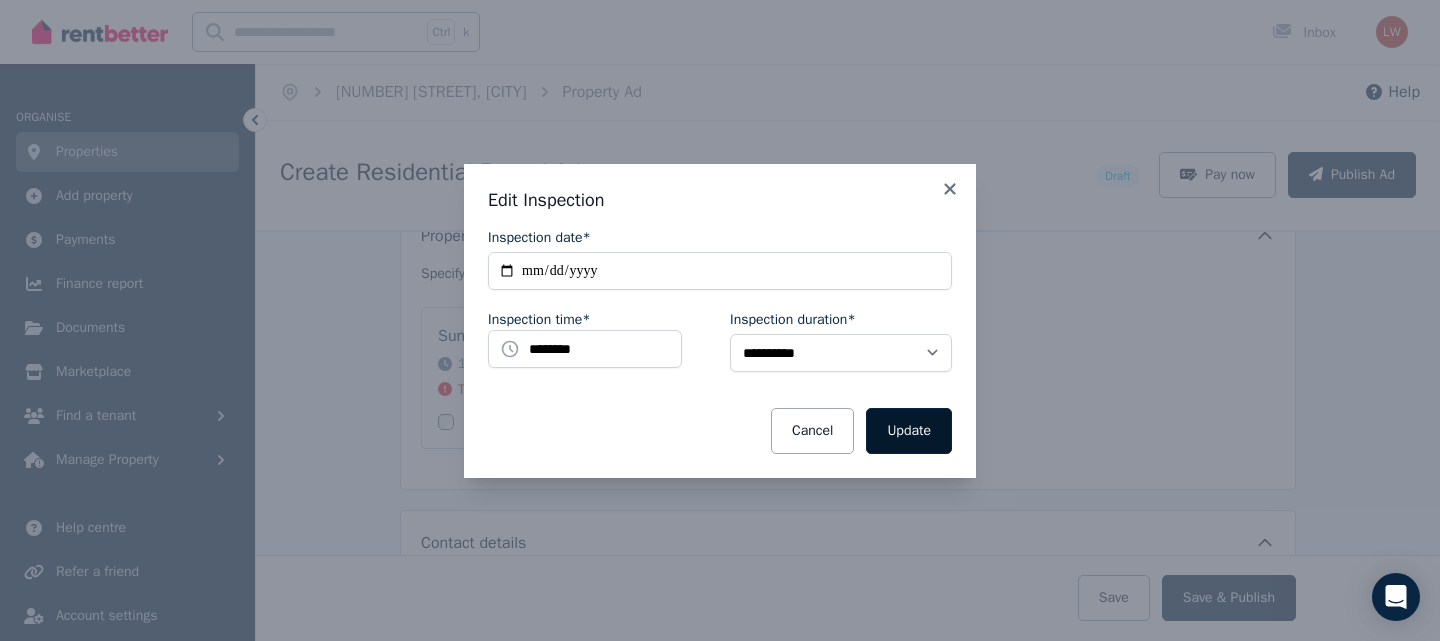 click on "Update" at bounding box center (909, 431) 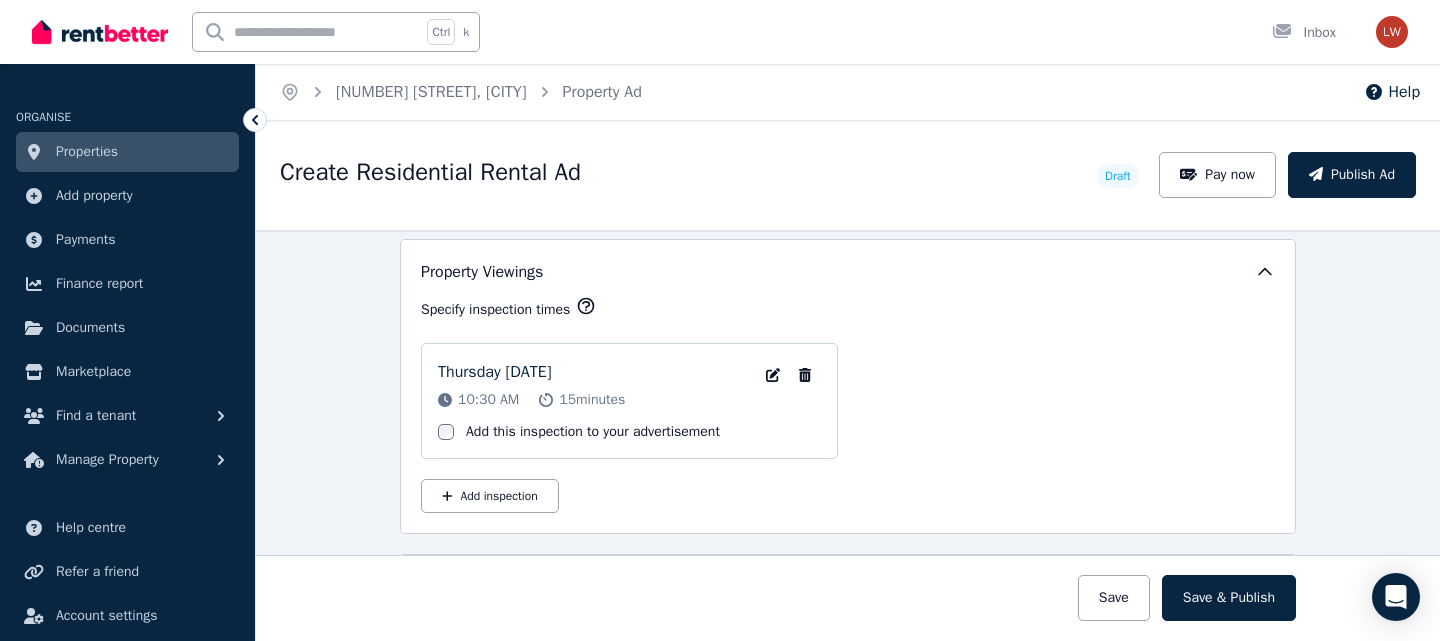 scroll, scrollTop: 3278, scrollLeft: 0, axis: vertical 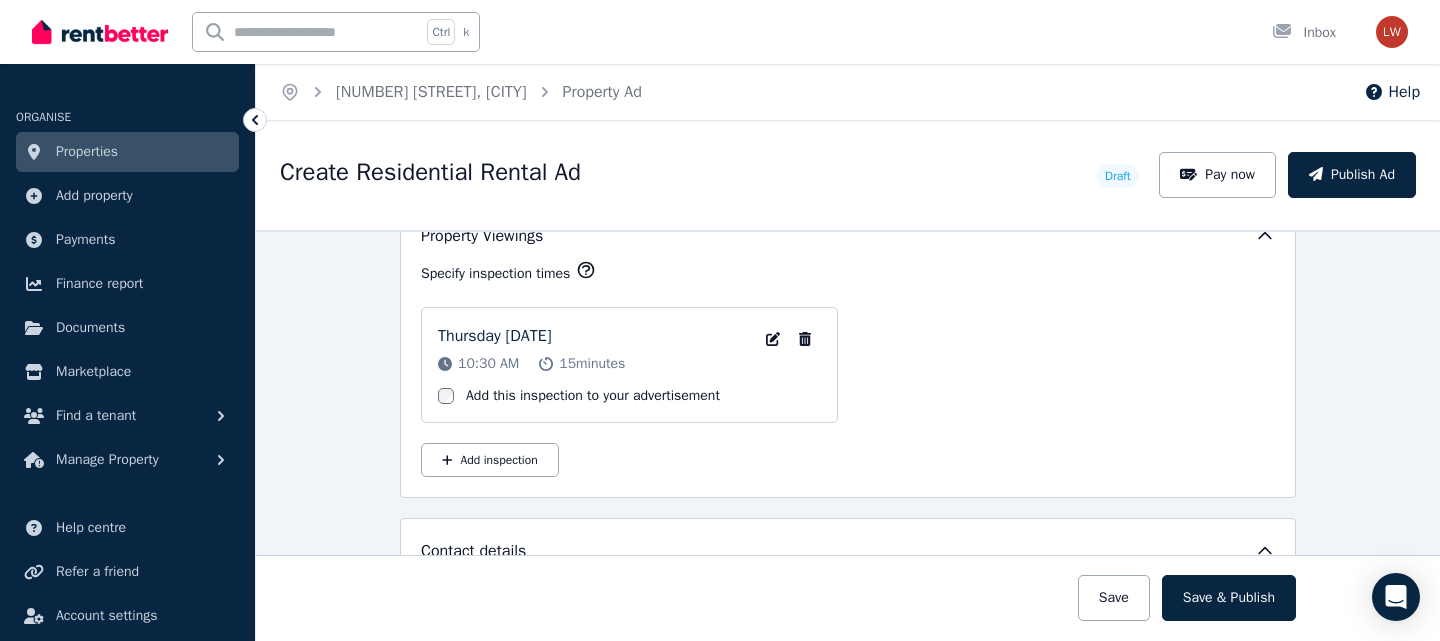 click on "[DAY] [NUMBER] [MONTH] [YEAR]" at bounding box center [494, 336] 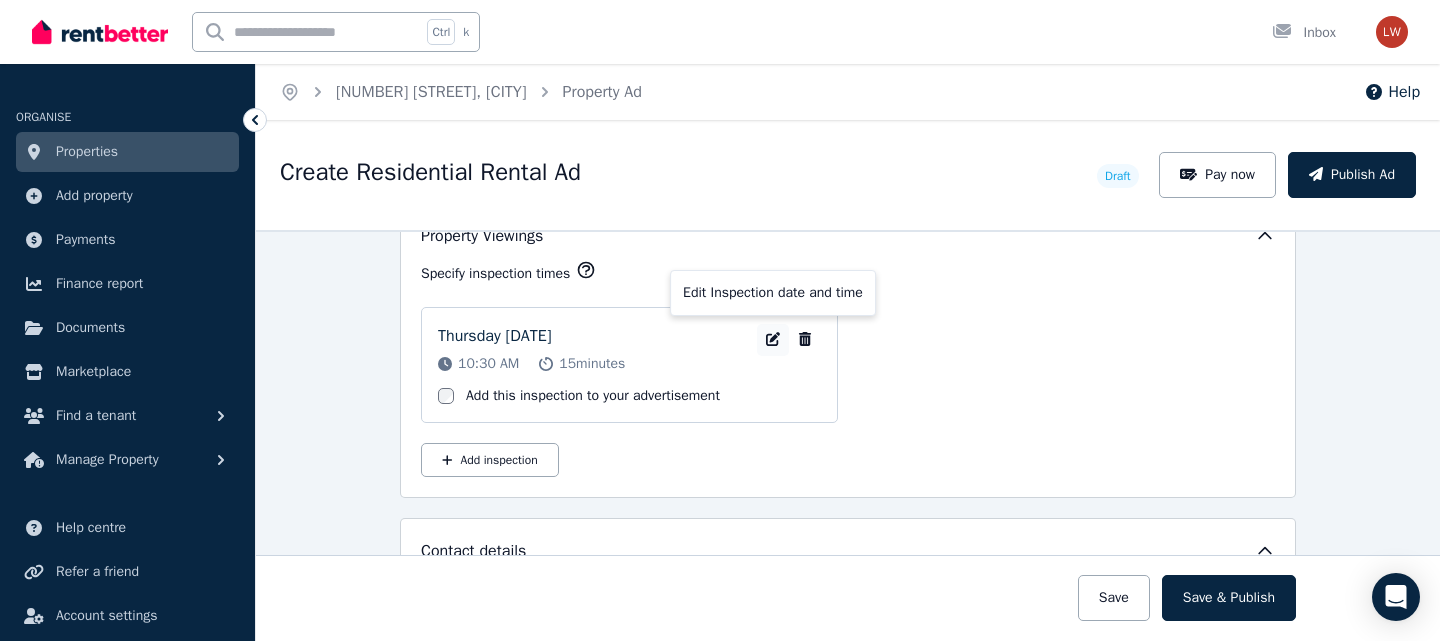 click 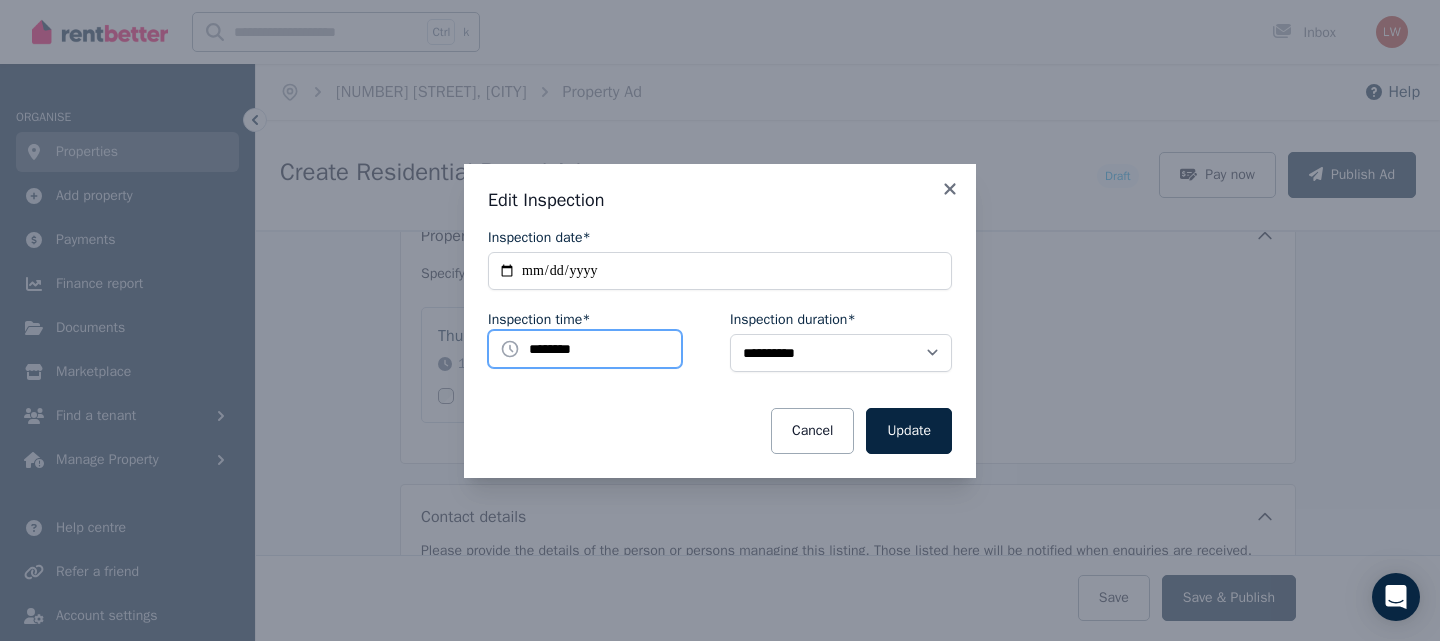click on "********" at bounding box center (585, 349) 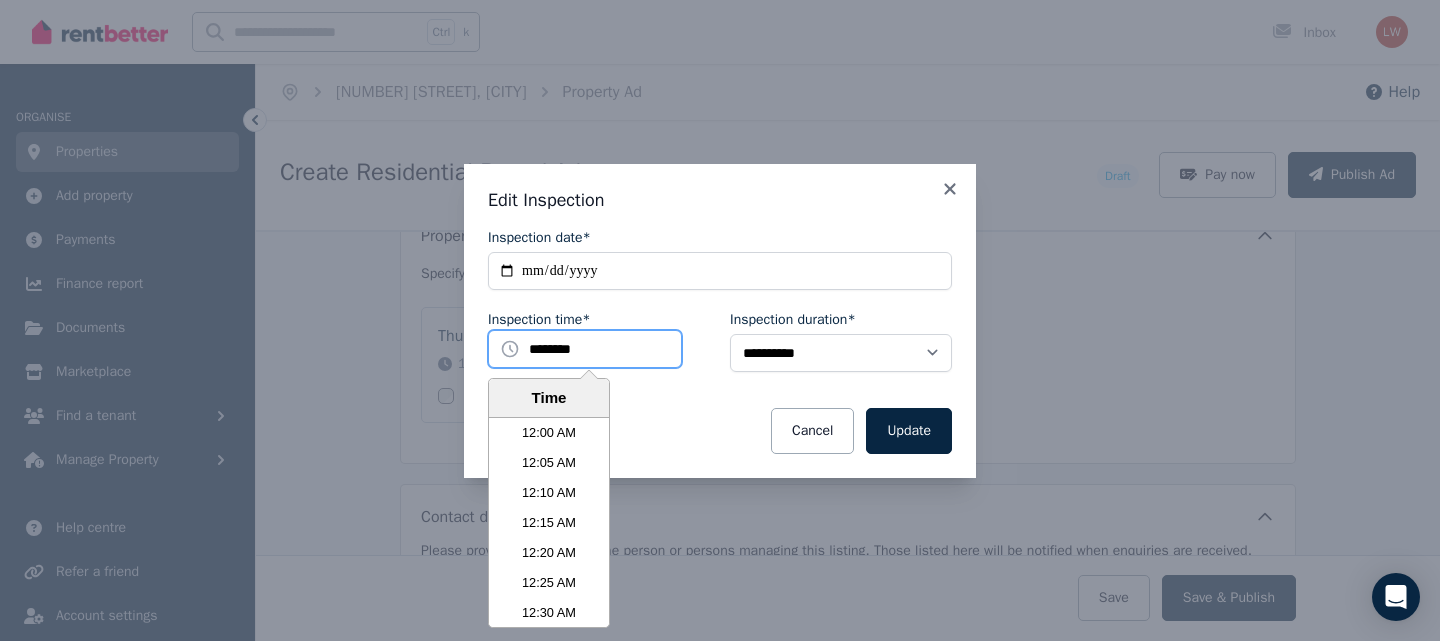 scroll, scrollTop: 3690, scrollLeft: 0, axis: vertical 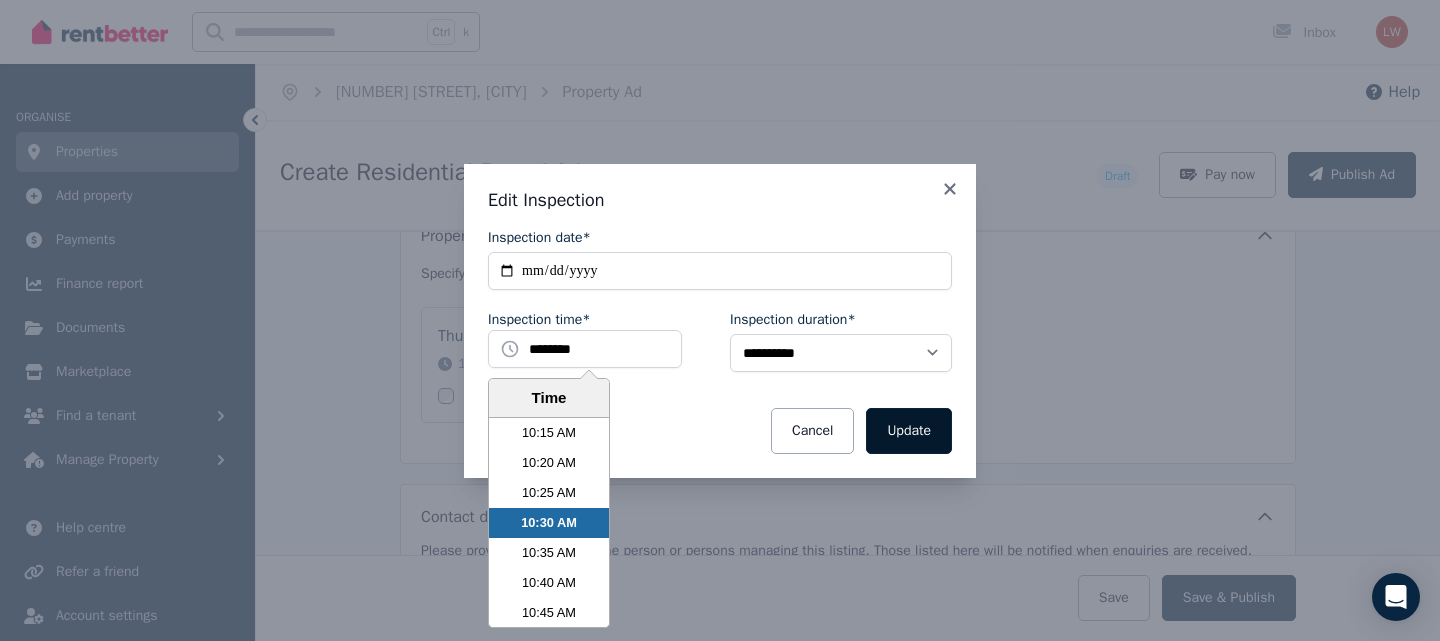 click on "Update" at bounding box center [909, 431] 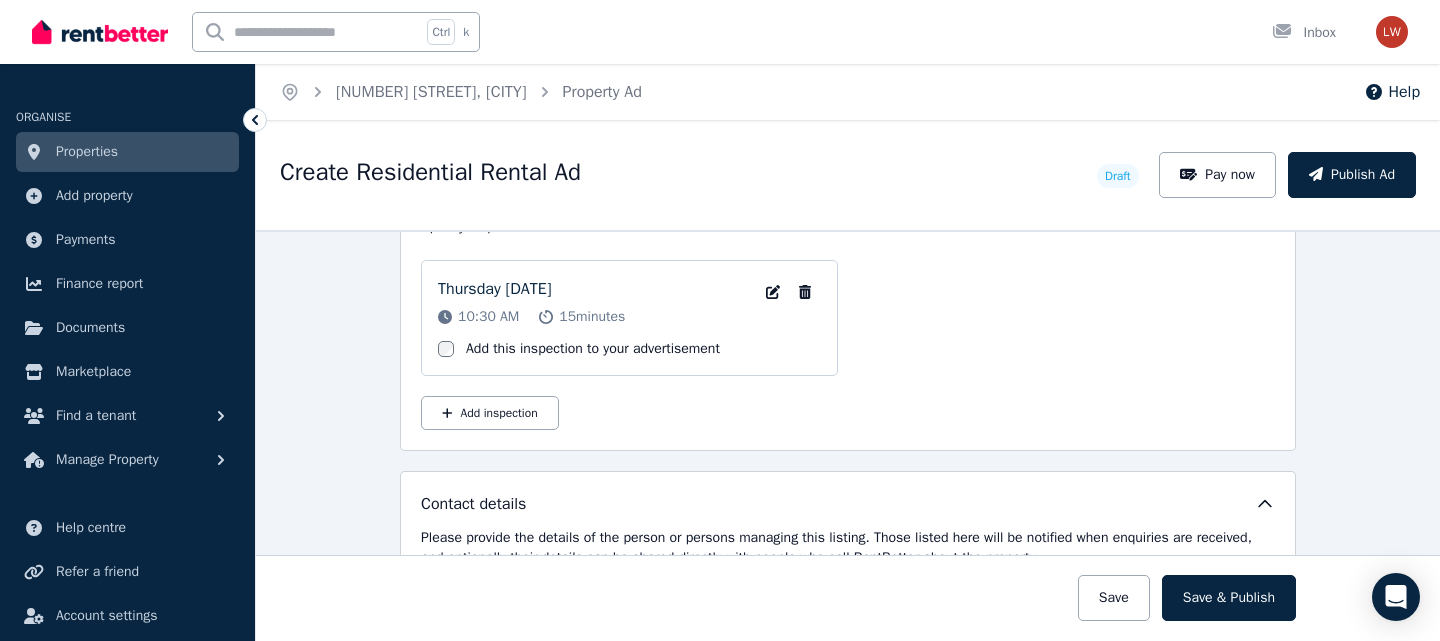 scroll, scrollTop: 3235, scrollLeft: 0, axis: vertical 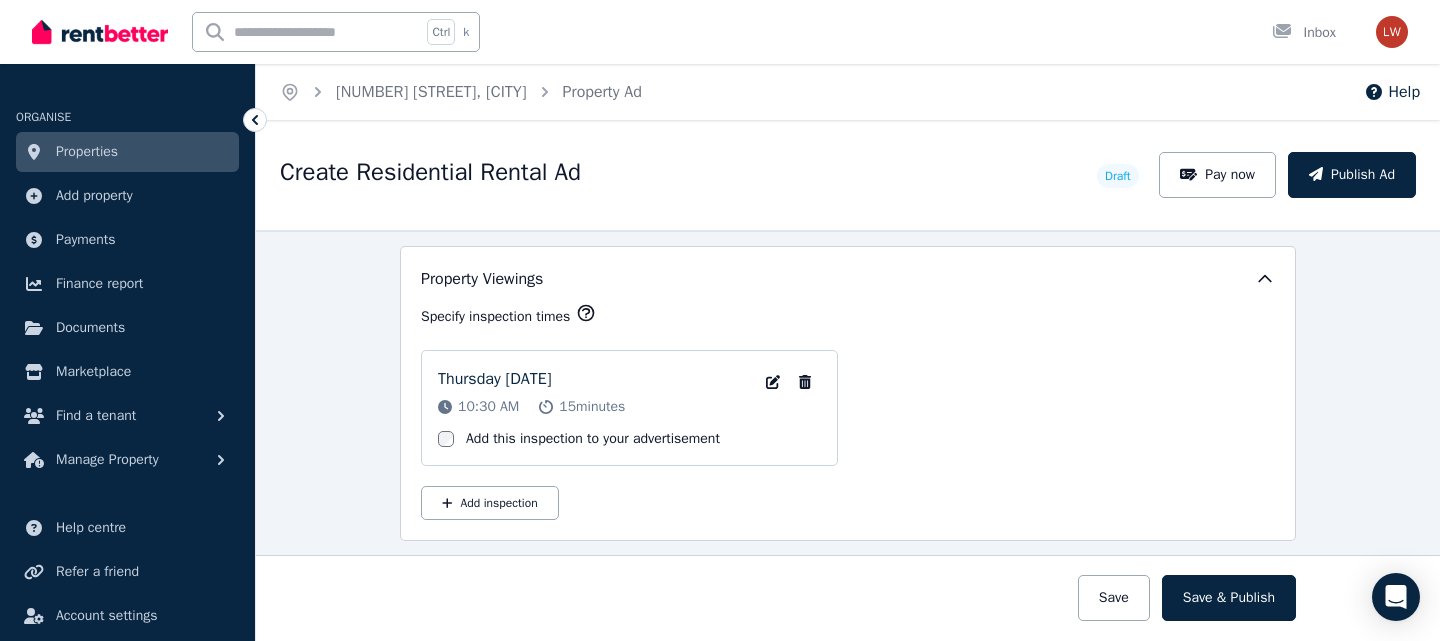 click 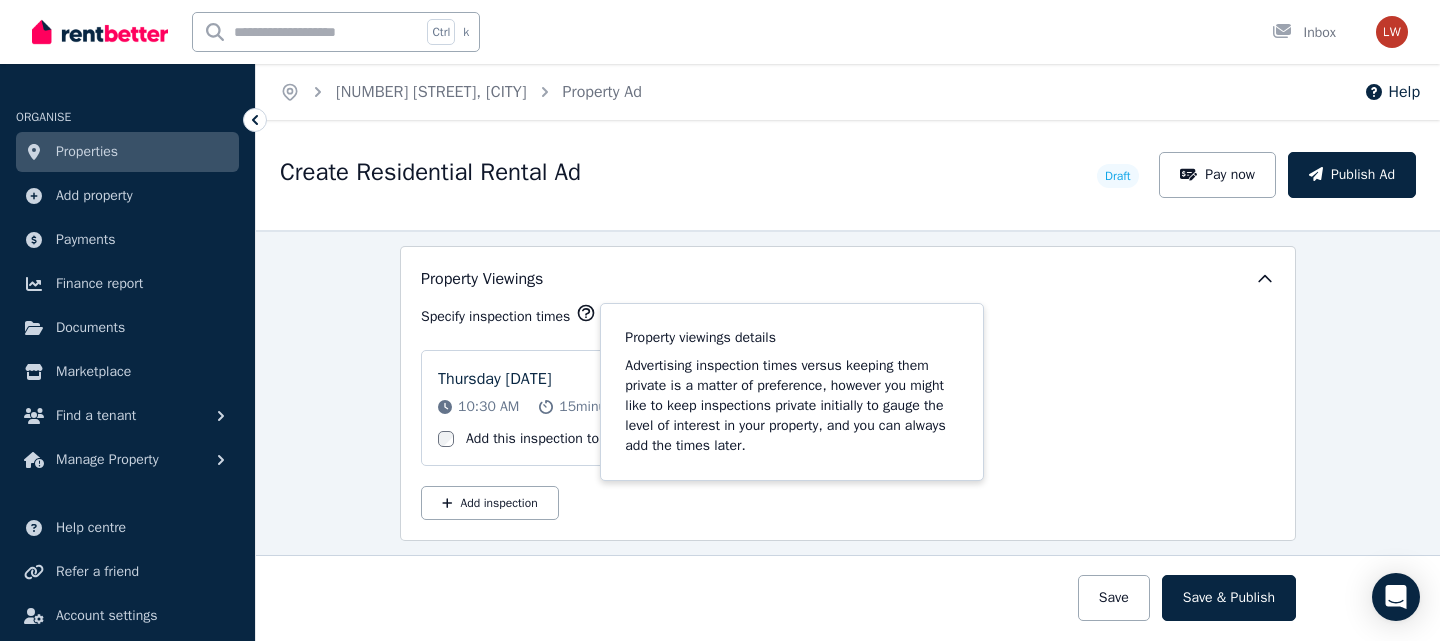 click on "Thursday 17 Jul 2025 10:30 AM 15  minutes Edit Inspection date and time Remove Inspection Add this inspection to your advertisement" at bounding box center [848, 408] 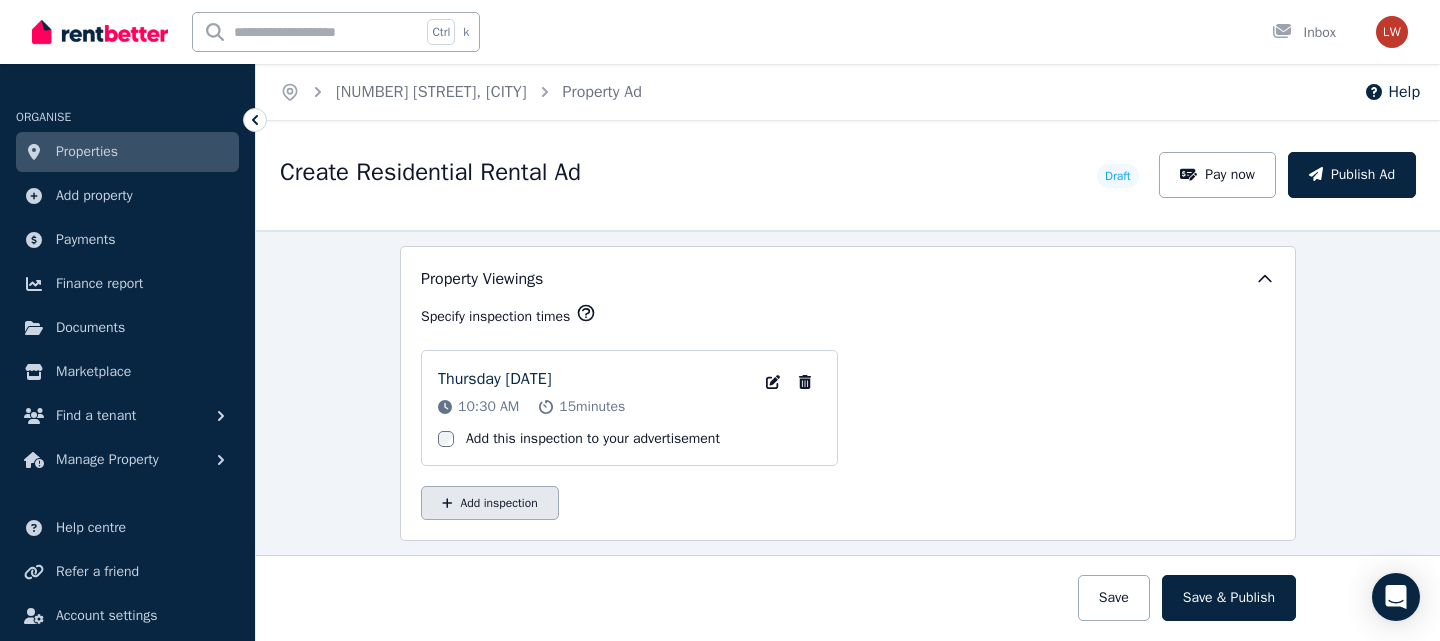 click on "Add inspection" at bounding box center [490, 503] 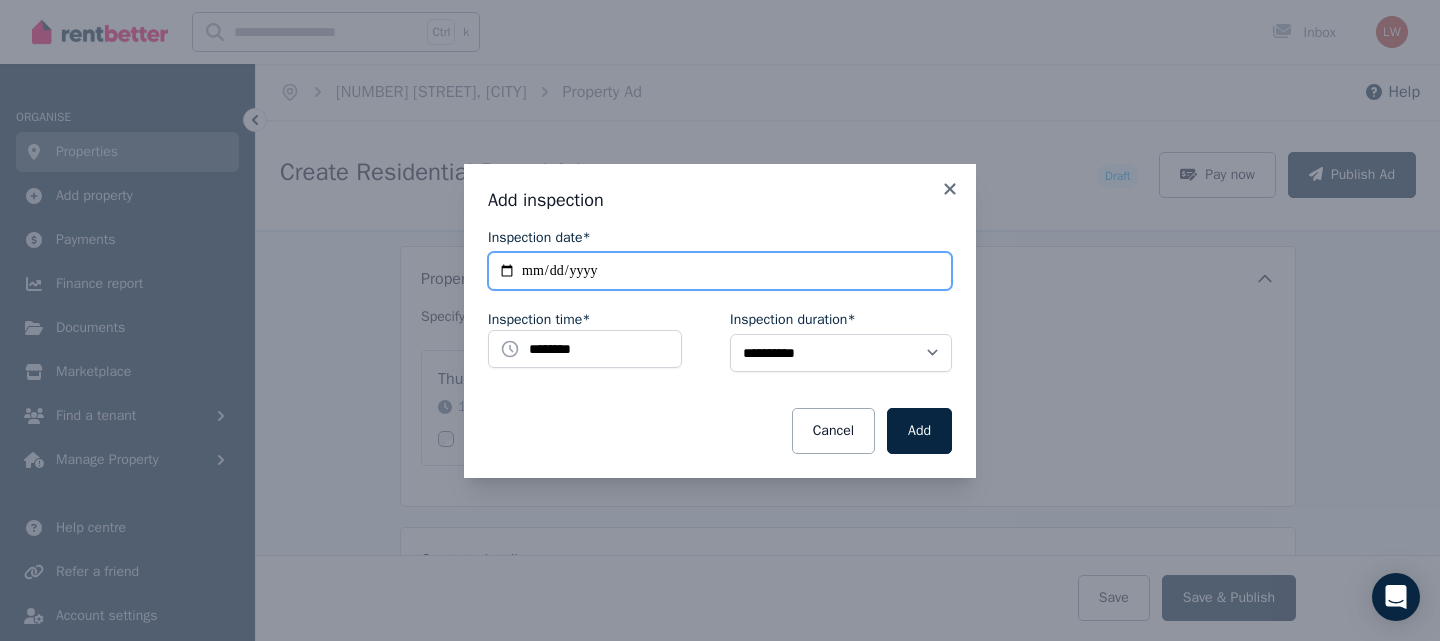click on "**********" at bounding box center (720, 271) 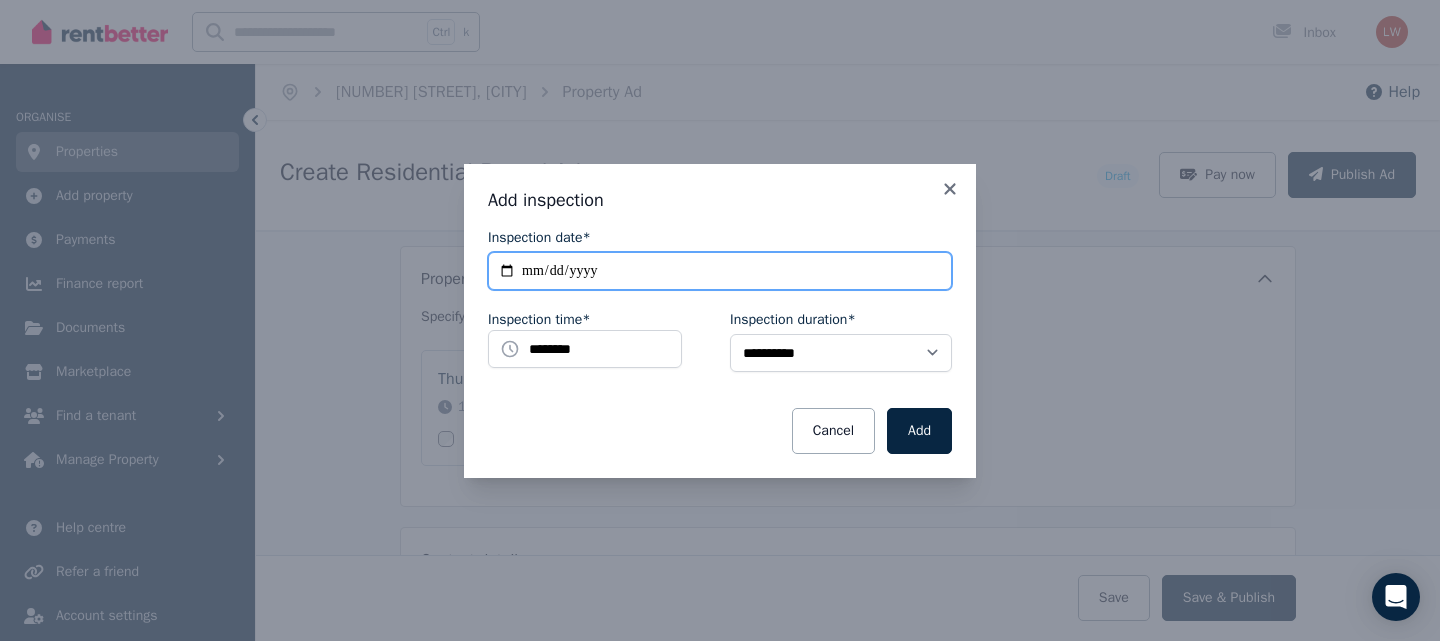 type on "**********" 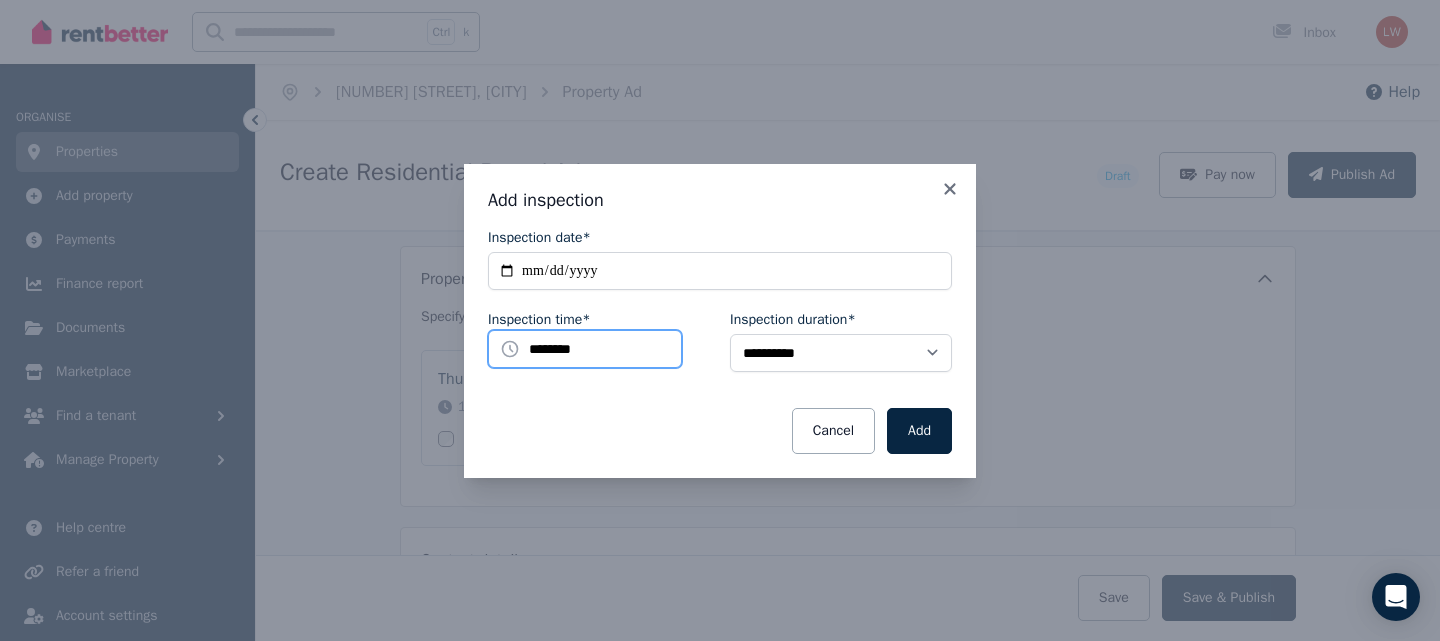 click on "********" at bounding box center [585, 349] 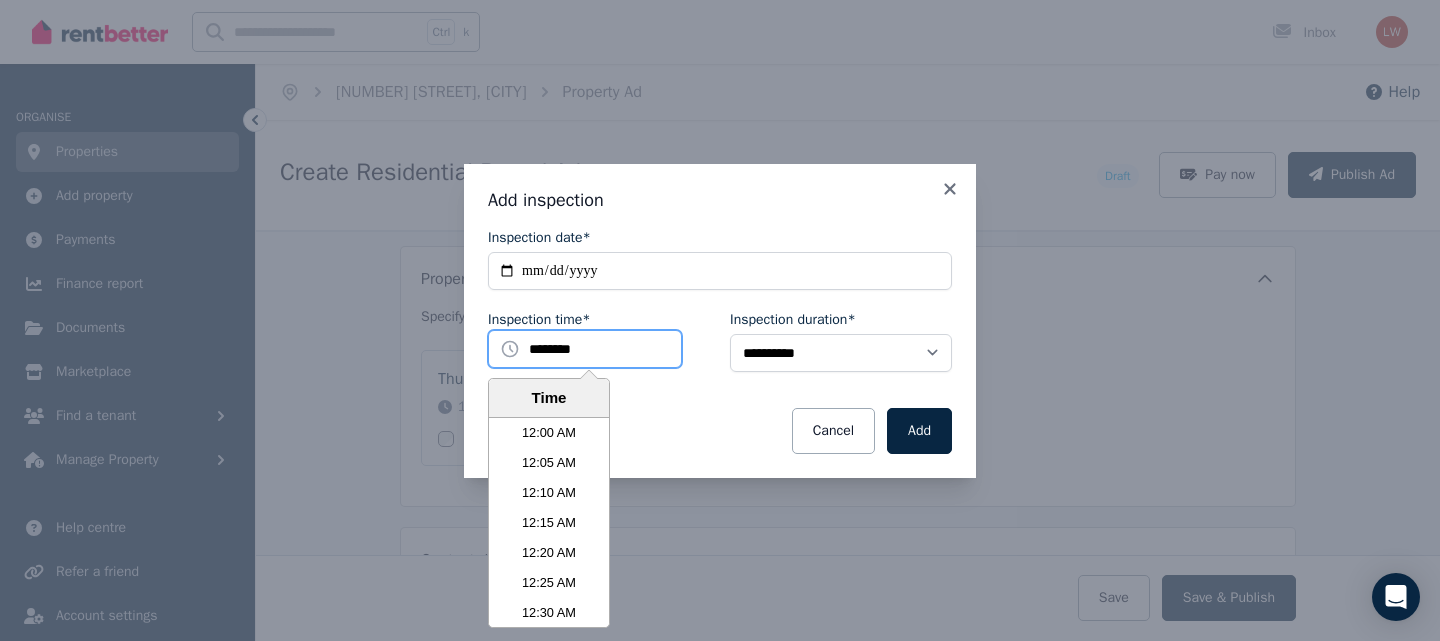 scroll, scrollTop: 3690, scrollLeft: 0, axis: vertical 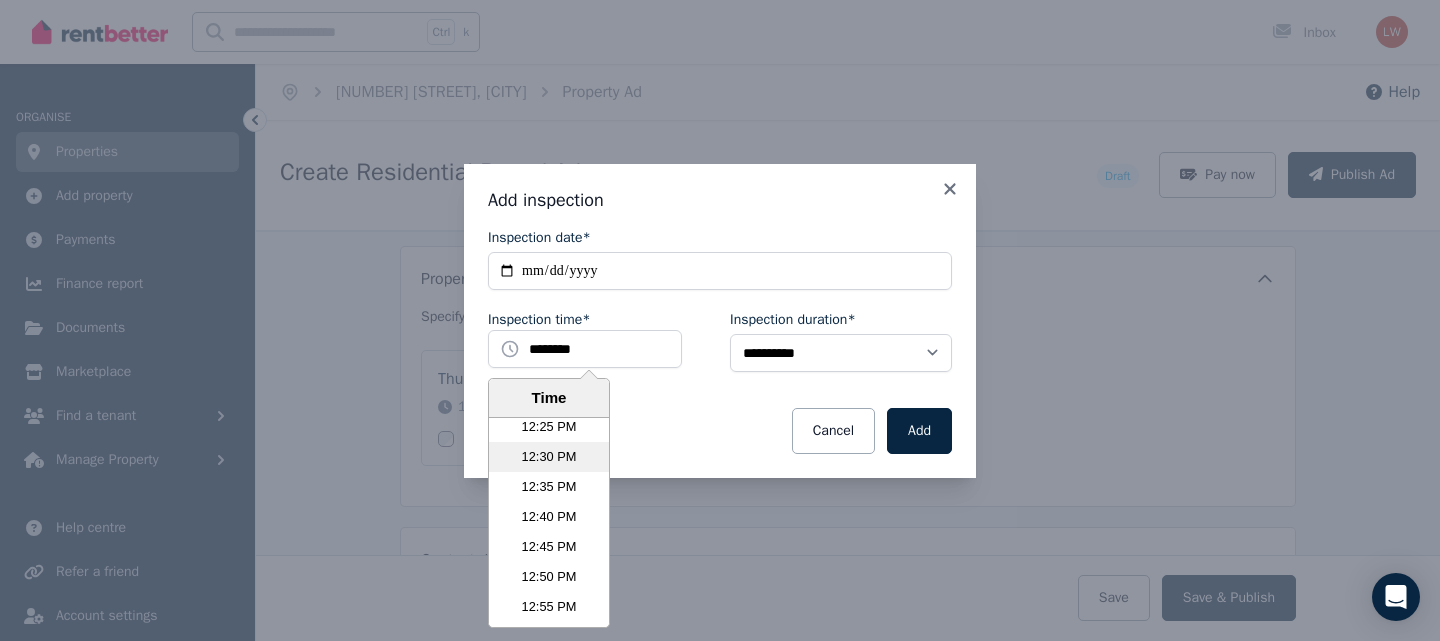 click on "12:30 PM" at bounding box center (549, 457) 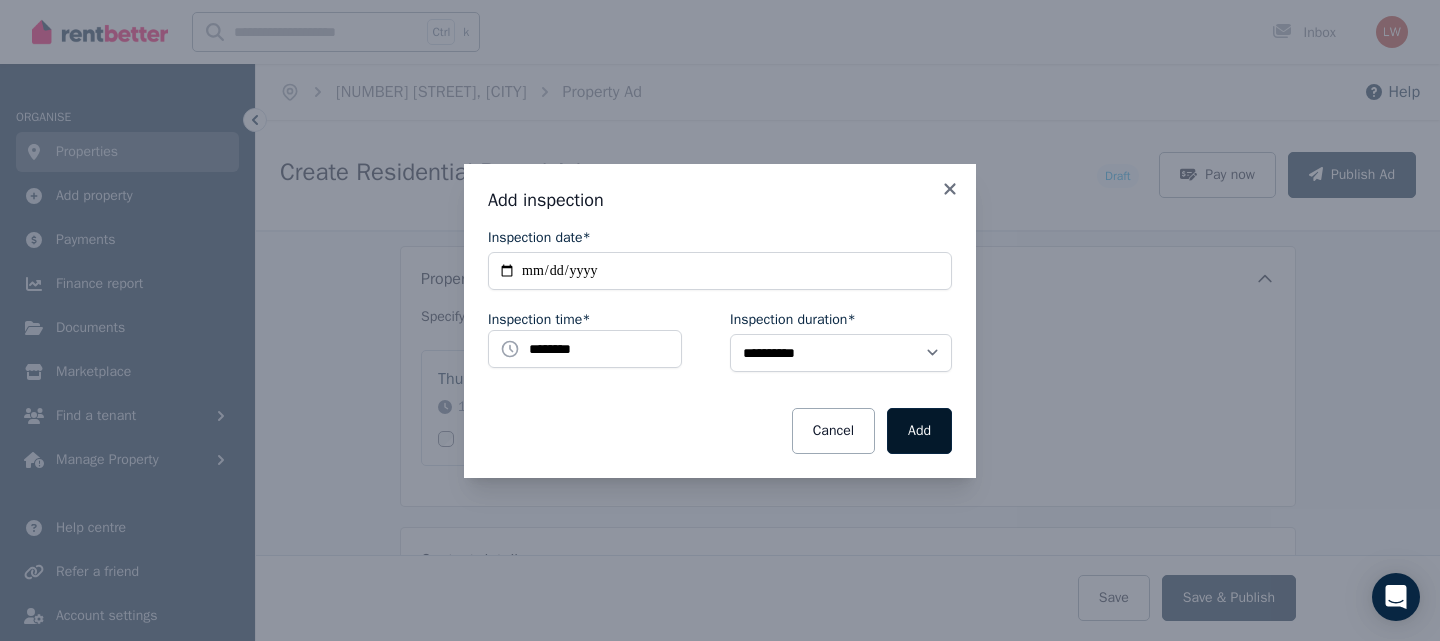 click on "Add" at bounding box center (919, 431) 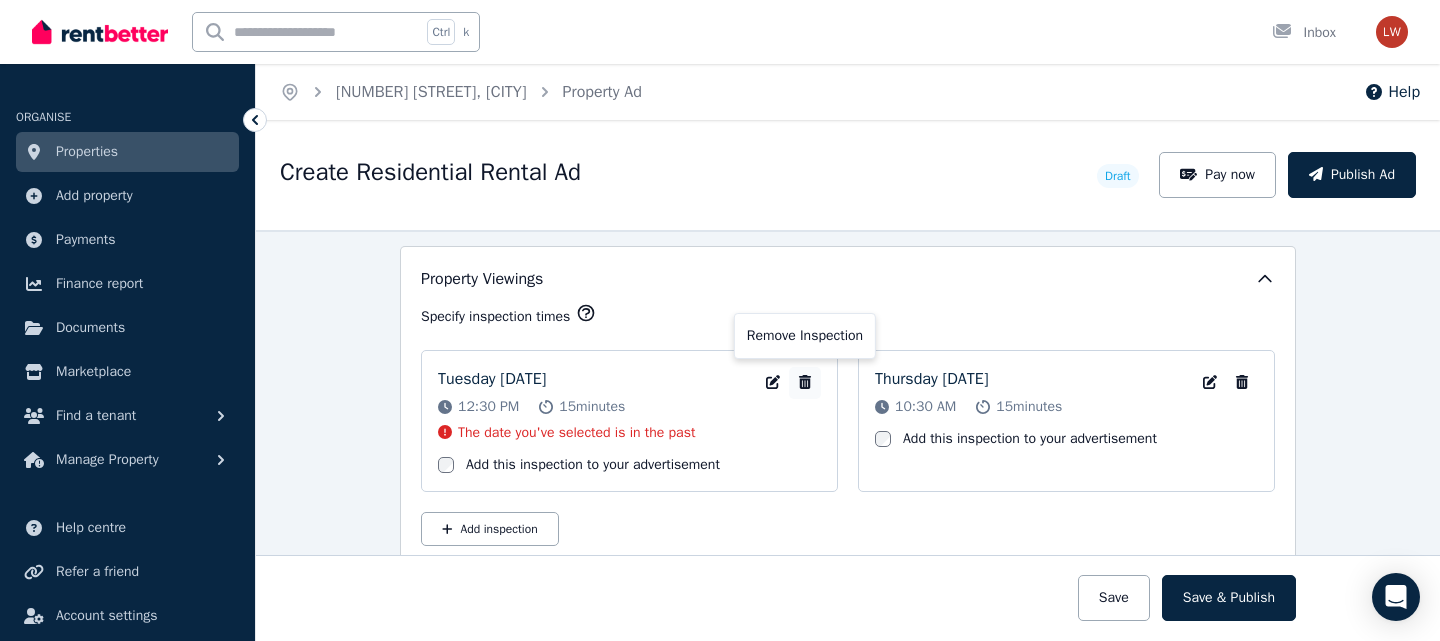 click 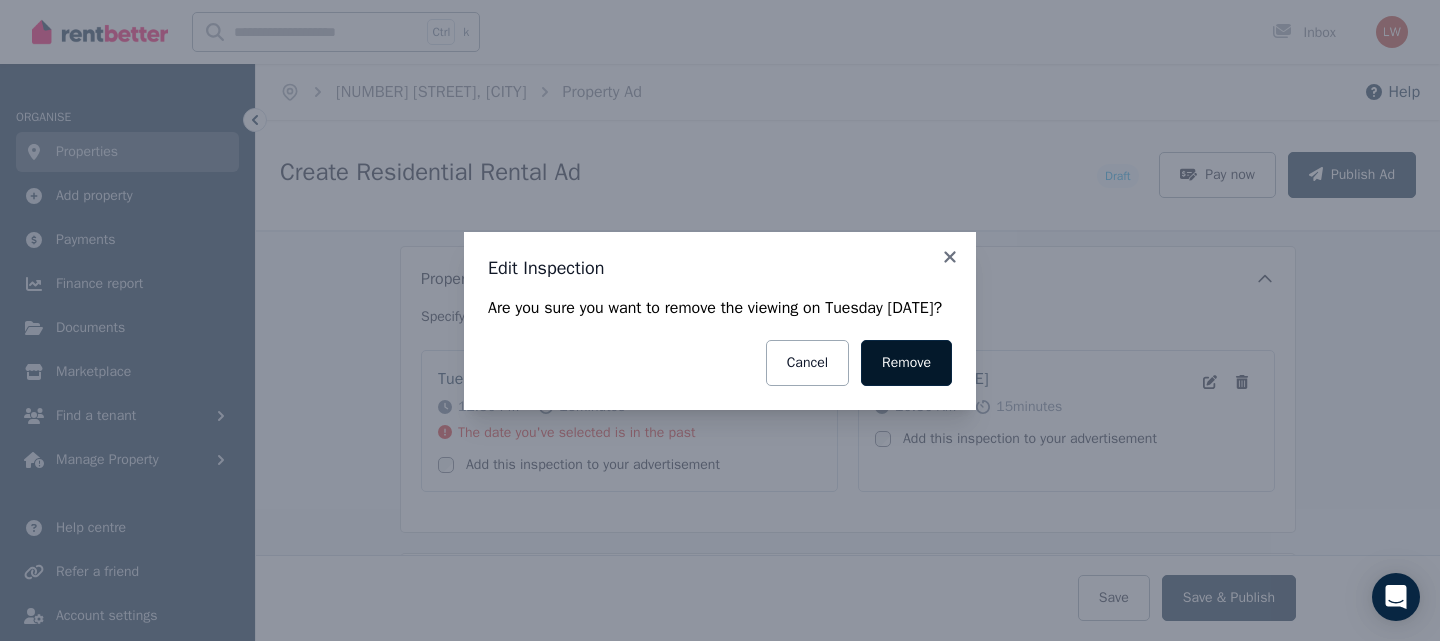 click on "Remove" at bounding box center (906, 363) 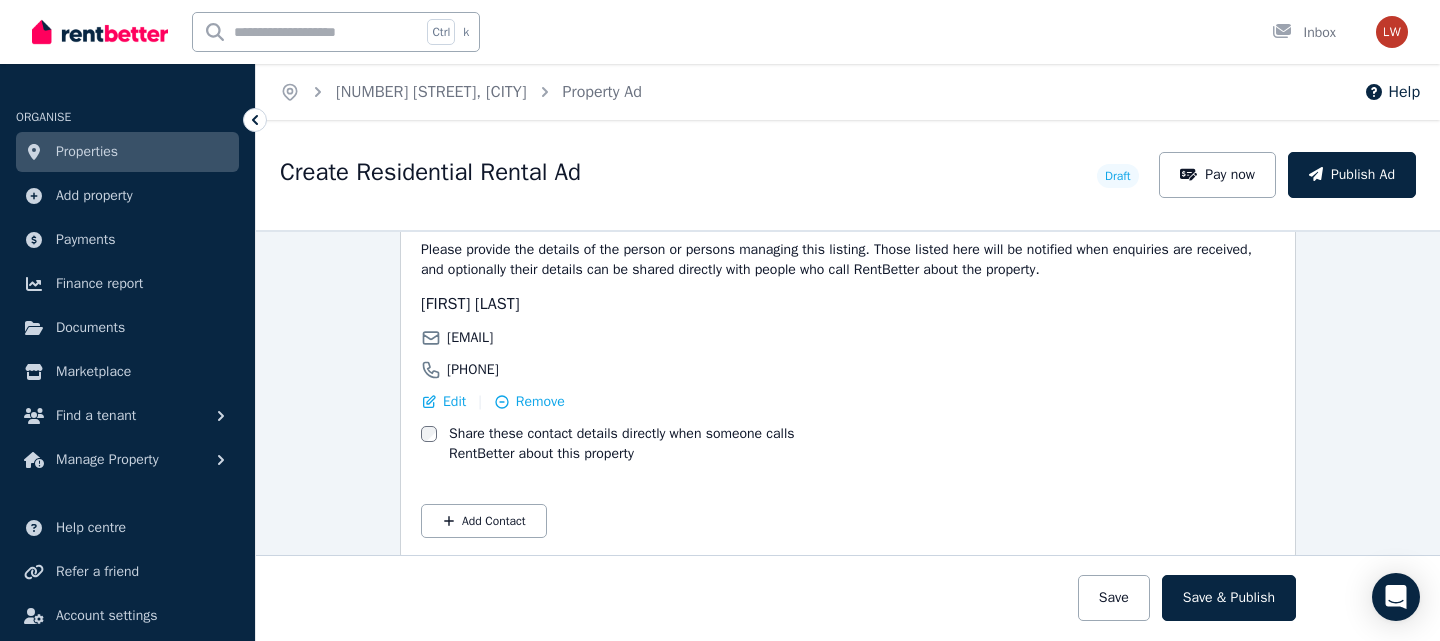 scroll, scrollTop: 3635, scrollLeft: 0, axis: vertical 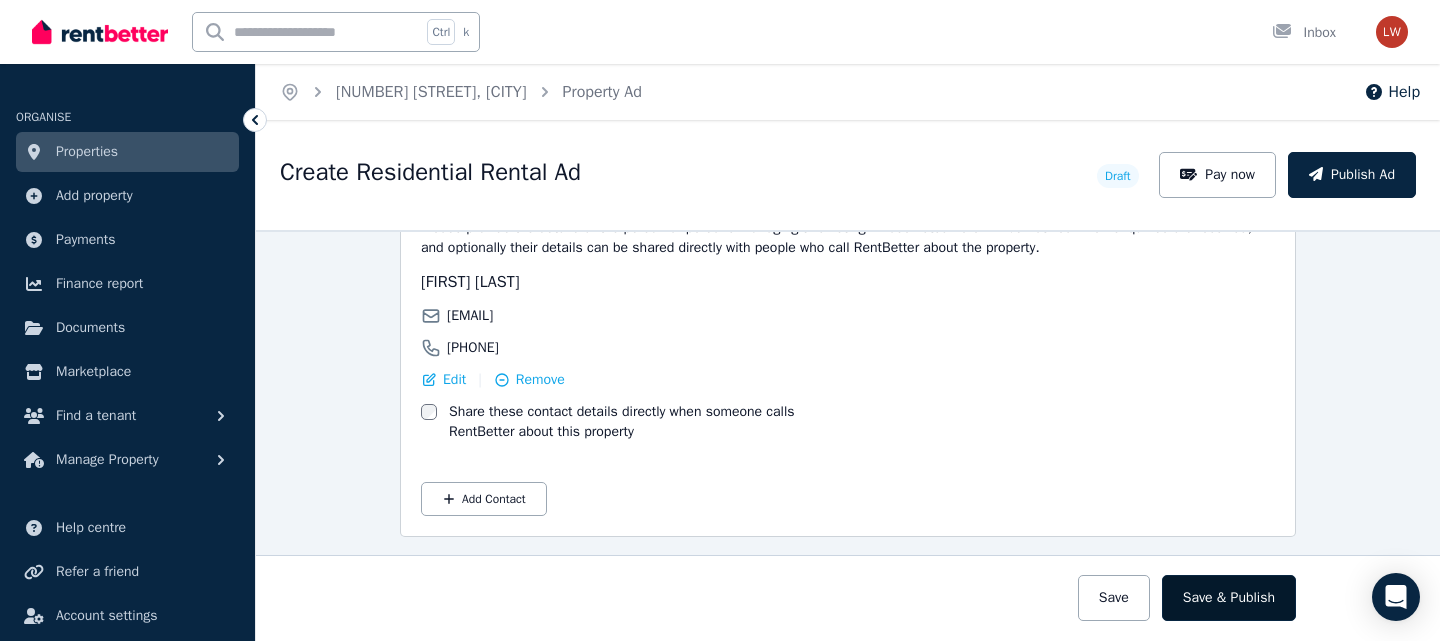 click on "Save & Publish" at bounding box center (1229, 598) 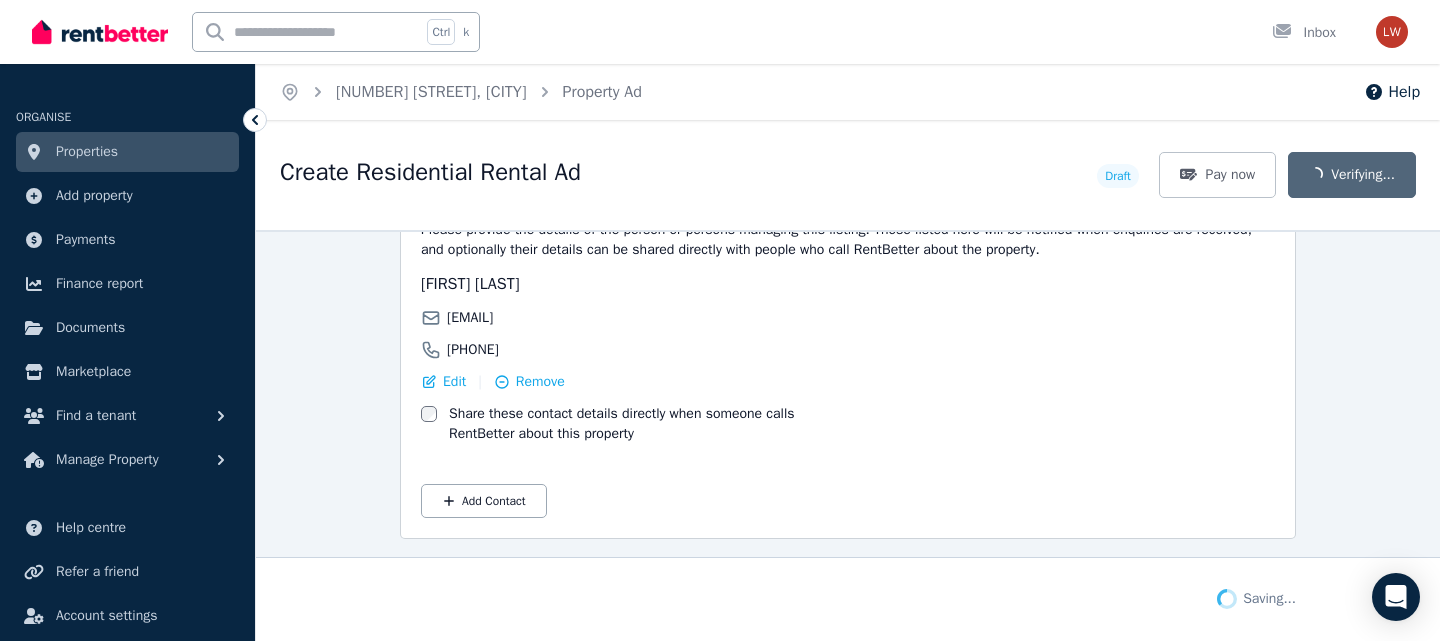 scroll, scrollTop: 3791, scrollLeft: 0, axis: vertical 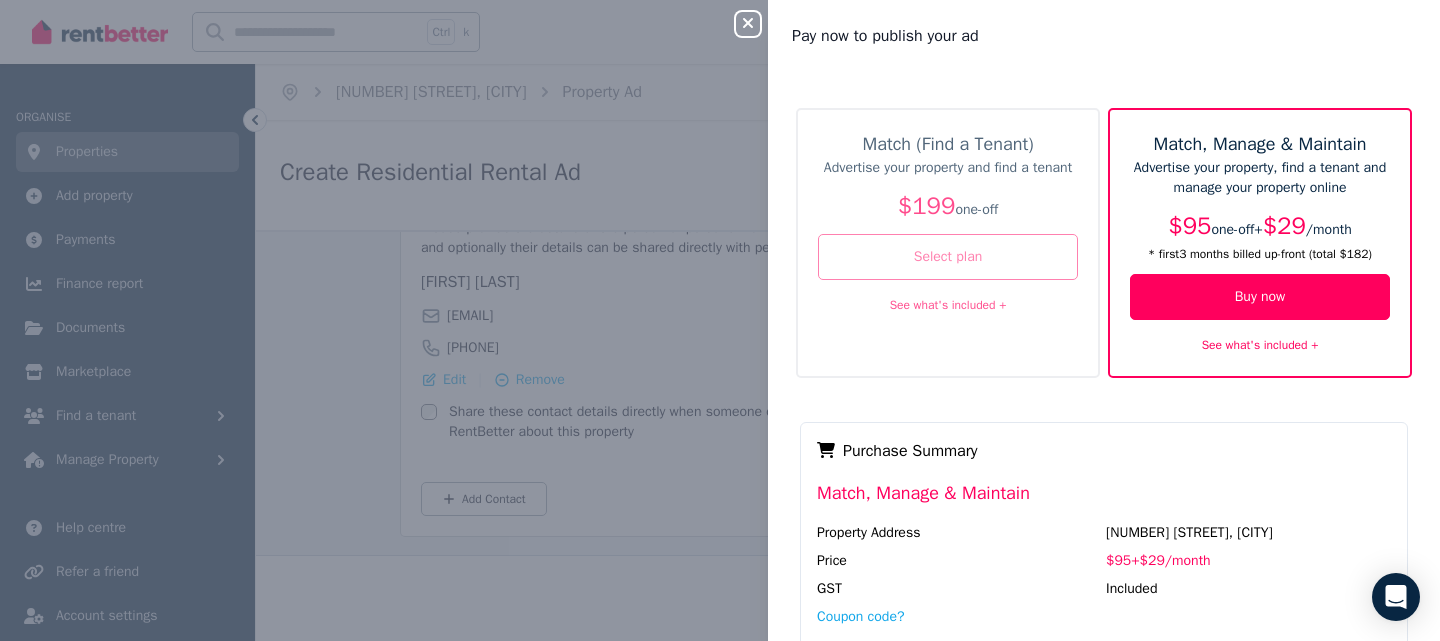 click on "Select plan" at bounding box center [948, 257] 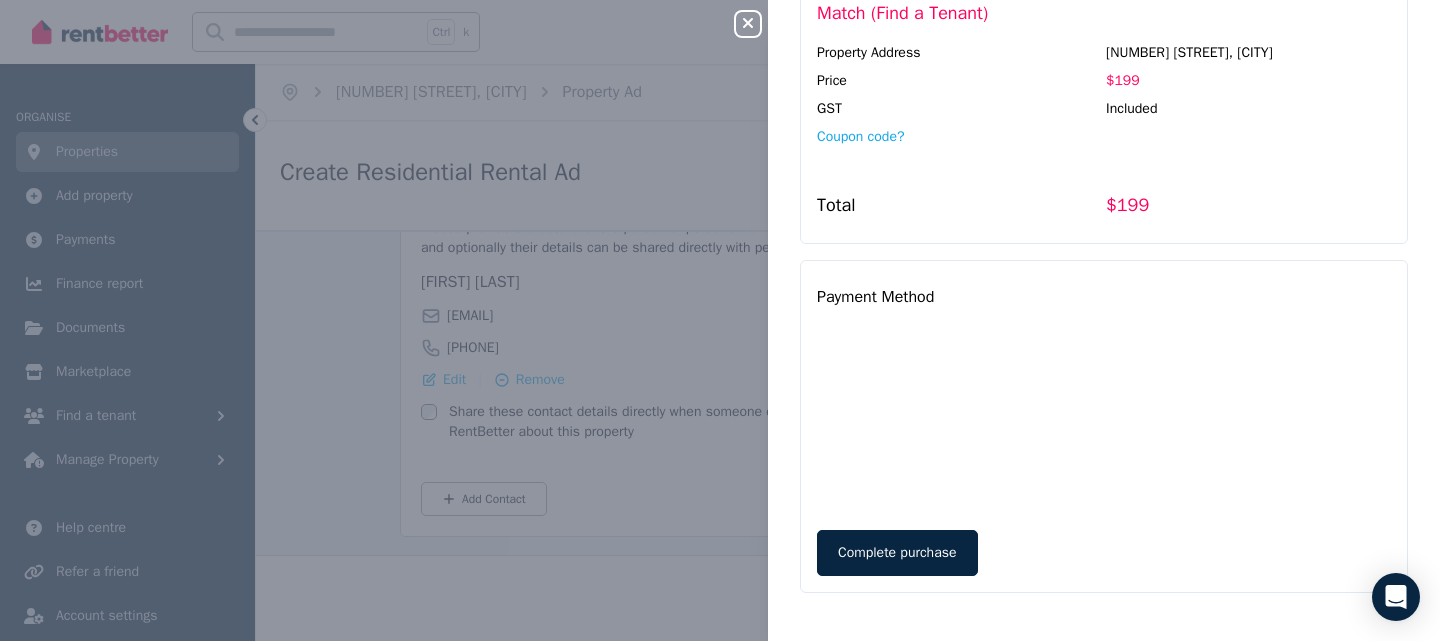 scroll, scrollTop: 500, scrollLeft: 0, axis: vertical 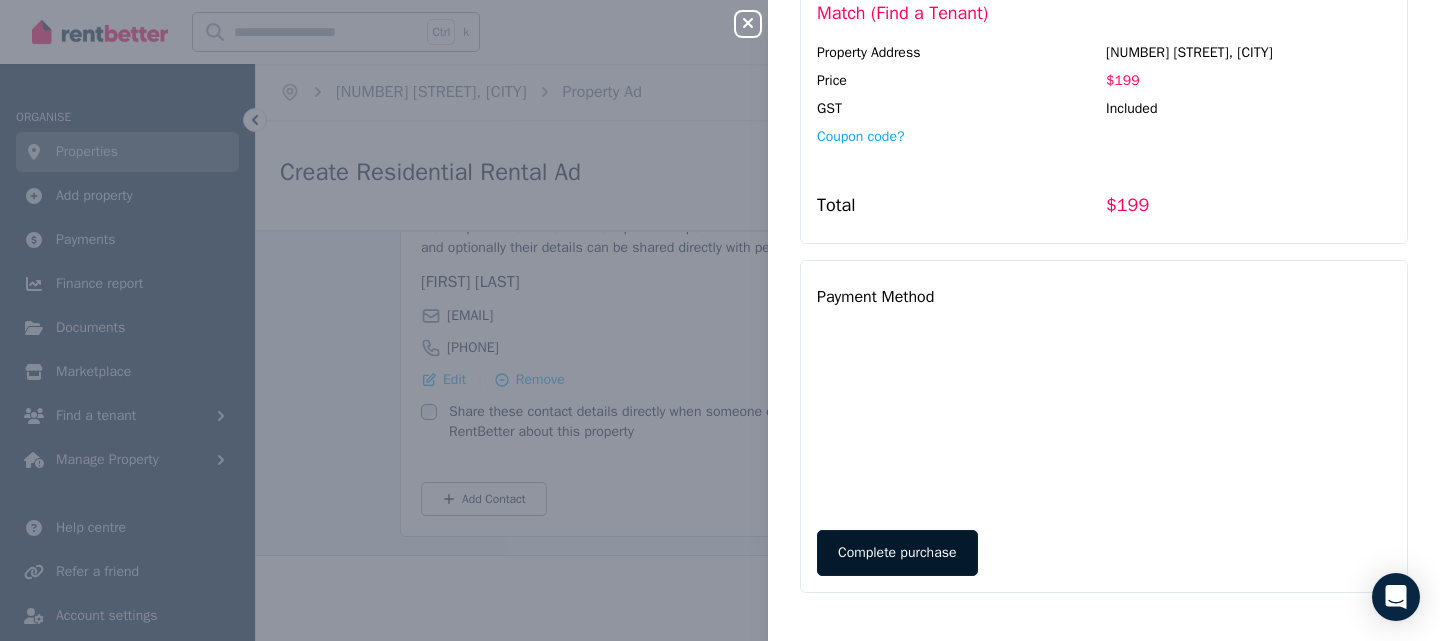 click on "Complete purchase" at bounding box center [897, 553] 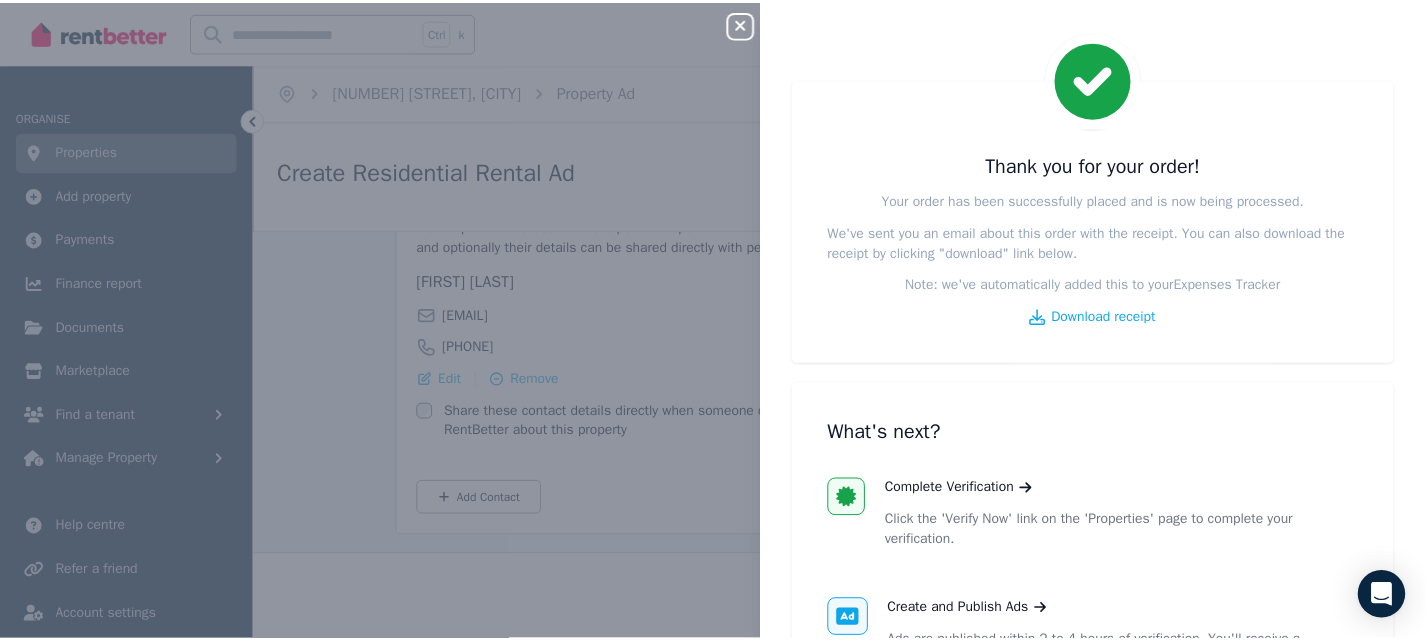 scroll, scrollTop: 45, scrollLeft: 0, axis: vertical 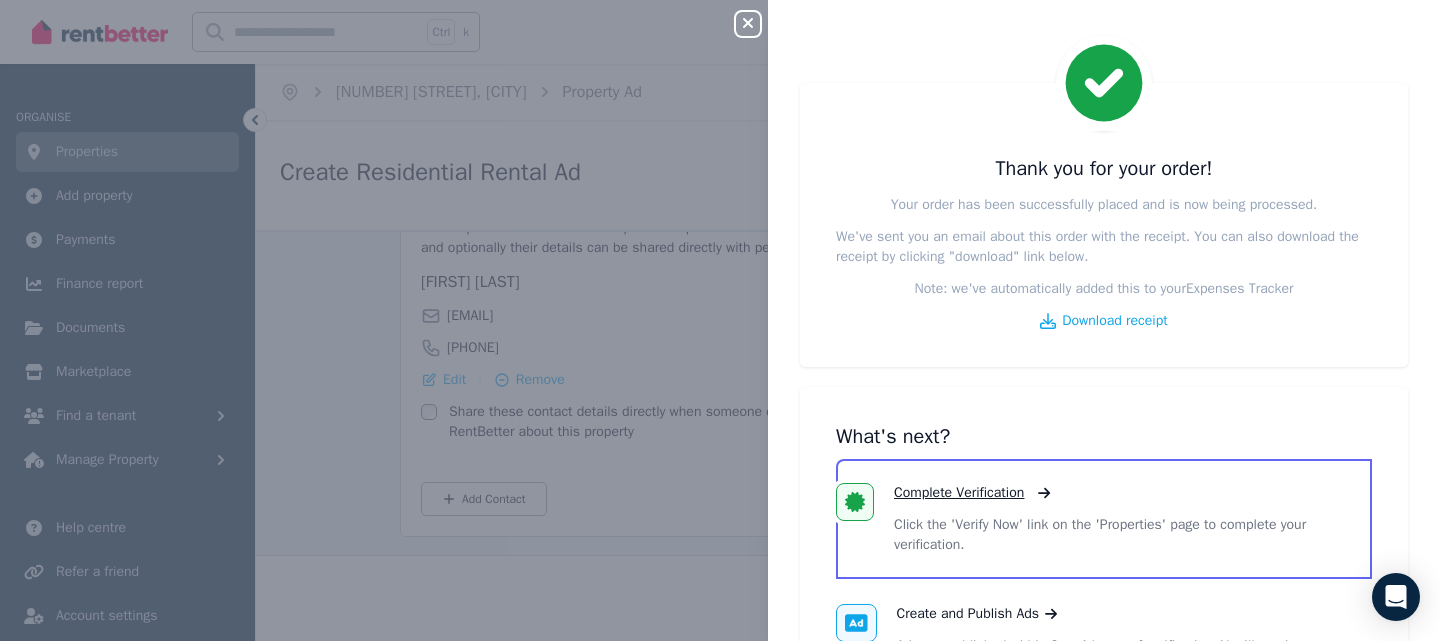 click on "Complete Verification" at bounding box center (959, 493) 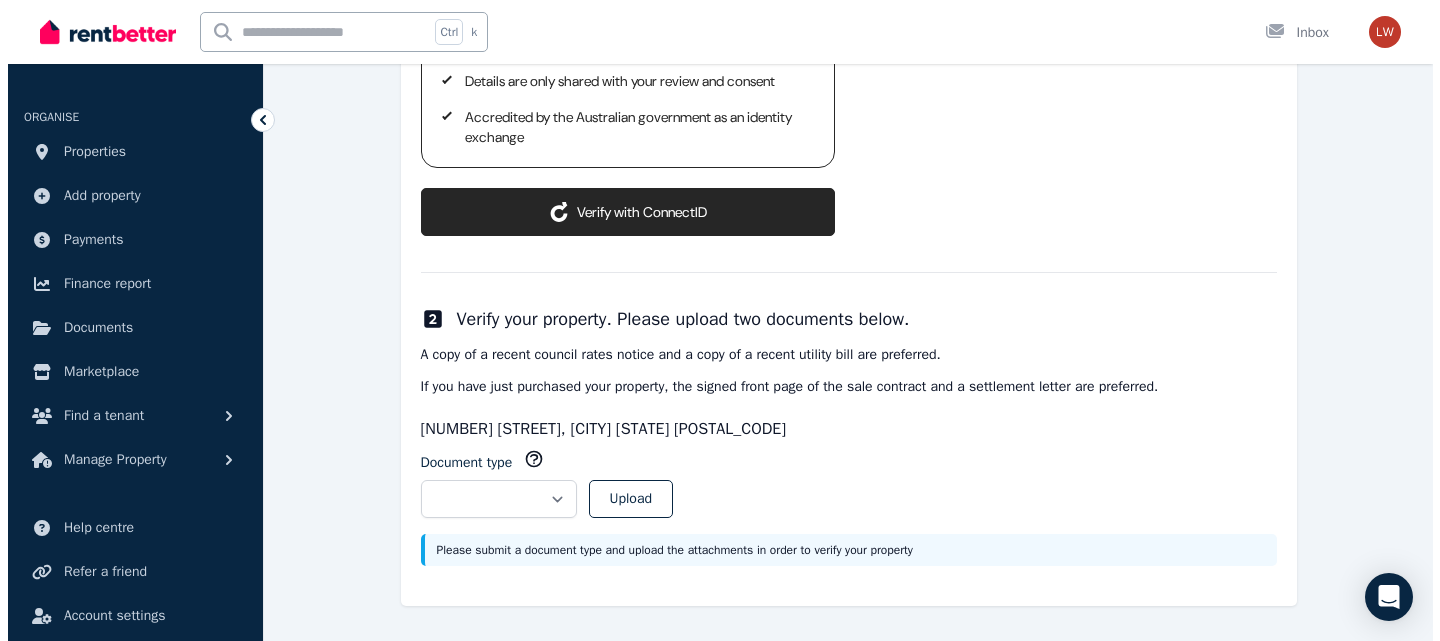 scroll, scrollTop: 277, scrollLeft: 0, axis: vertical 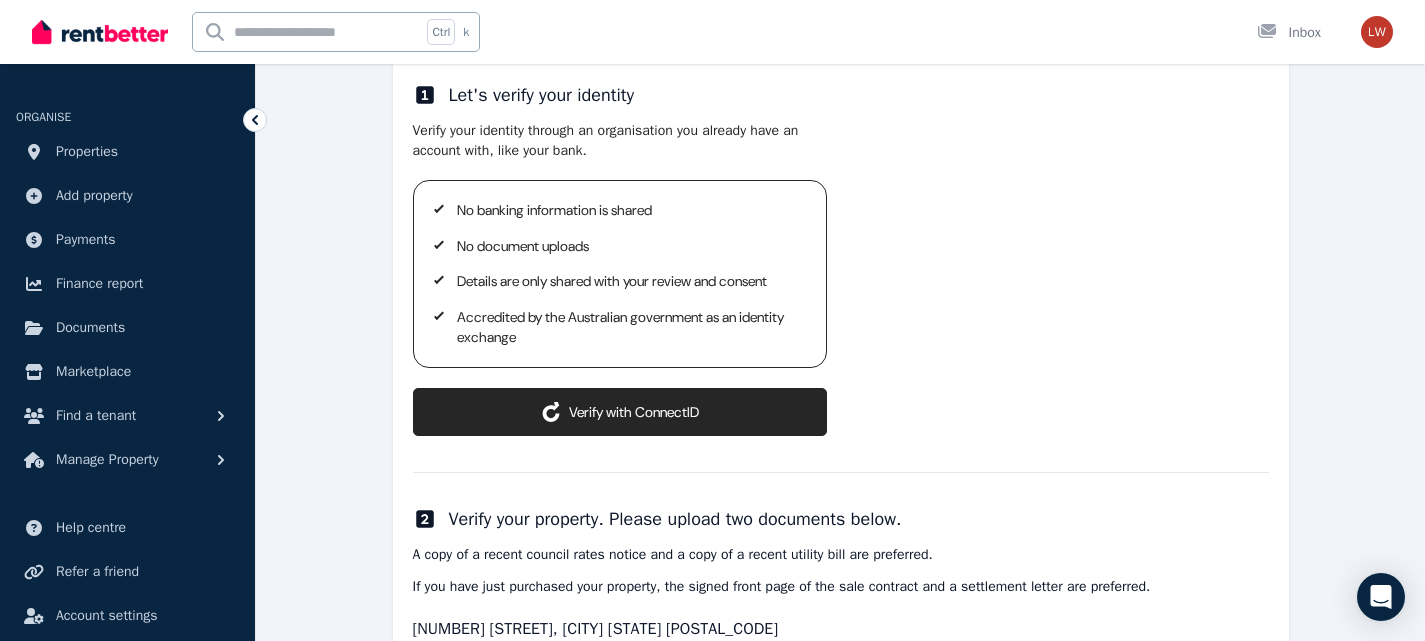 click on "ConnectID logo  Verify with ConnectID" at bounding box center (620, 412) 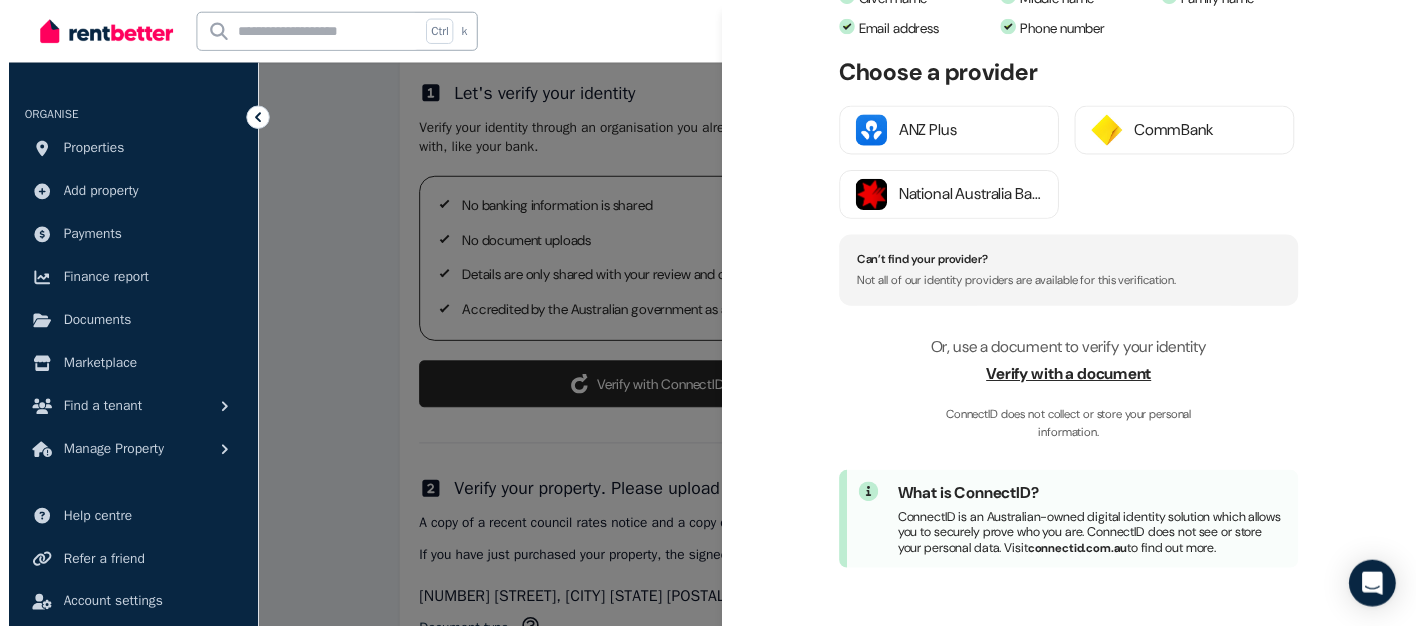 scroll, scrollTop: 153, scrollLeft: 0, axis: vertical 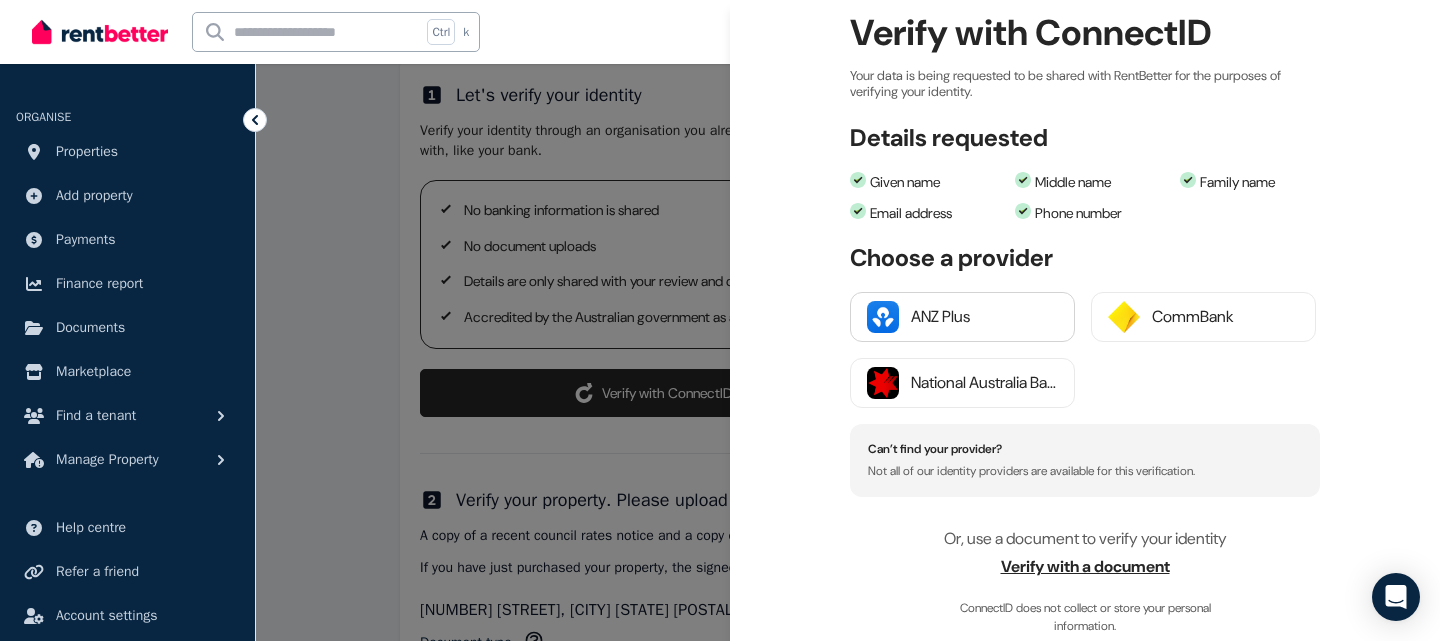 click on "ANZ Plus" at bounding box center [984, 317] 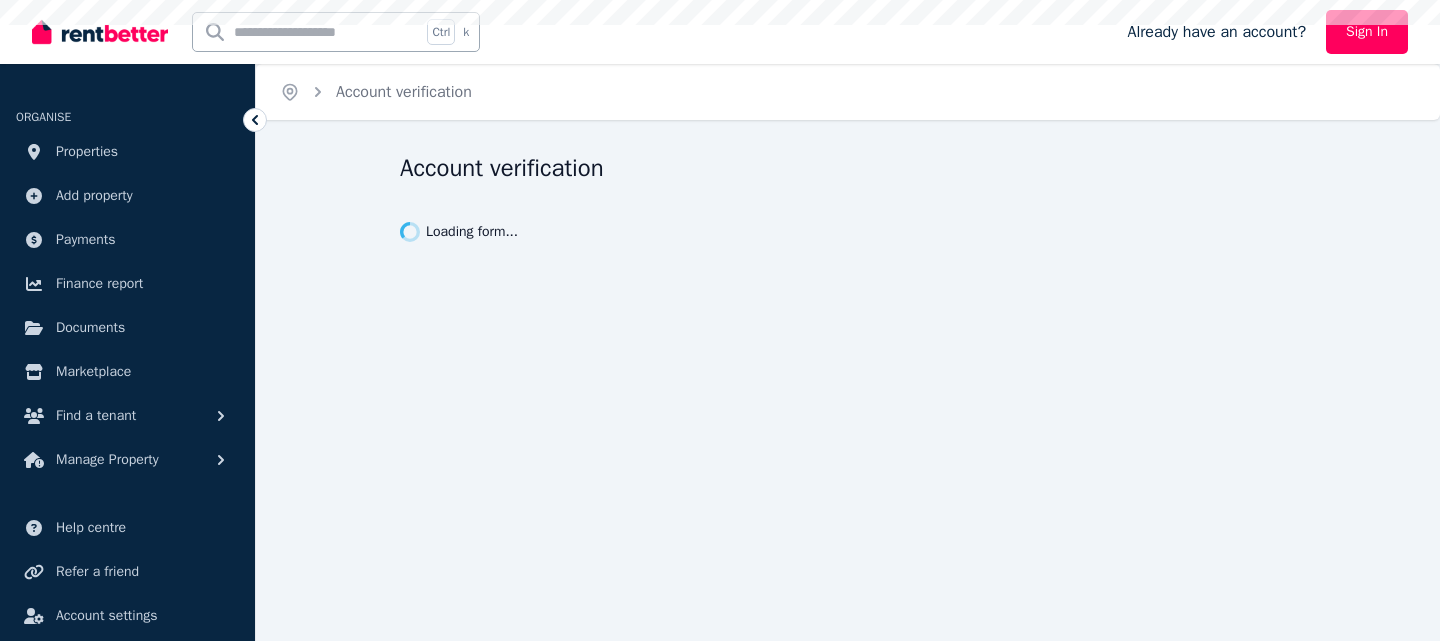 scroll, scrollTop: 0, scrollLeft: 0, axis: both 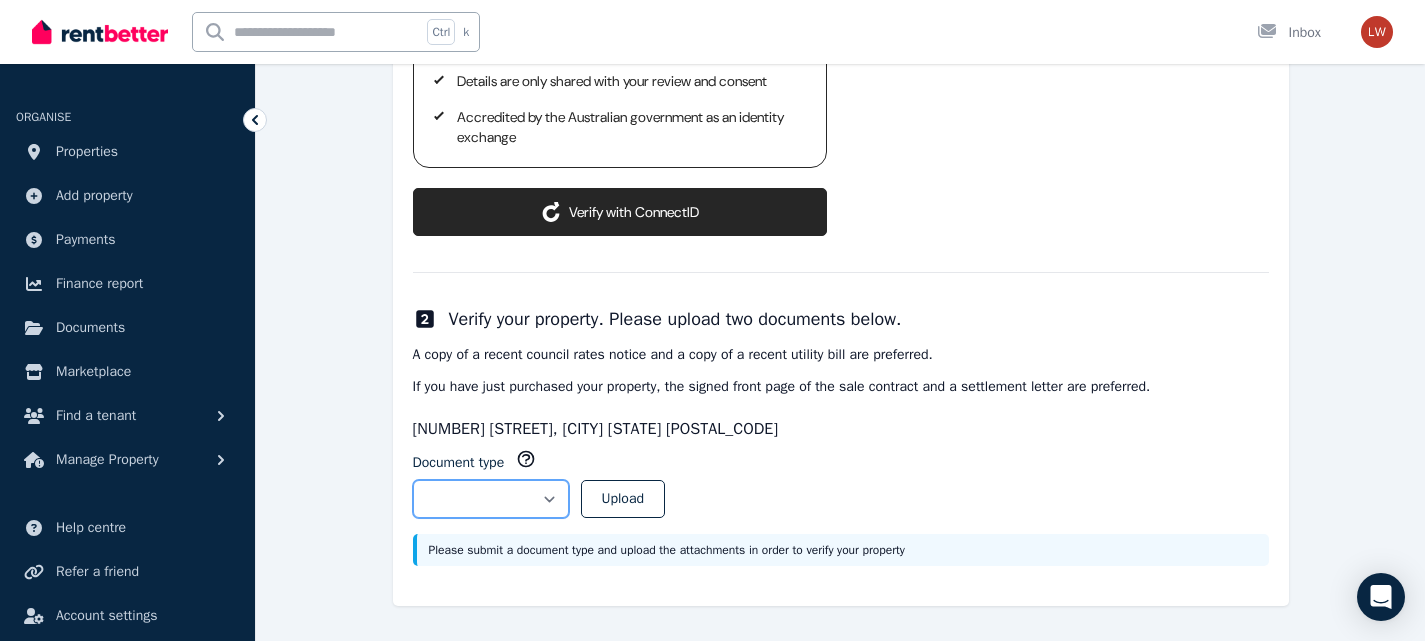 click on "**********" at bounding box center [491, 499] 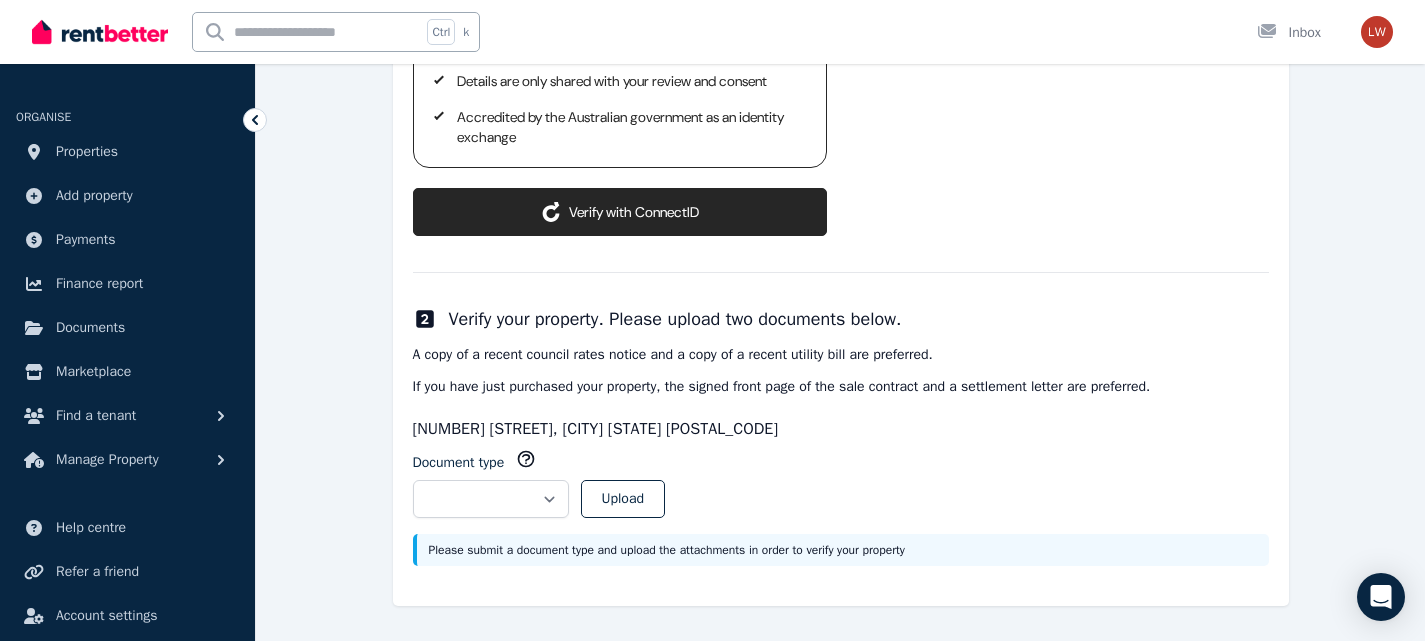 click on "ConnectID logo  Verify with ConnectID" at bounding box center (620, 212) 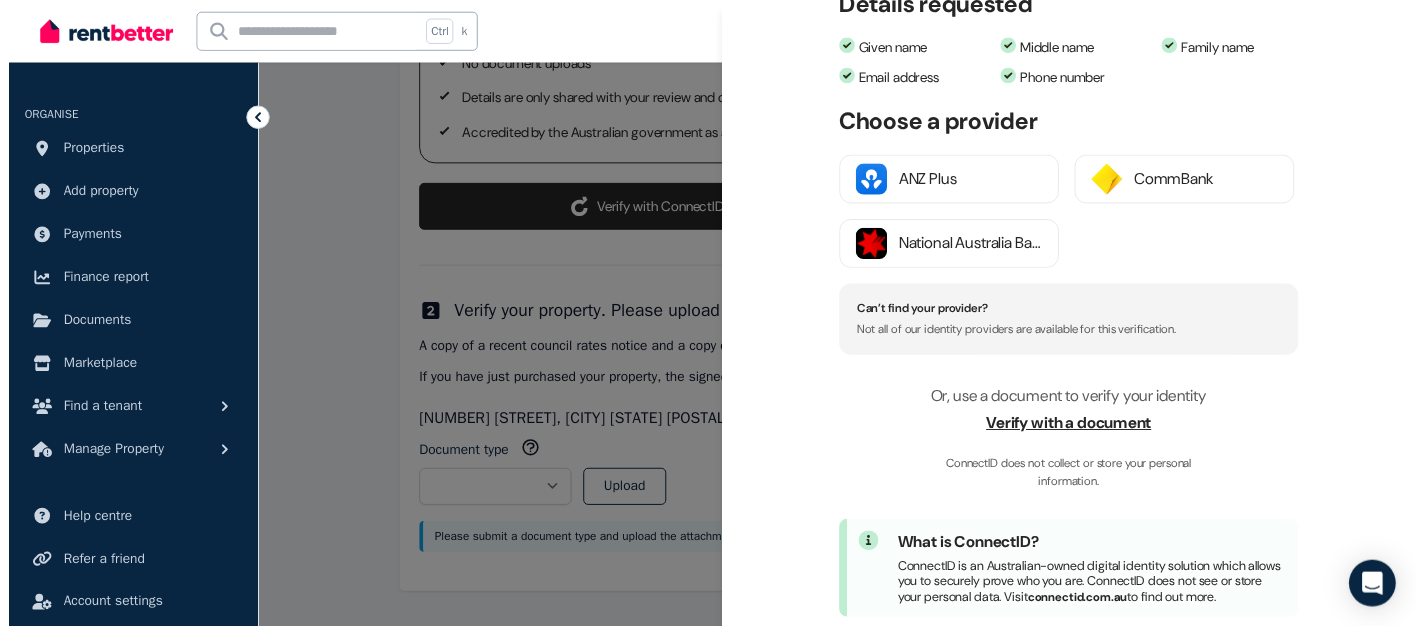 scroll, scrollTop: 153, scrollLeft: 0, axis: vertical 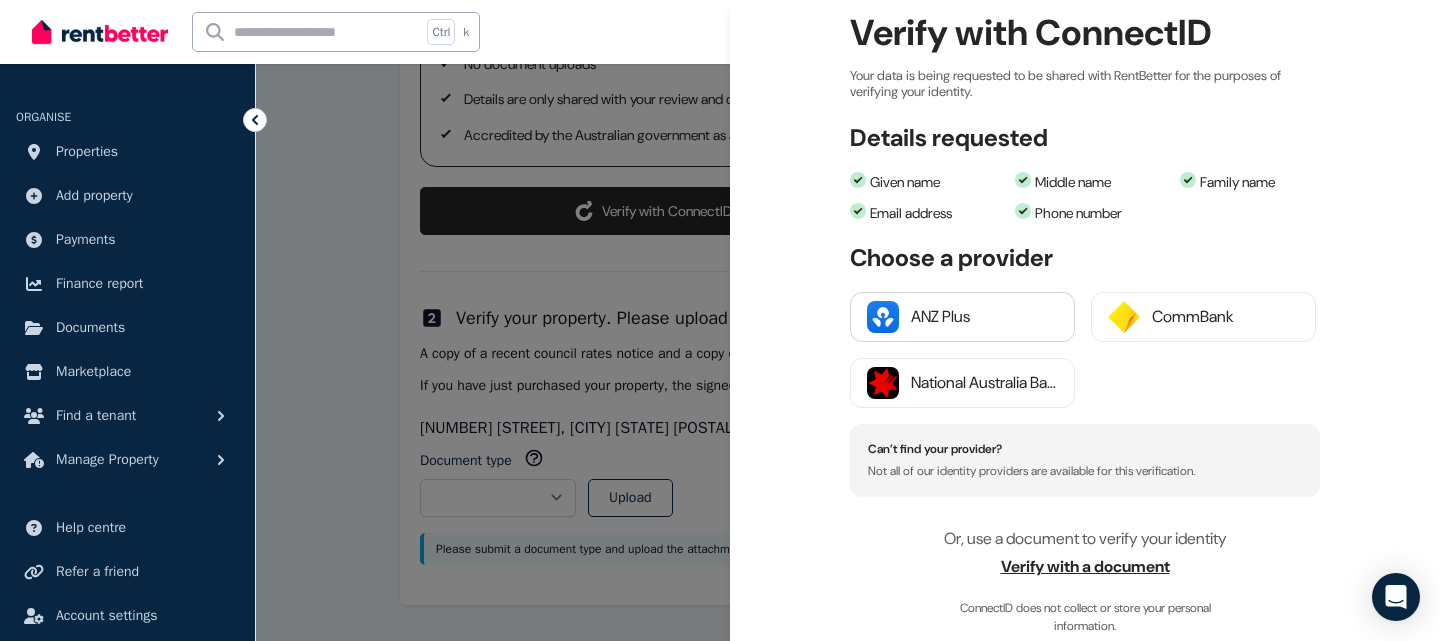 click on "ANZ Plus" at bounding box center (984, 317) 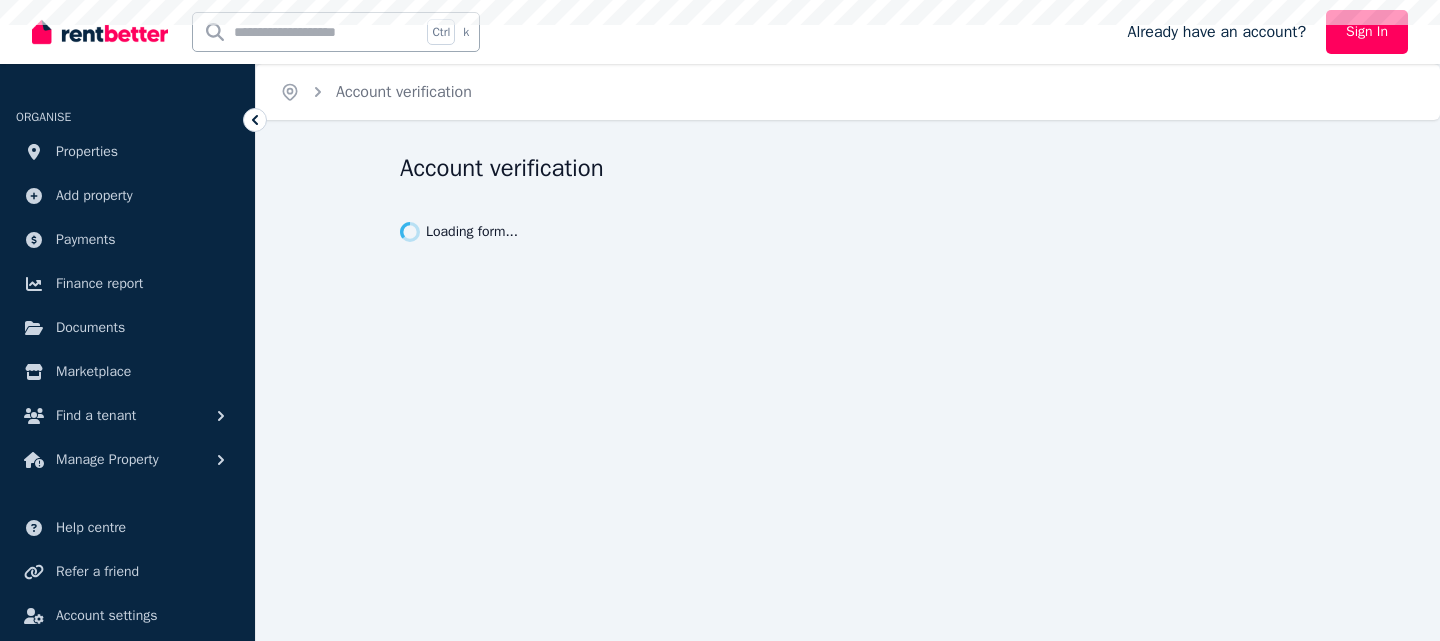 scroll, scrollTop: 0, scrollLeft: 0, axis: both 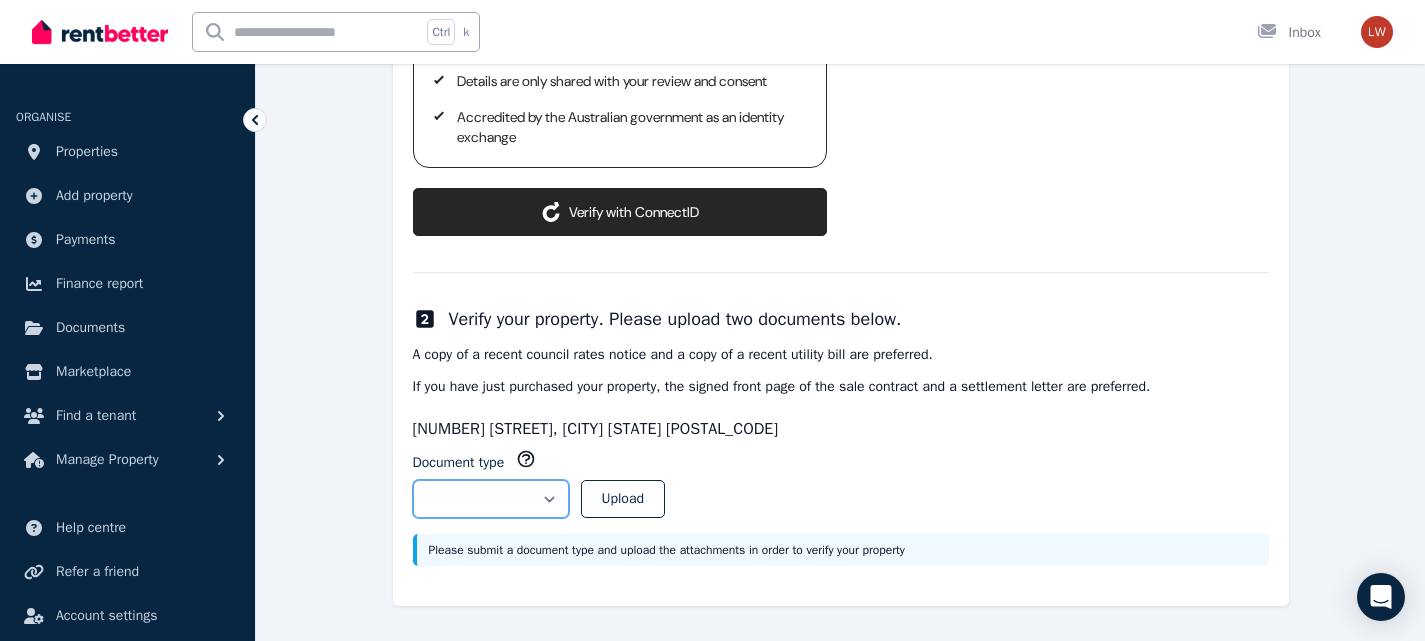 click on "**********" at bounding box center (491, 499) 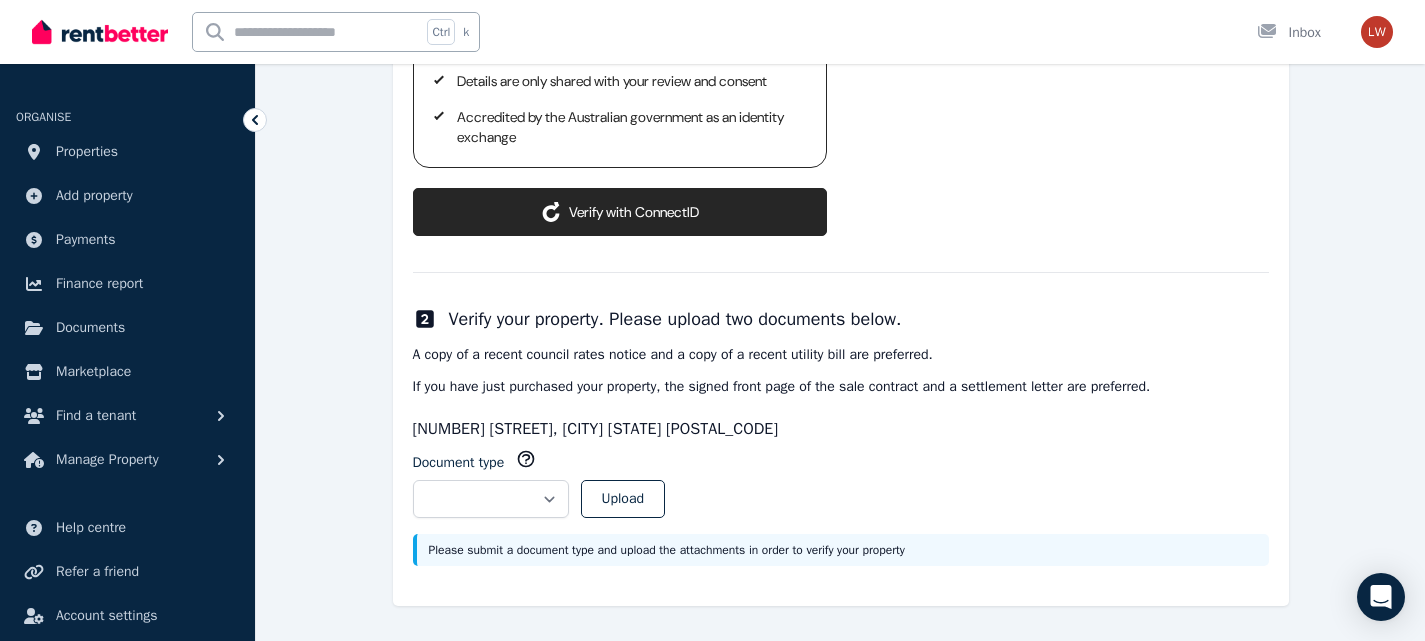 click on "**********" at bounding box center (841, 491) 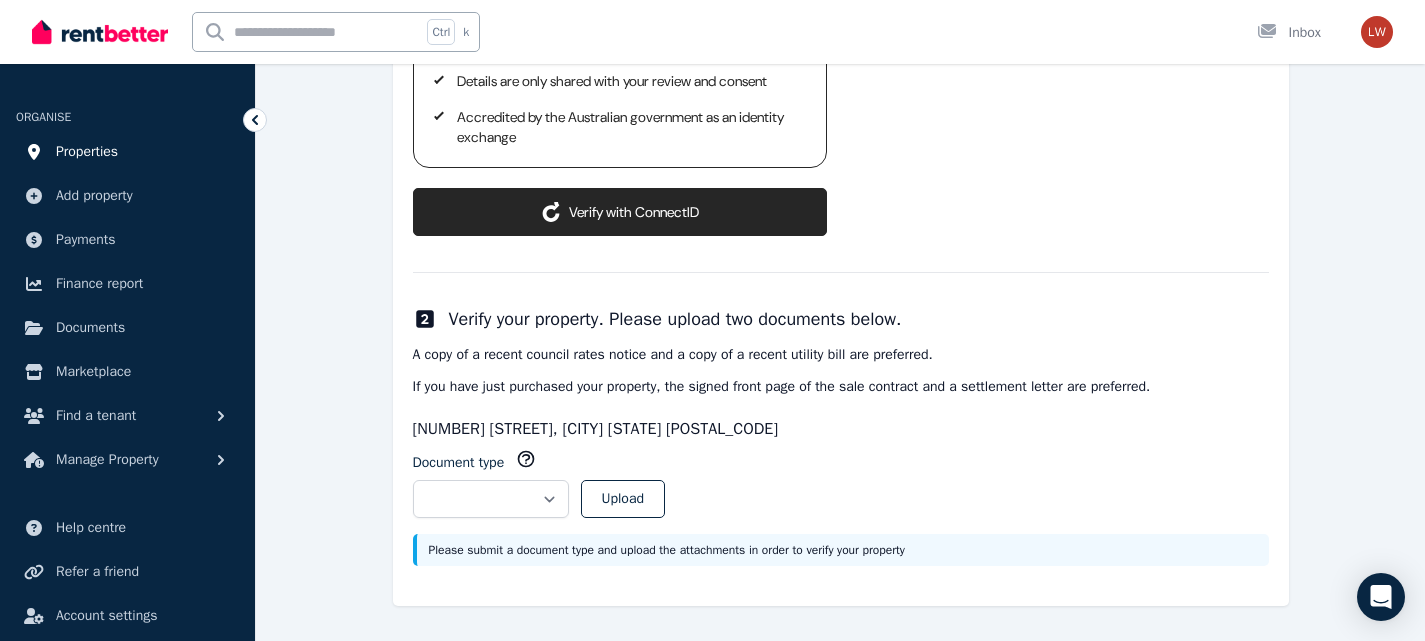 click on "Properties" at bounding box center [87, 152] 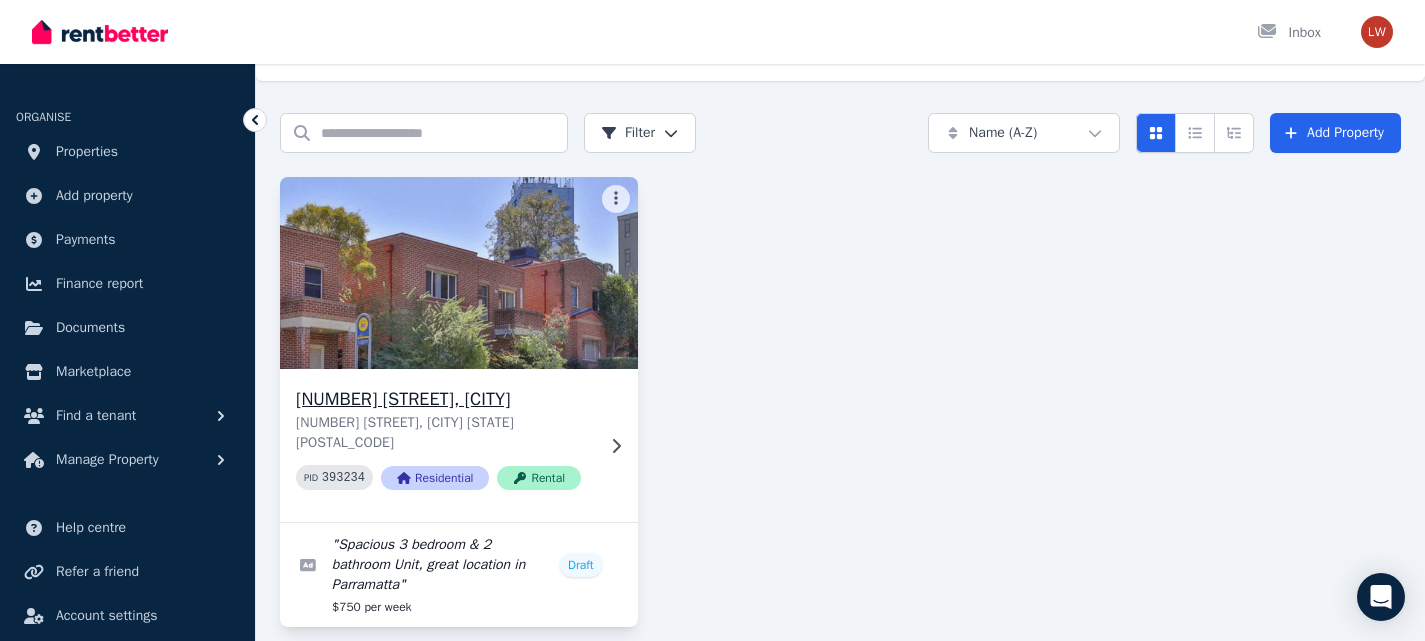 scroll, scrollTop: 41, scrollLeft: 0, axis: vertical 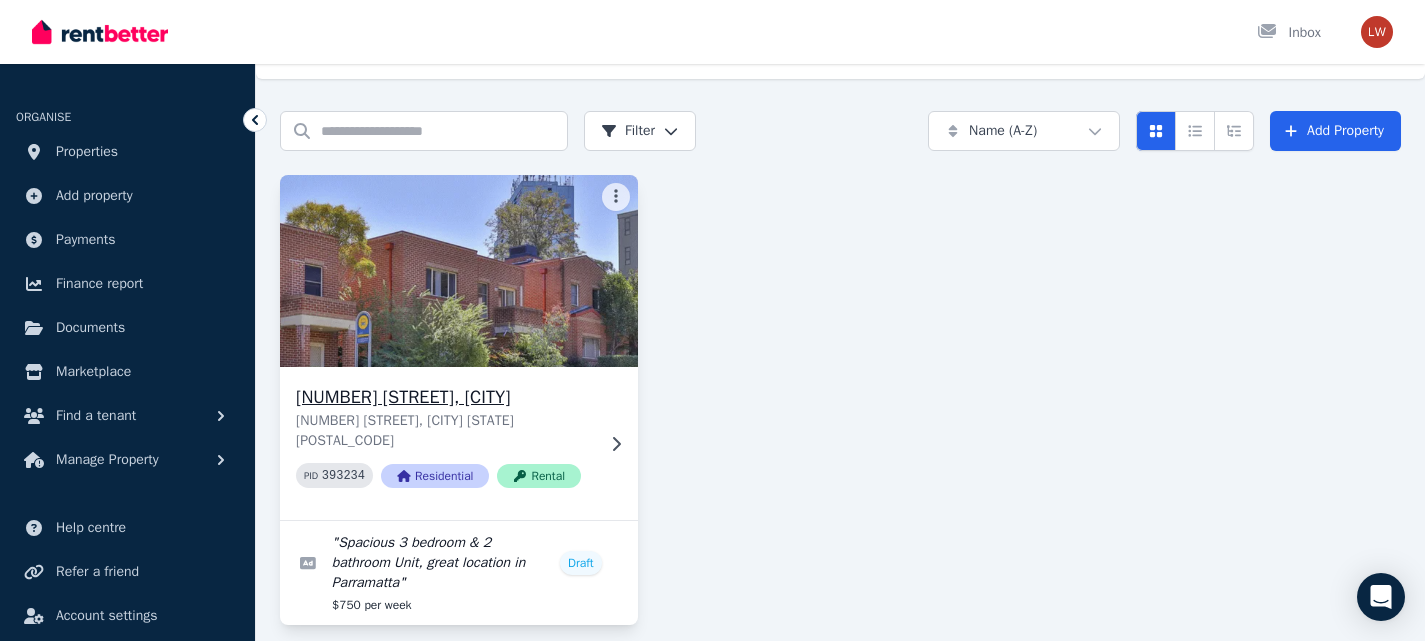 click at bounding box center [459, 271] 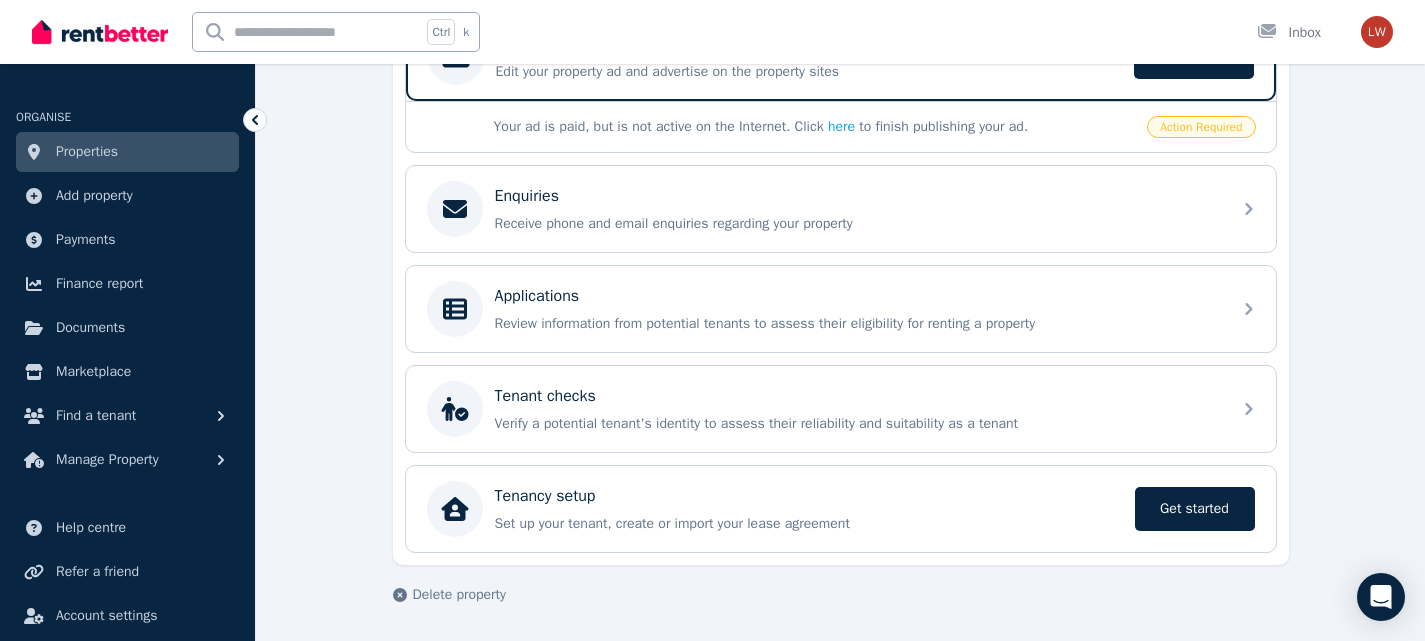 scroll, scrollTop: 339, scrollLeft: 0, axis: vertical 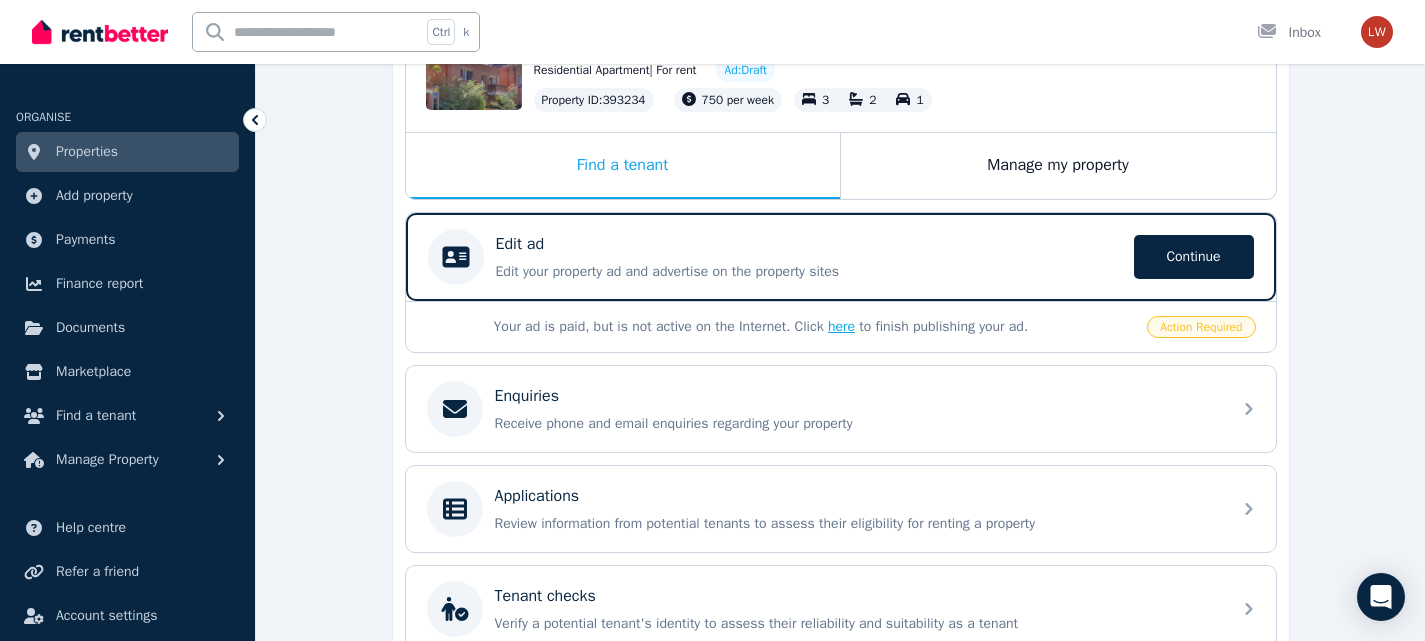 click on "here" at bounding box center [841, 326] 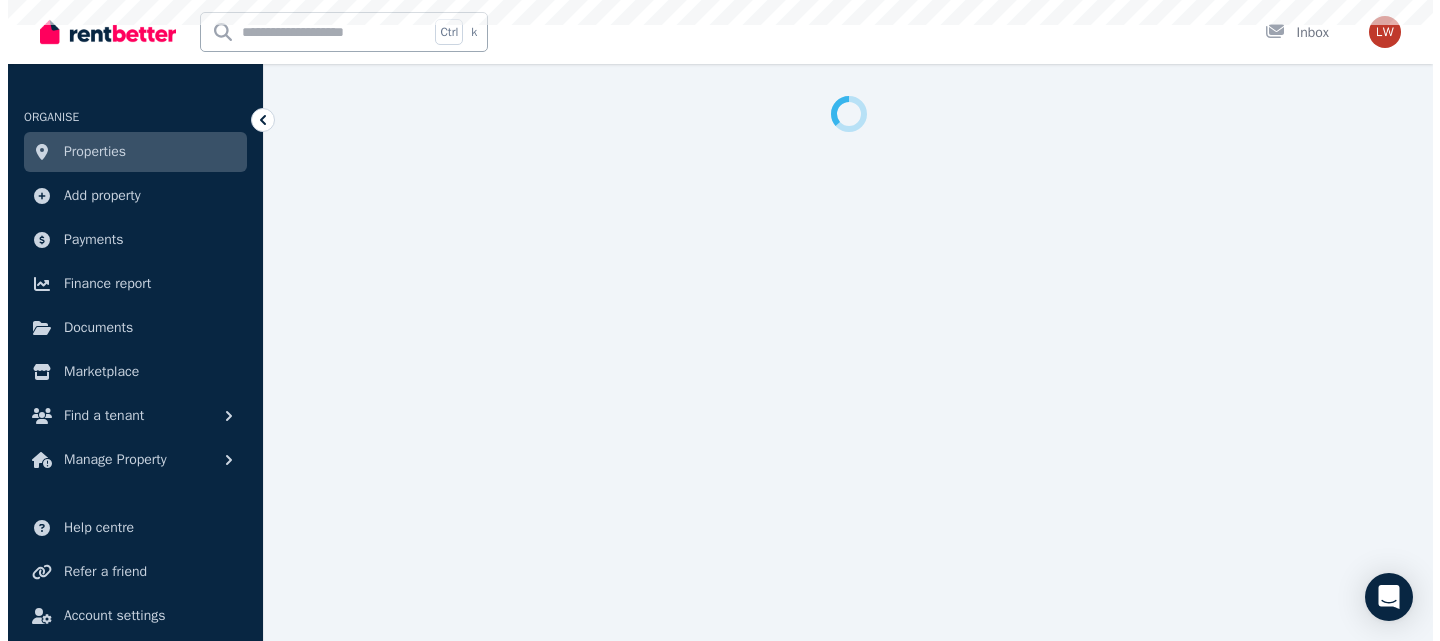 scroll, scrollTop: 0, scrollLeft: 0, axis: both 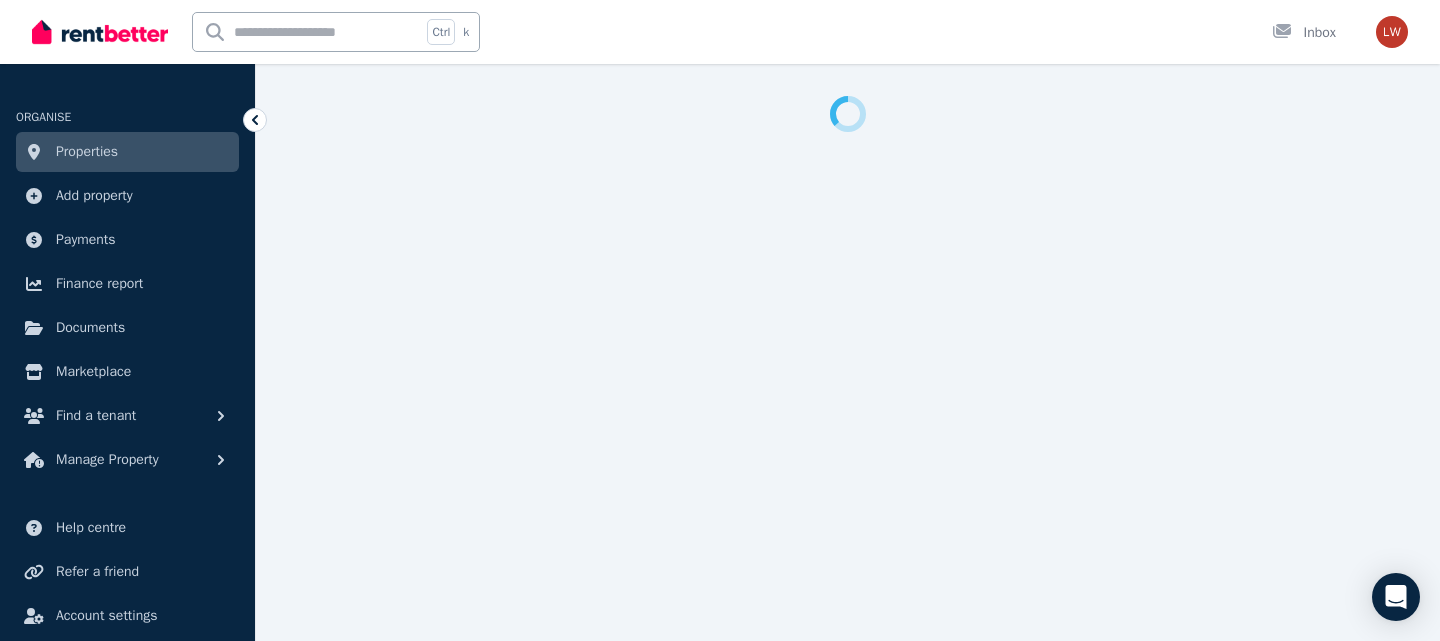 select on "***" 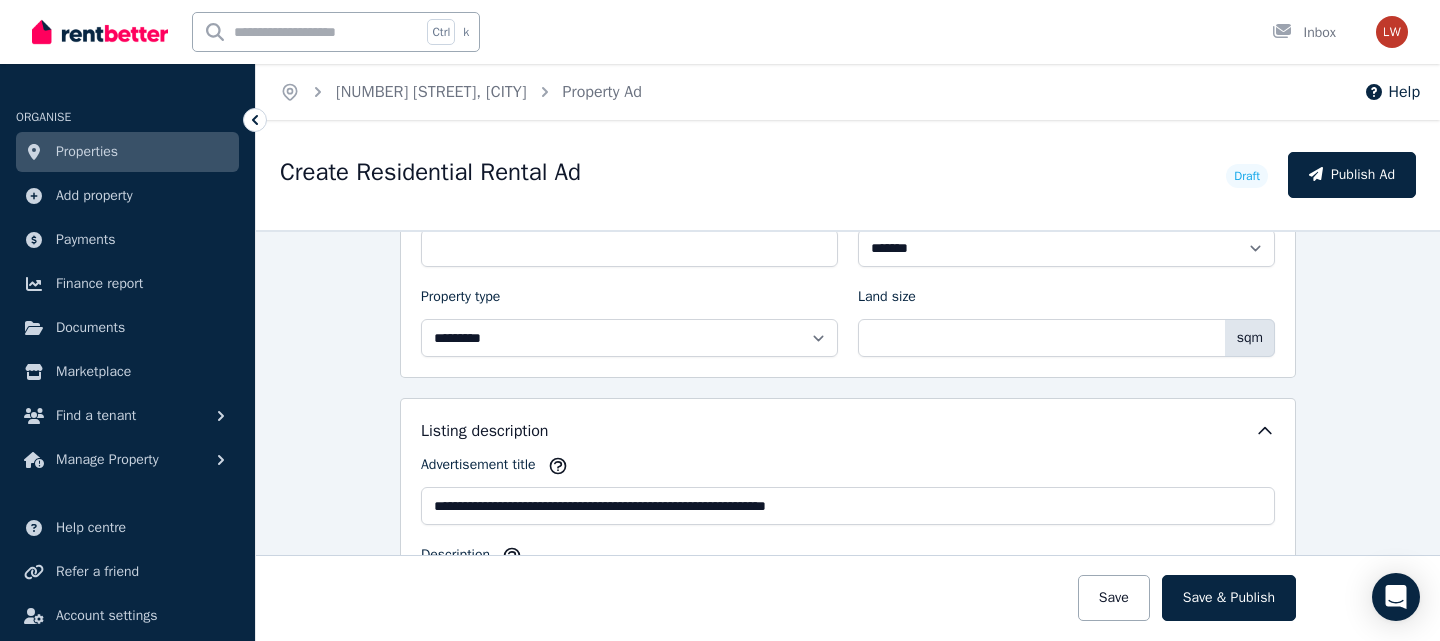 scroll, scrollTop: 1100, scrollLeft: 0, axis: vertical 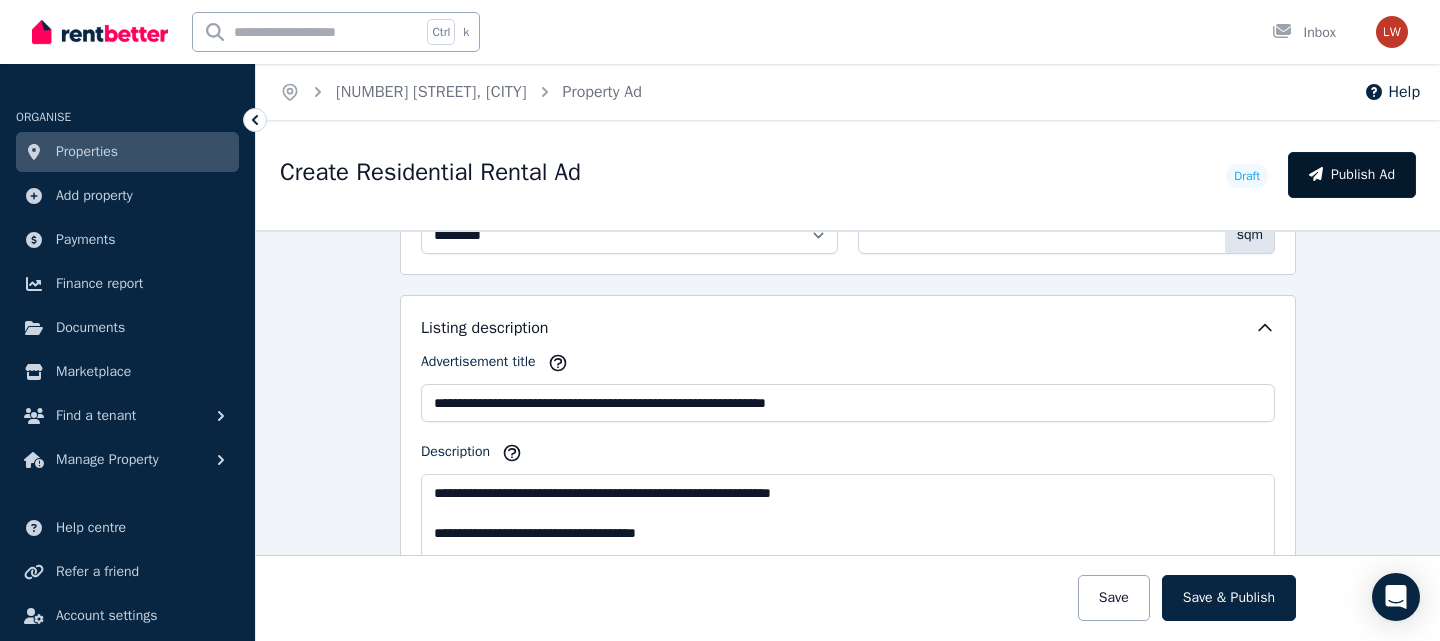 click on "Publish Ad" at bounding box center [1352, 175] 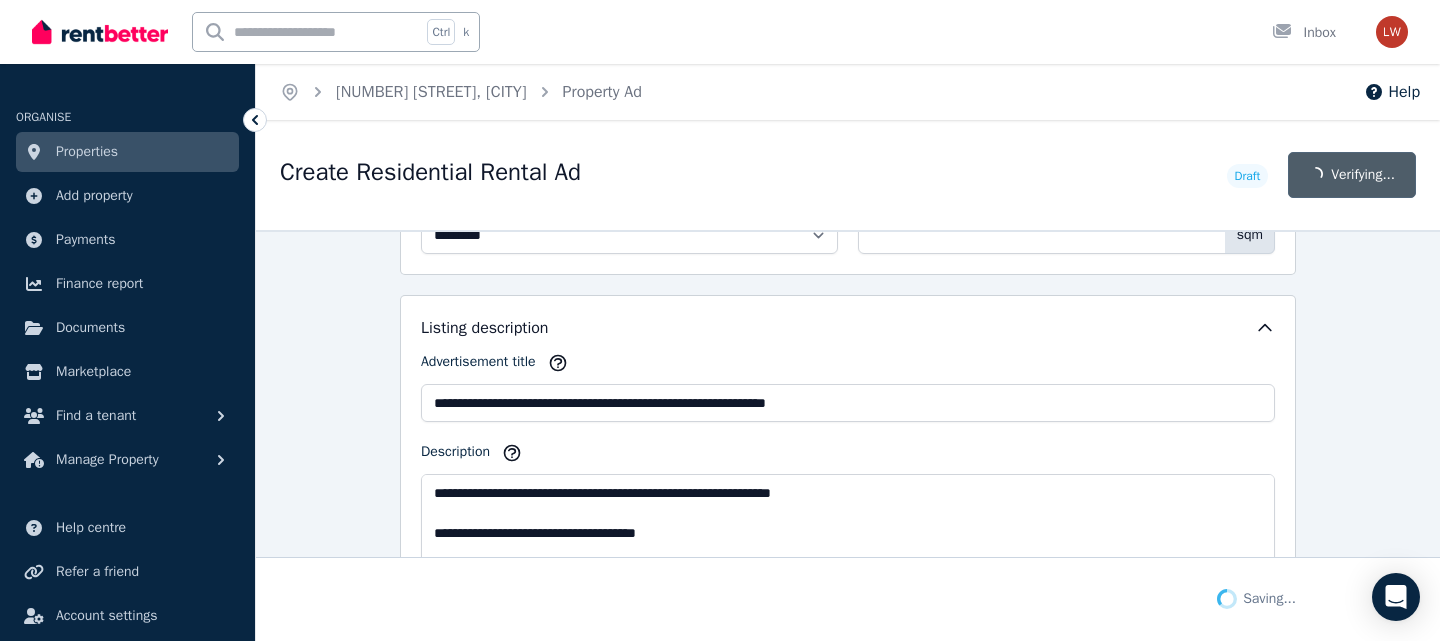 scroll, scrollTop: 1256, scrollLeft: 0, axis: vertical 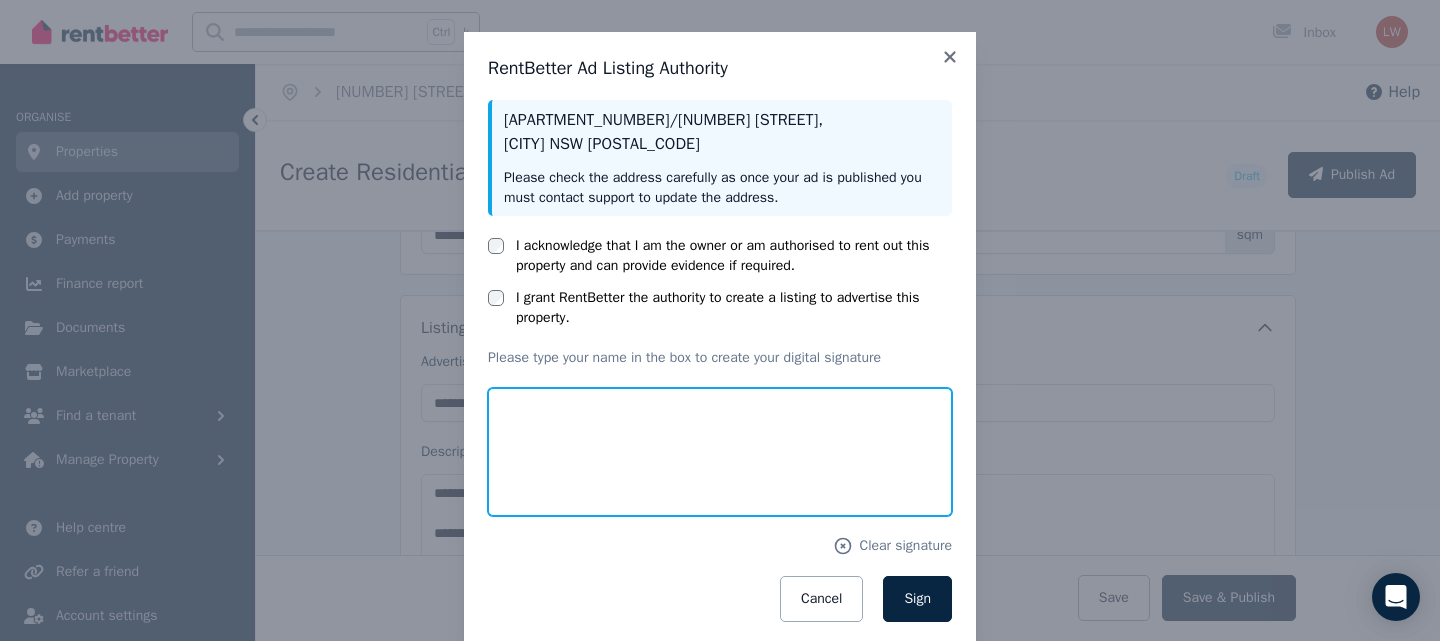 drag, startPoint x: 525, startPoint y: 432, endPoint x: 588, endPoint y: 399, distance: 71.11962 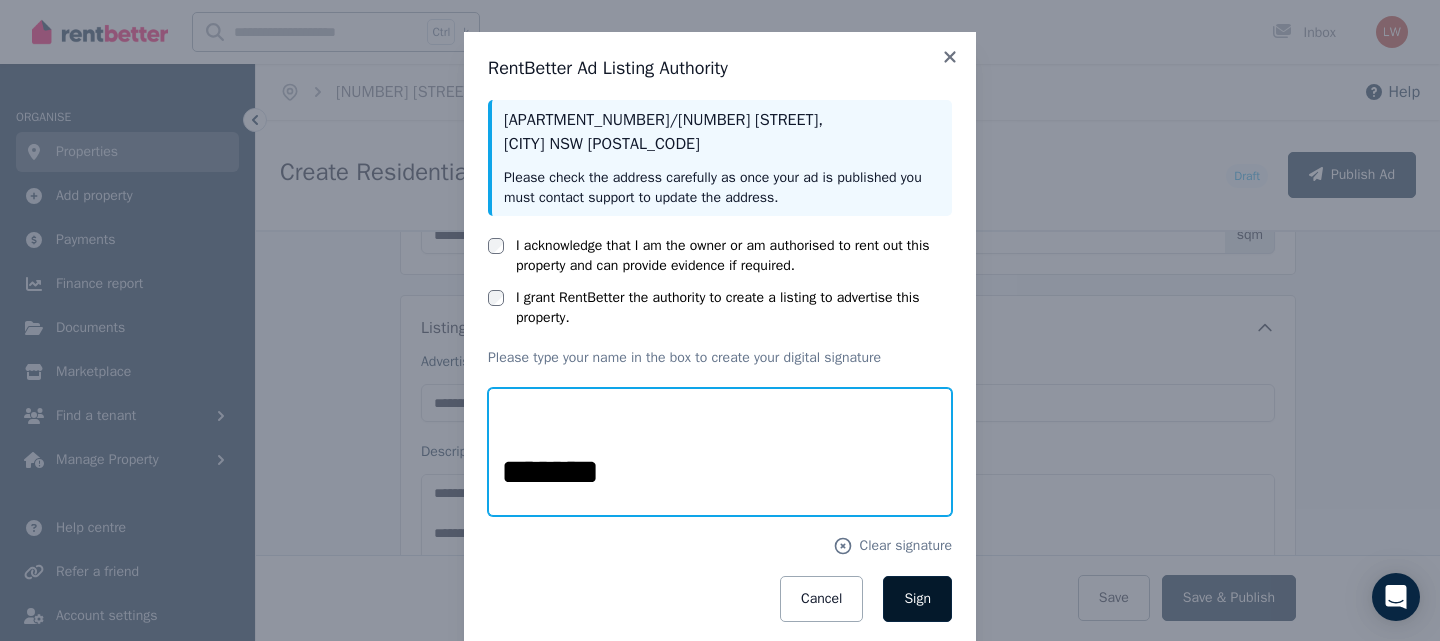 type on "*******" 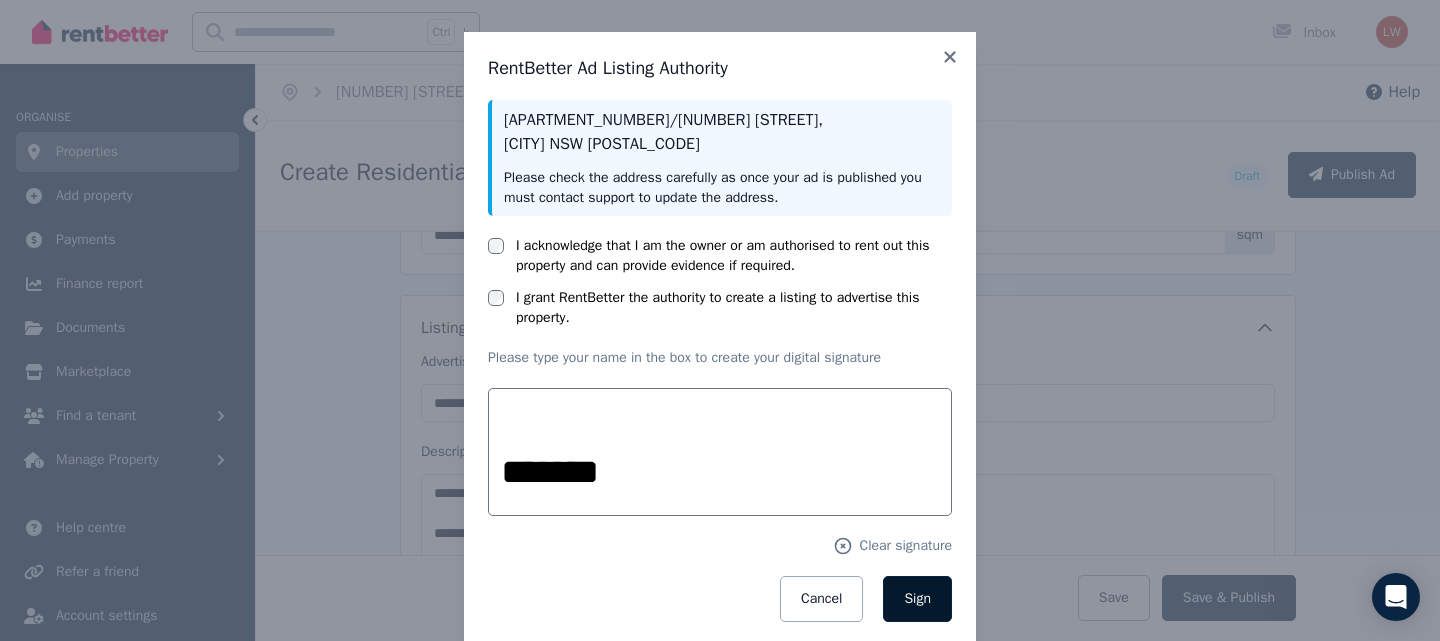 click on "Sign" at bounding box center (917, 599) 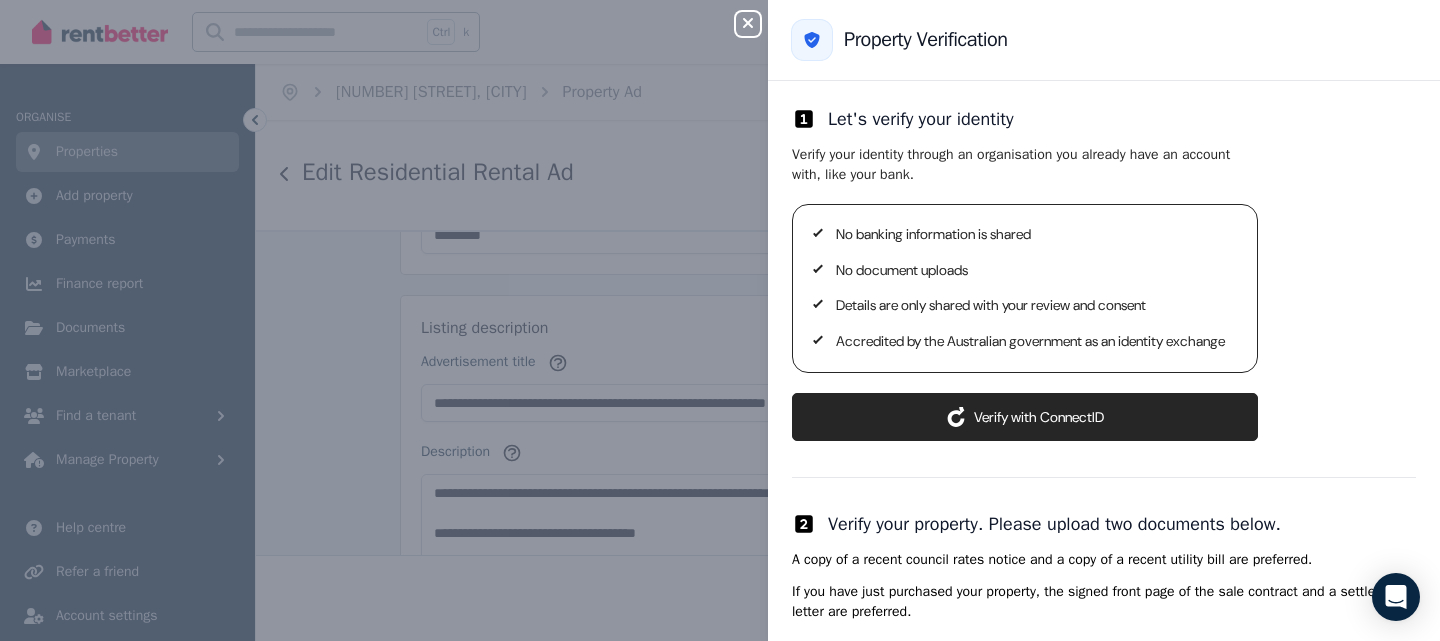 scroll, scrollTop: 1399, scrollLeft: 0, axis: vertical 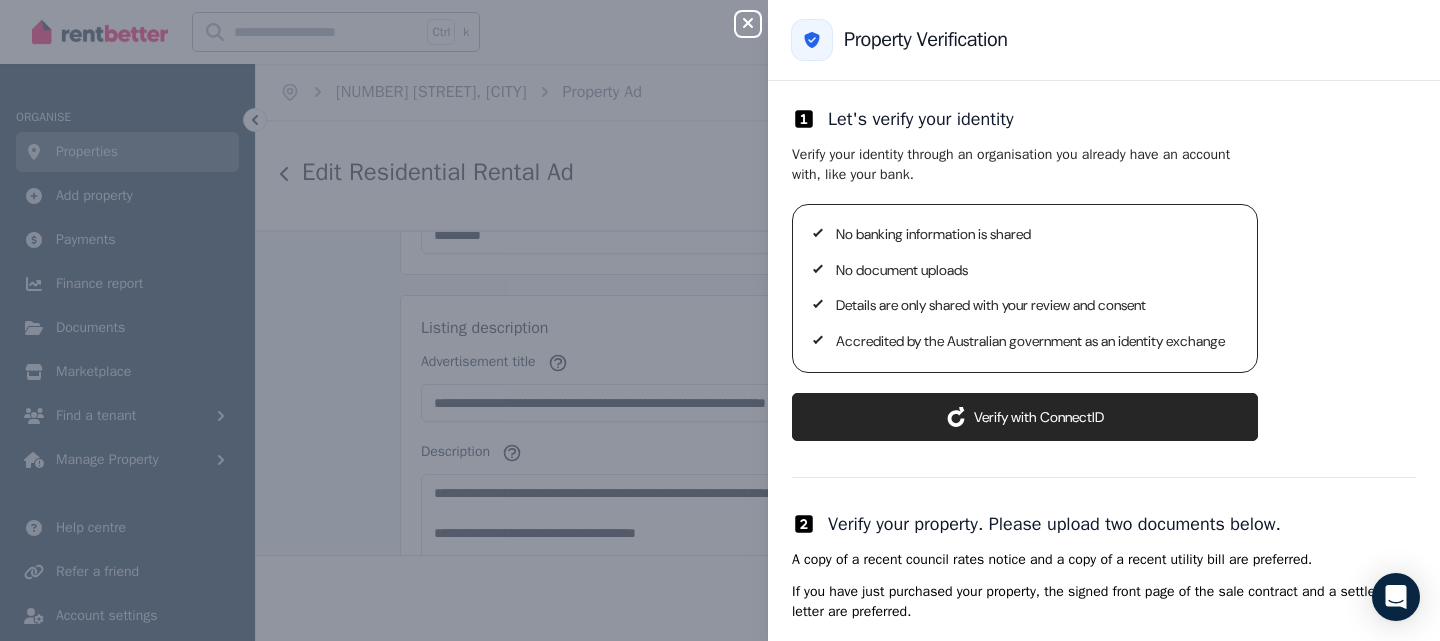click on "ConnectID logo  Verify with ConnectID" at bounding box center (1025, 417) 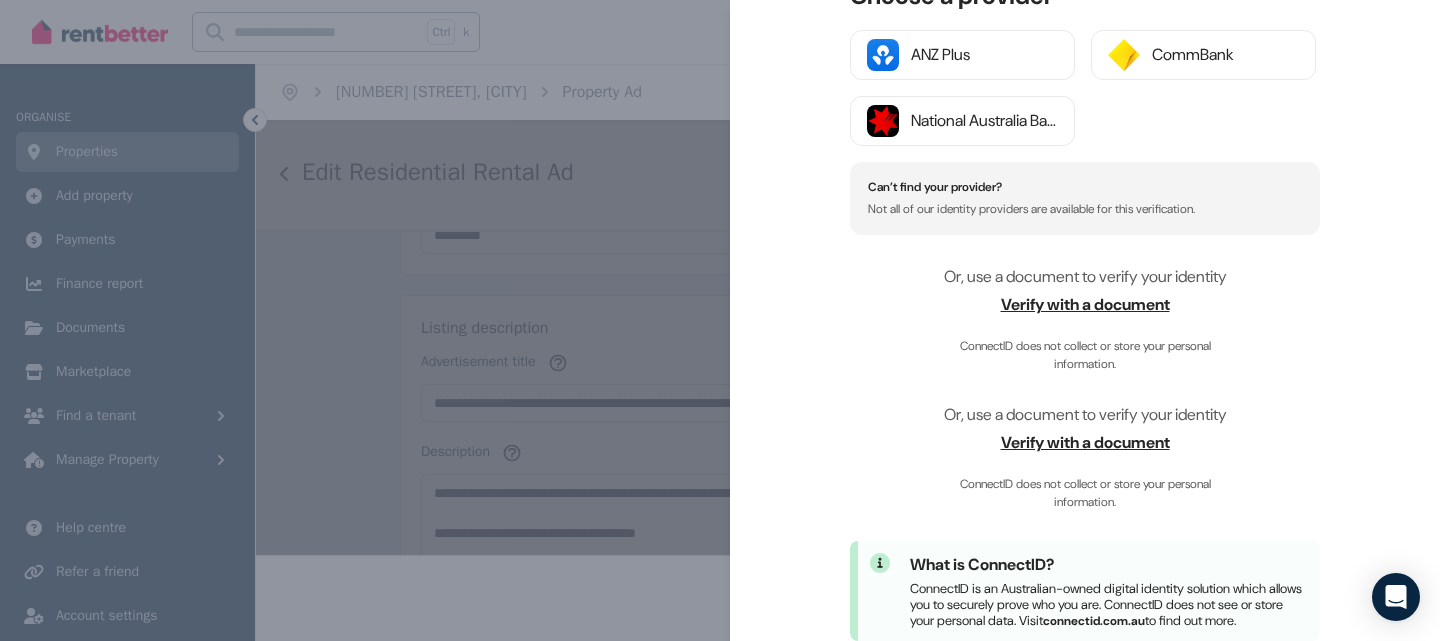 scroll, scrollTop: 391, scrollLeft: 0, axis: vertical 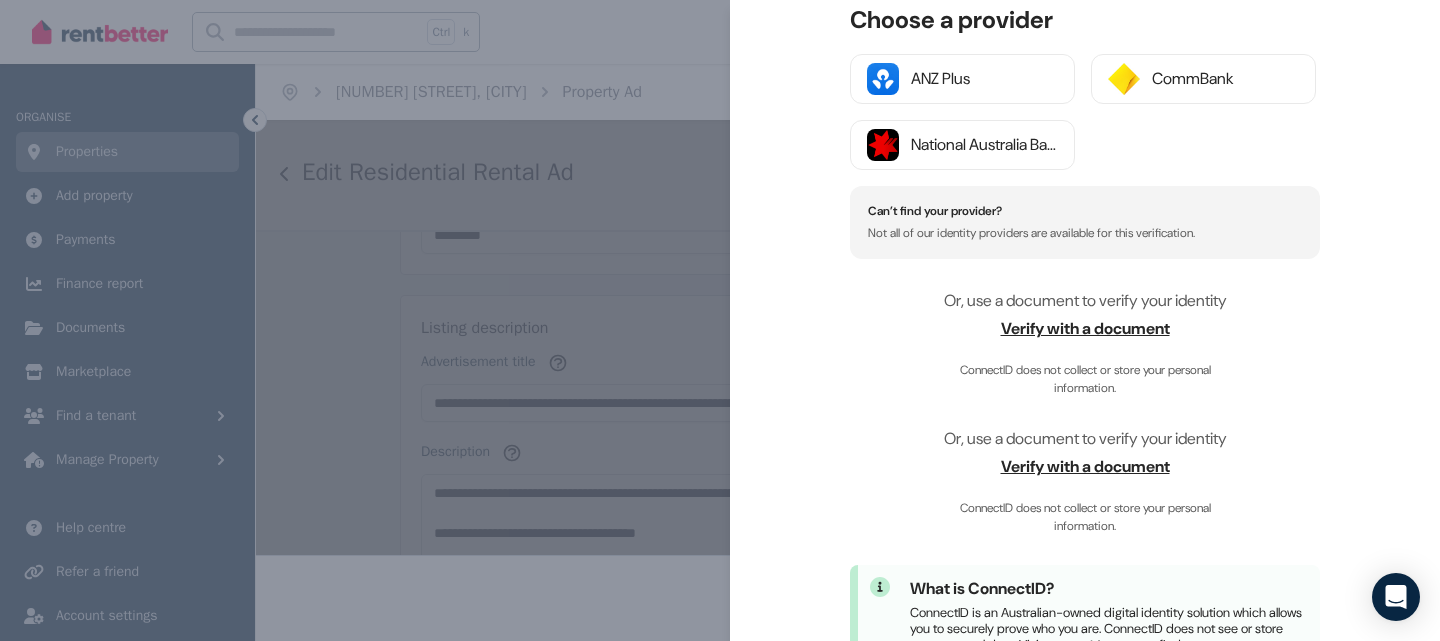 click on "Verify with a document" at bounding box center (1085, 329) 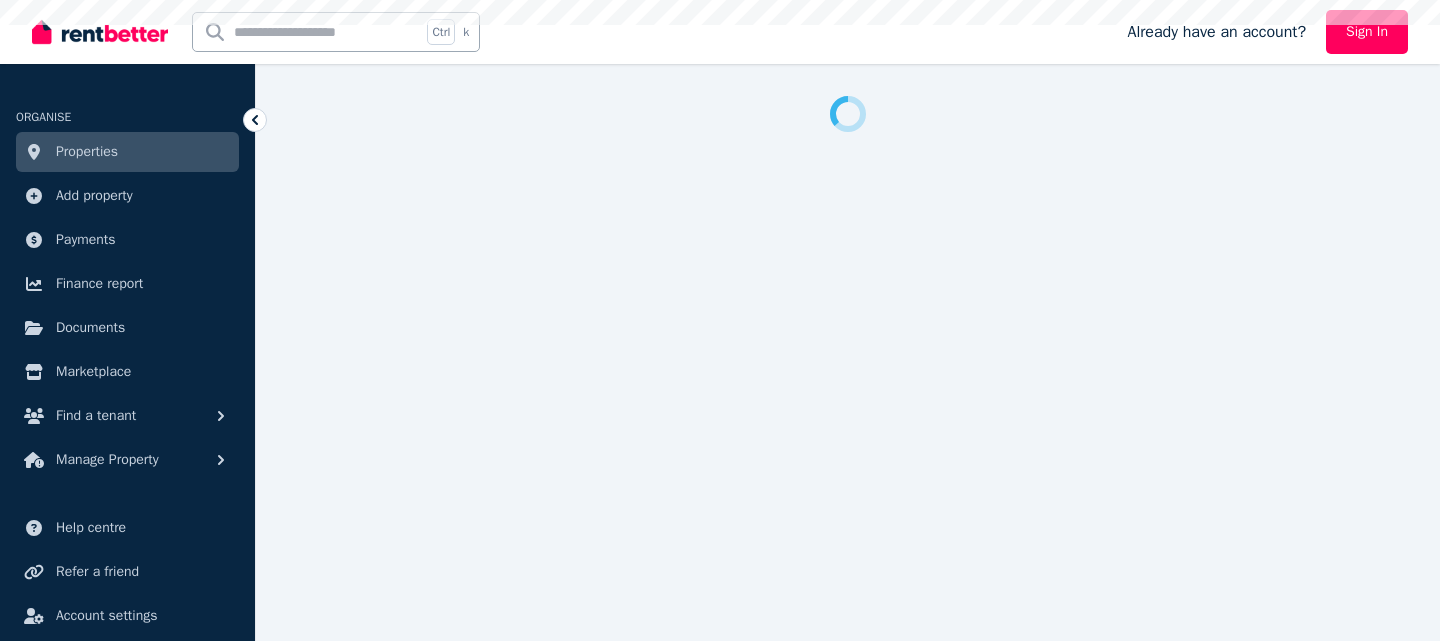 scroll, scrollTop: 0, scrollLeft: 0, axis: both 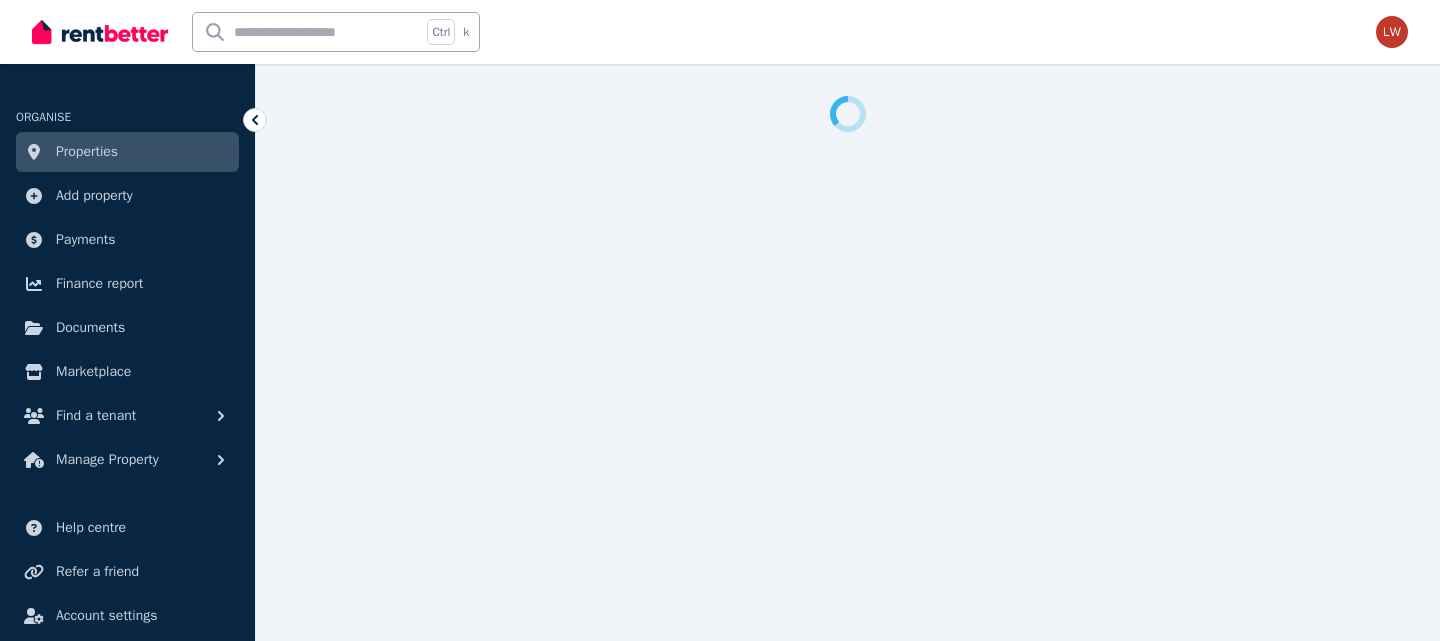 select on "***" 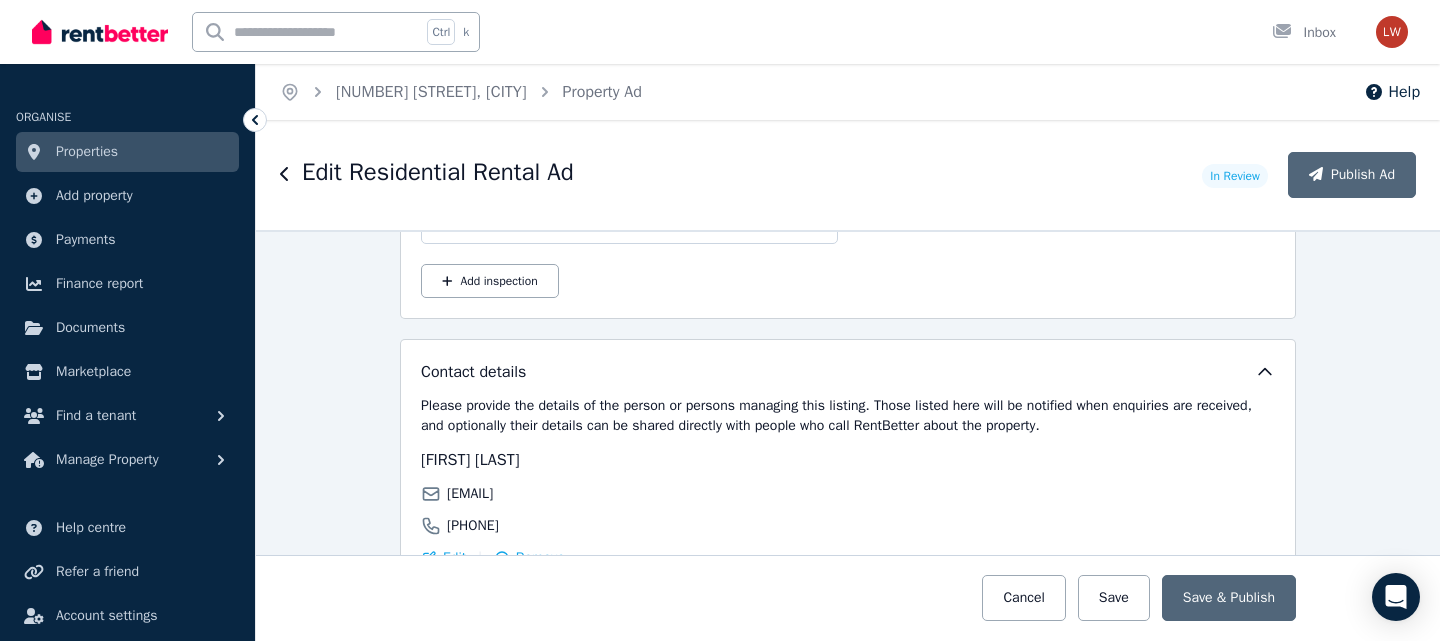 scroll, scrollTop: 3778, scrollLeft: 0, axis: vertical 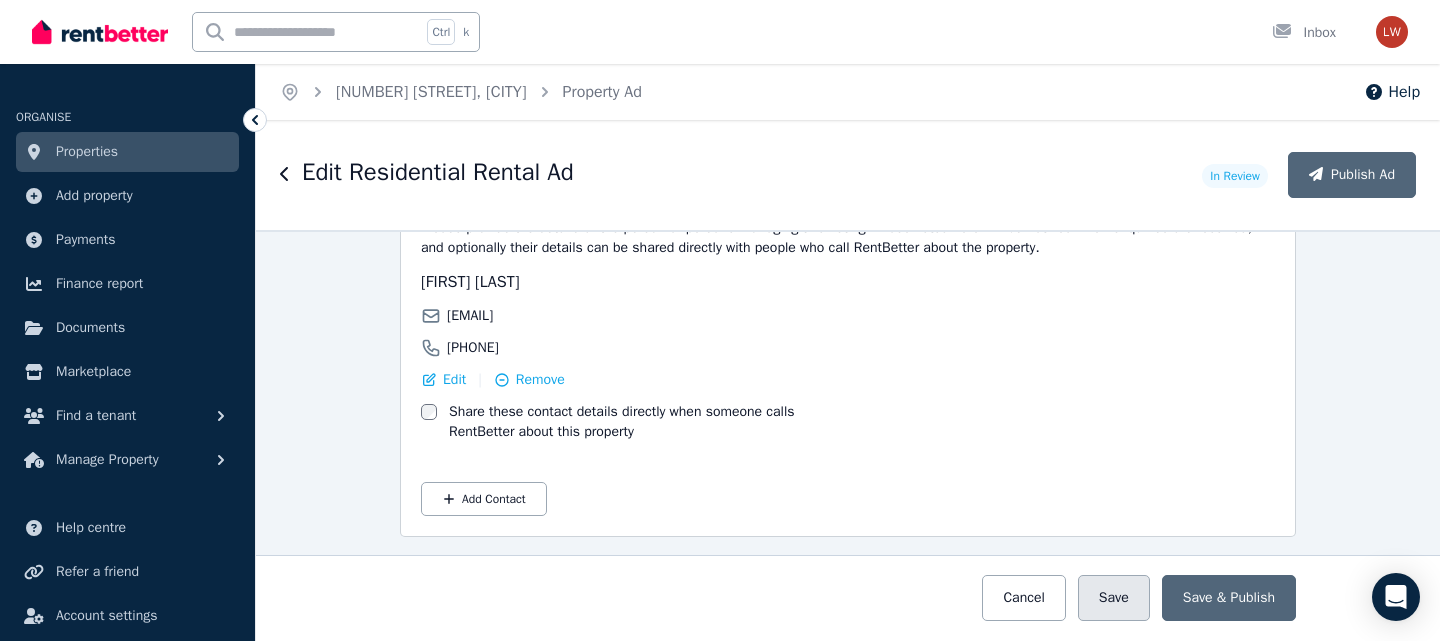 click on "Save" at bounding box center [1114, 598] 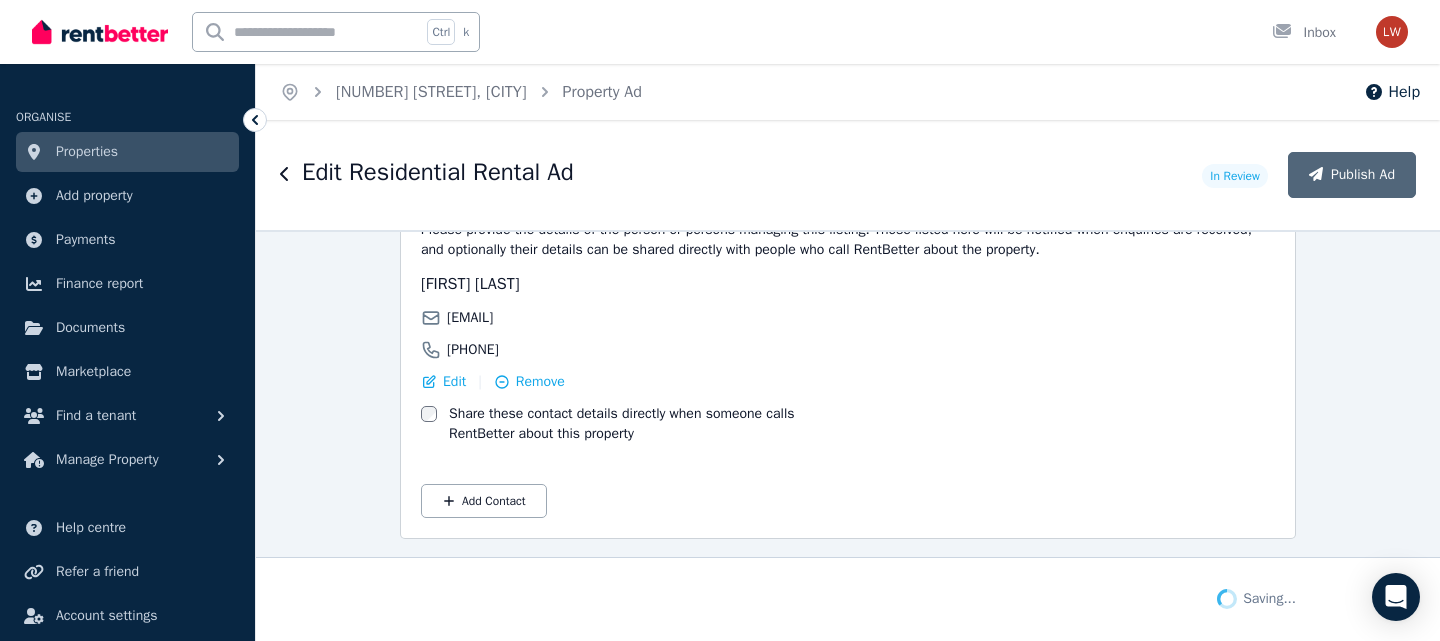 scroll, scrollTop: 3934, scrollLeft: 0, axis: vertical 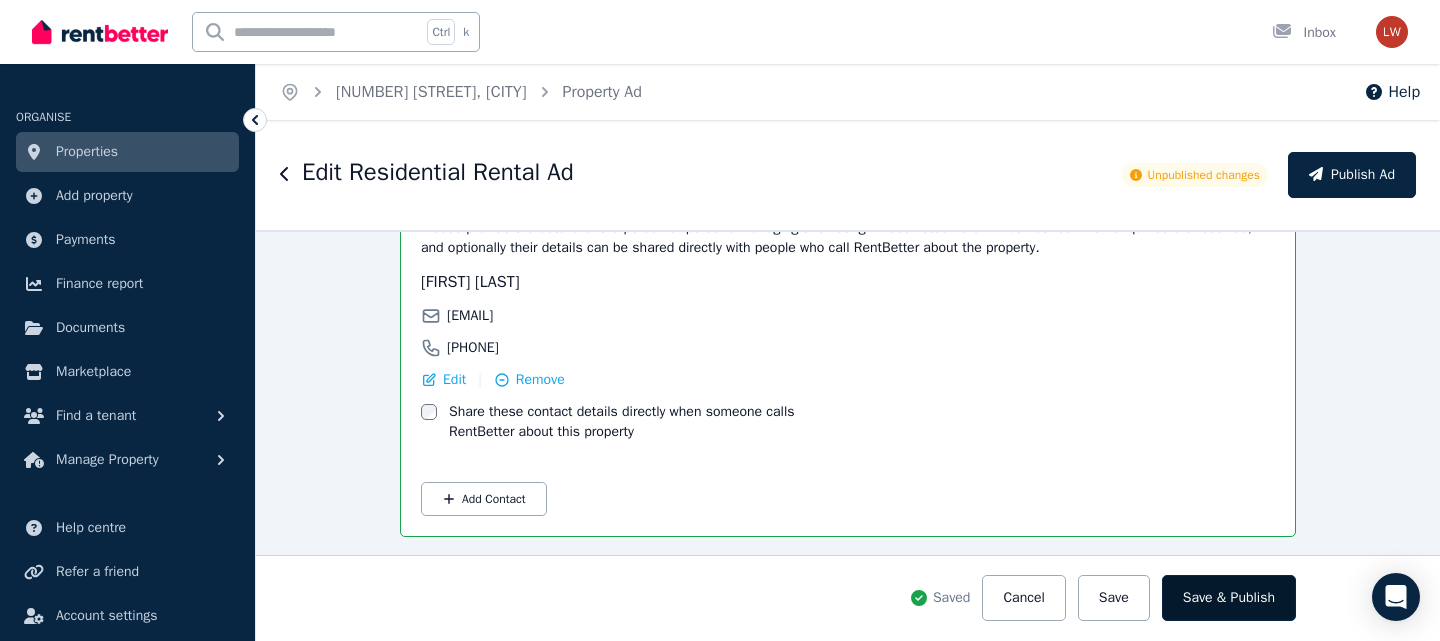 click on "Save & Publish" at bounding box center (1229, 598) 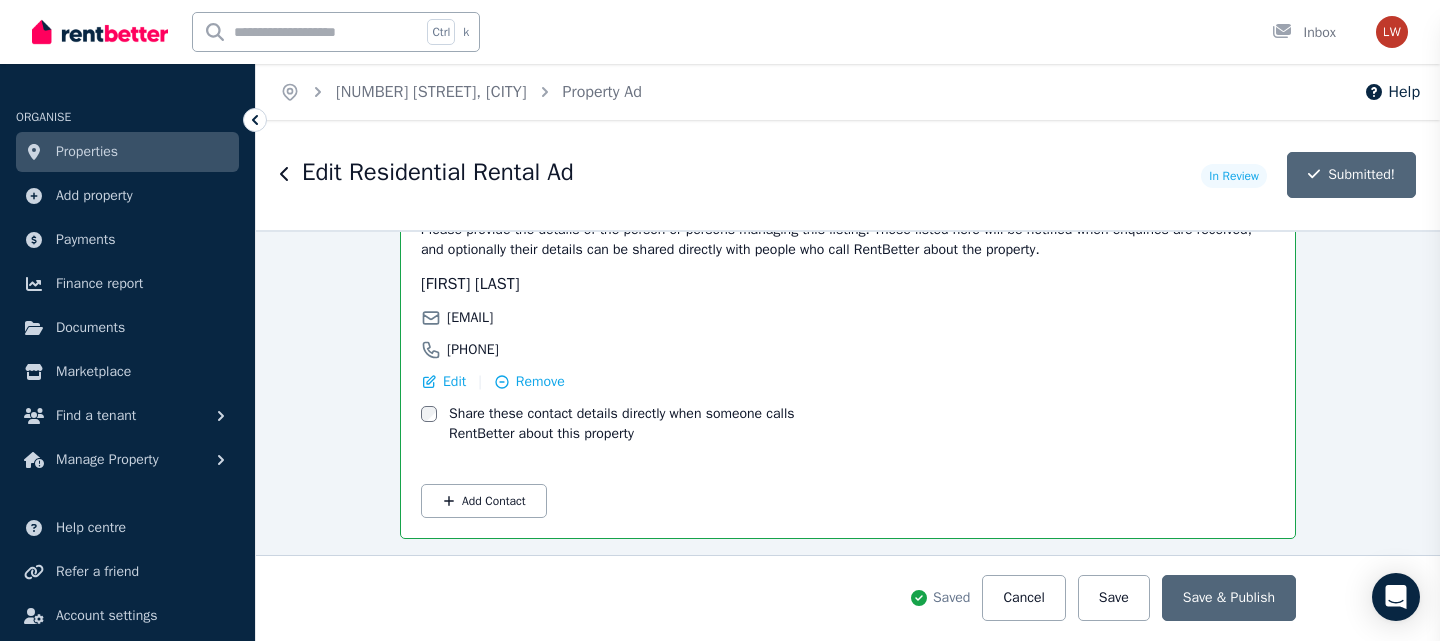 scroll, scrollTop: 3934, scrollLeft: 0, axis: vertical 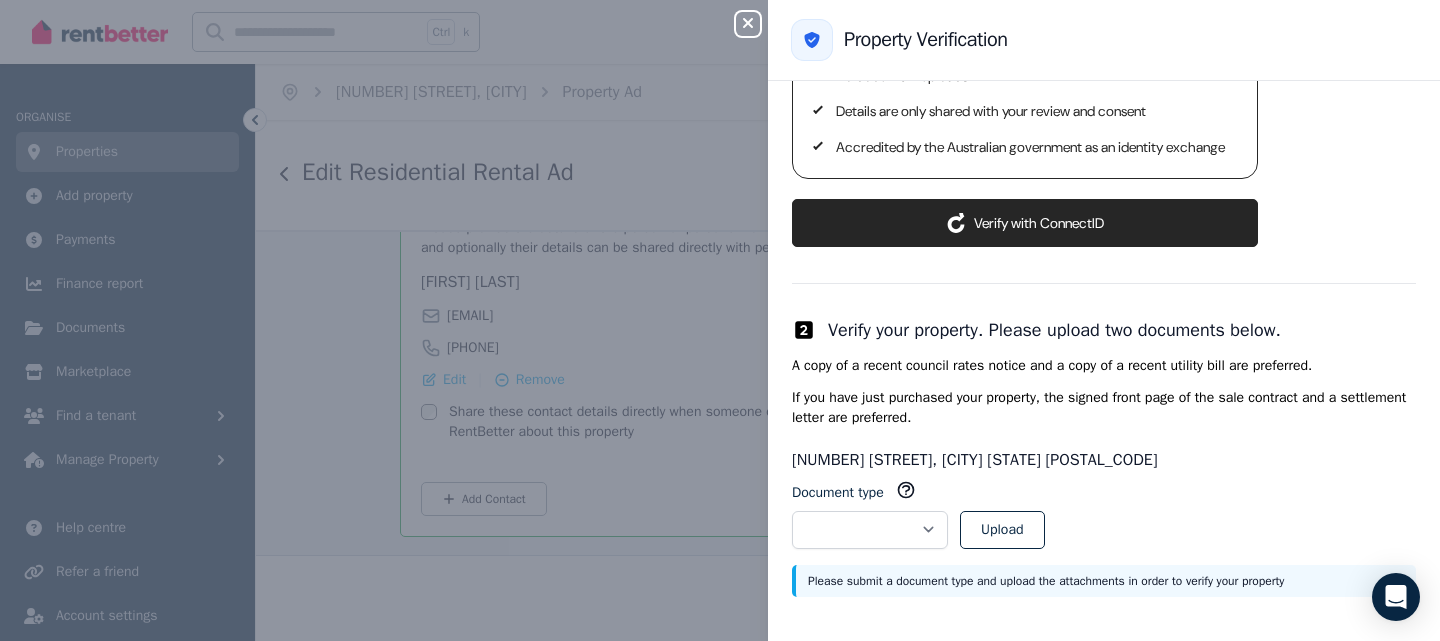 click on "ConnectID logo  Verify with ConnectID" at bounding box center (1025, 223) 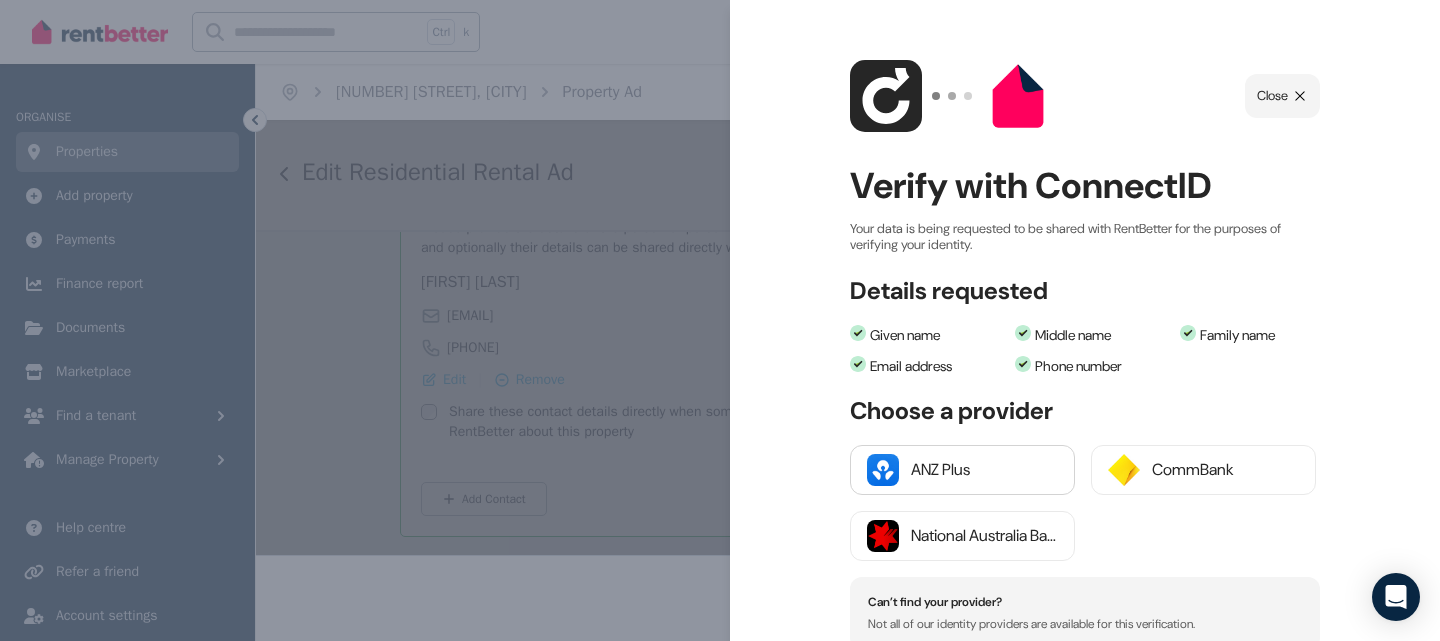 click on "ANZ Plus" at bounding box center [984, 470] 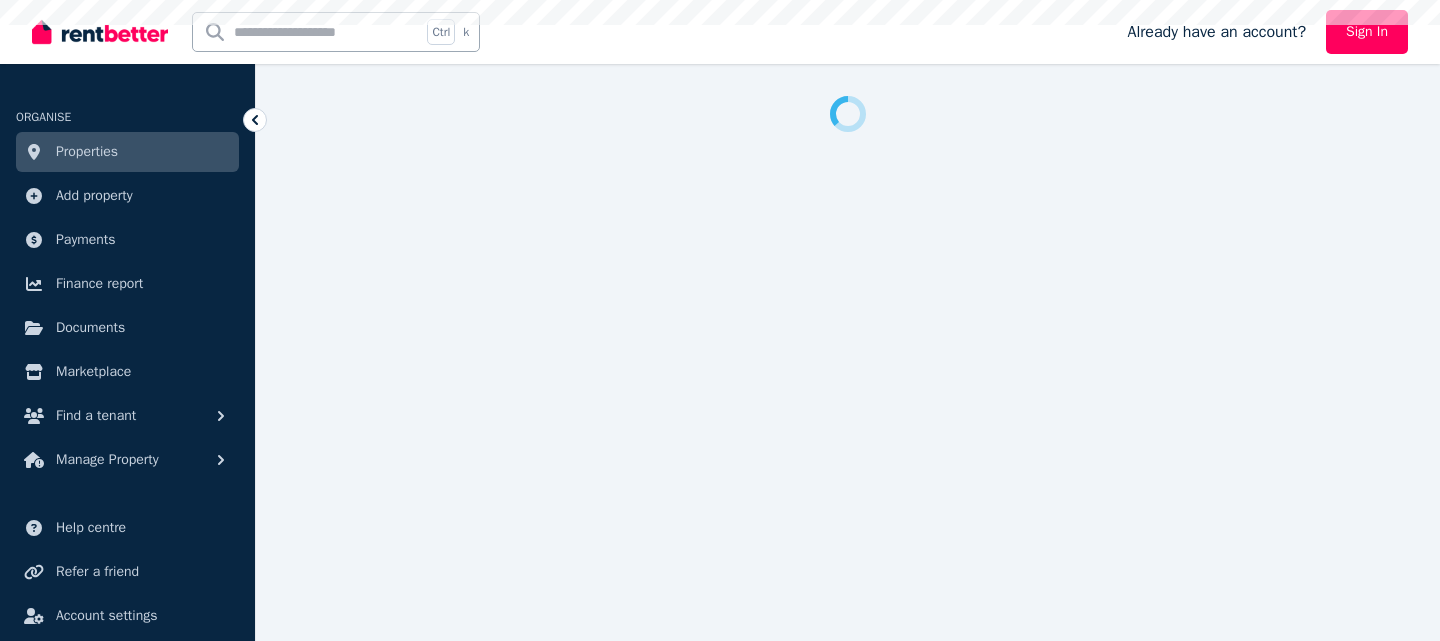 scroll, scrollTop: 0, scrollLeft: 0, axis: both 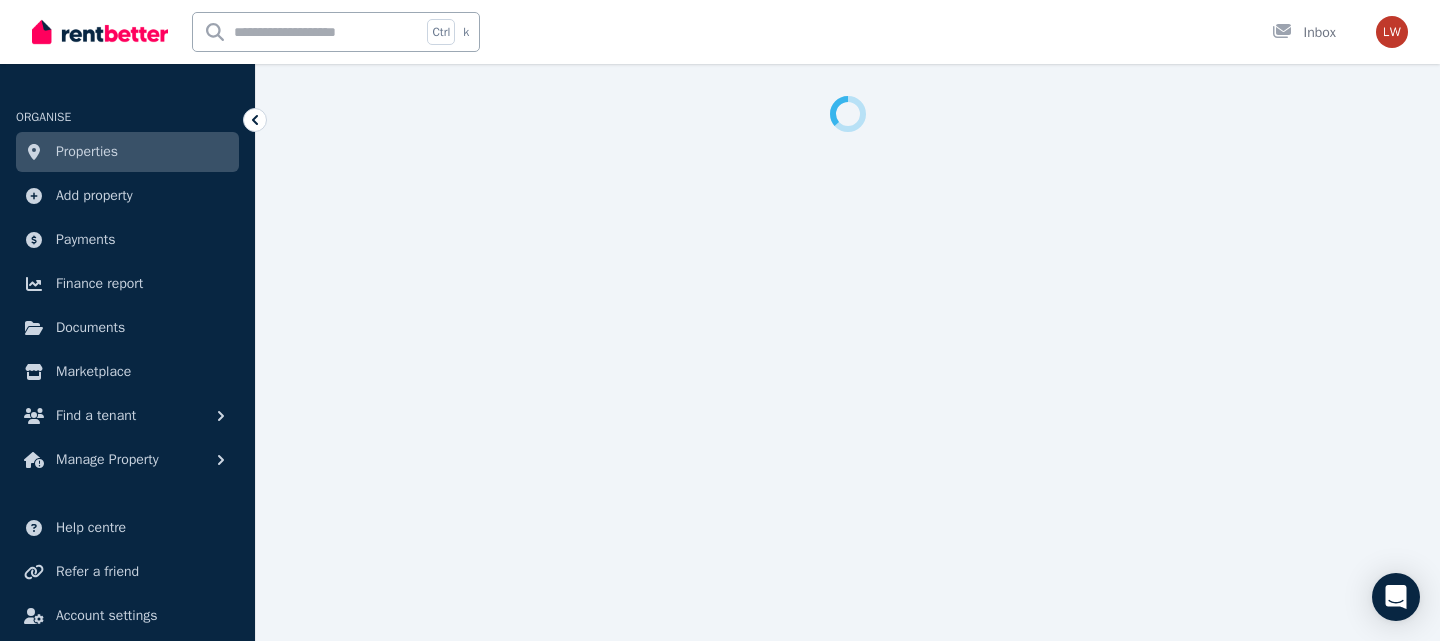 select on "***" 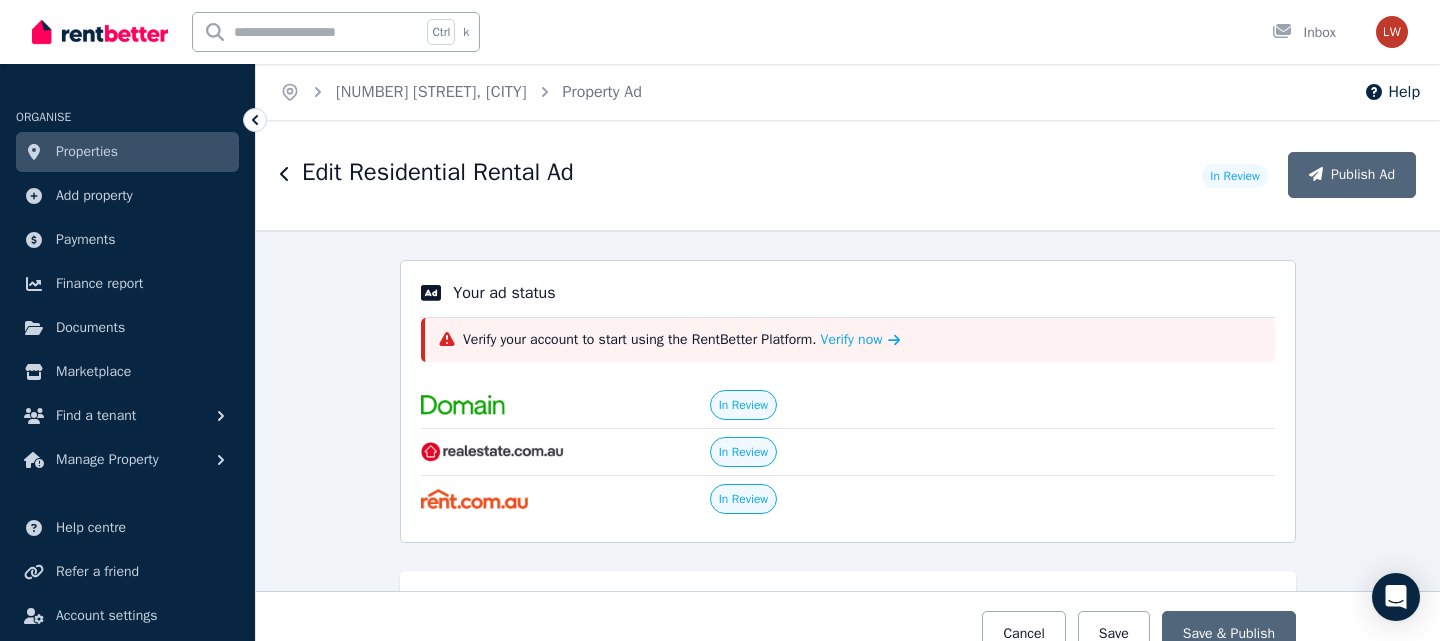 click on "Properties" at bounding box center (87, 152) 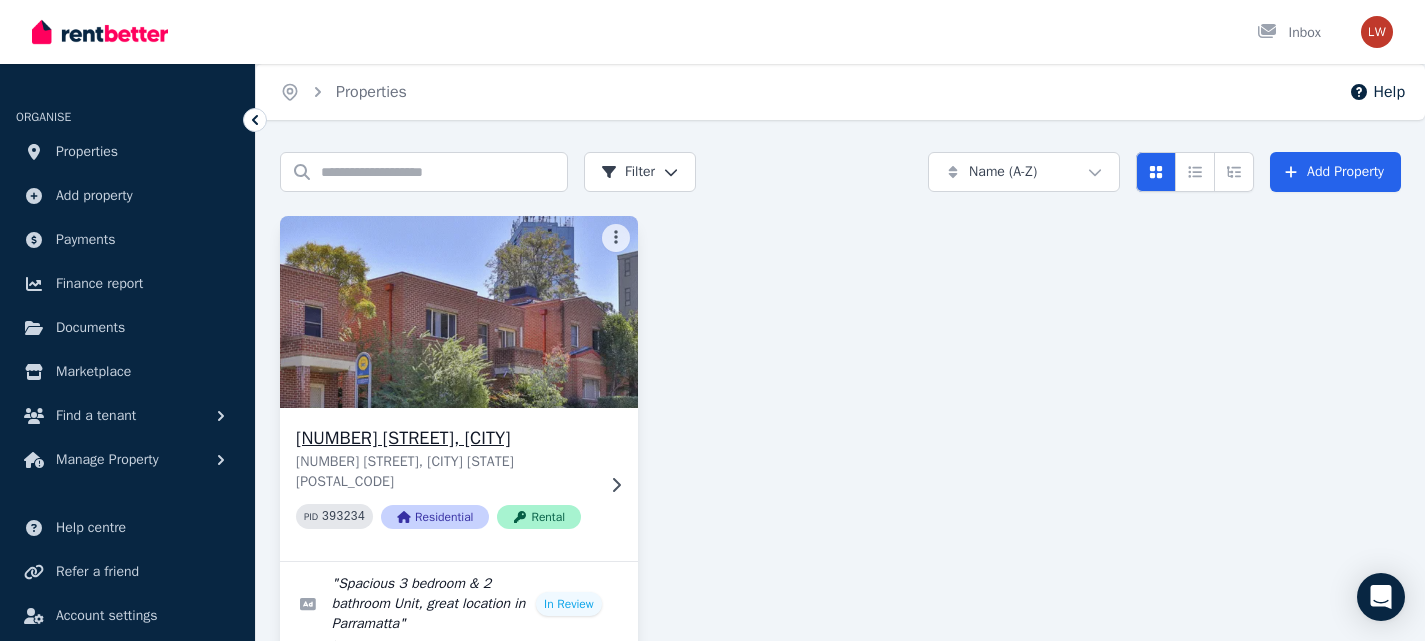 scroll, scrollTop: 41, scrollLeft: 0, axis: vertical 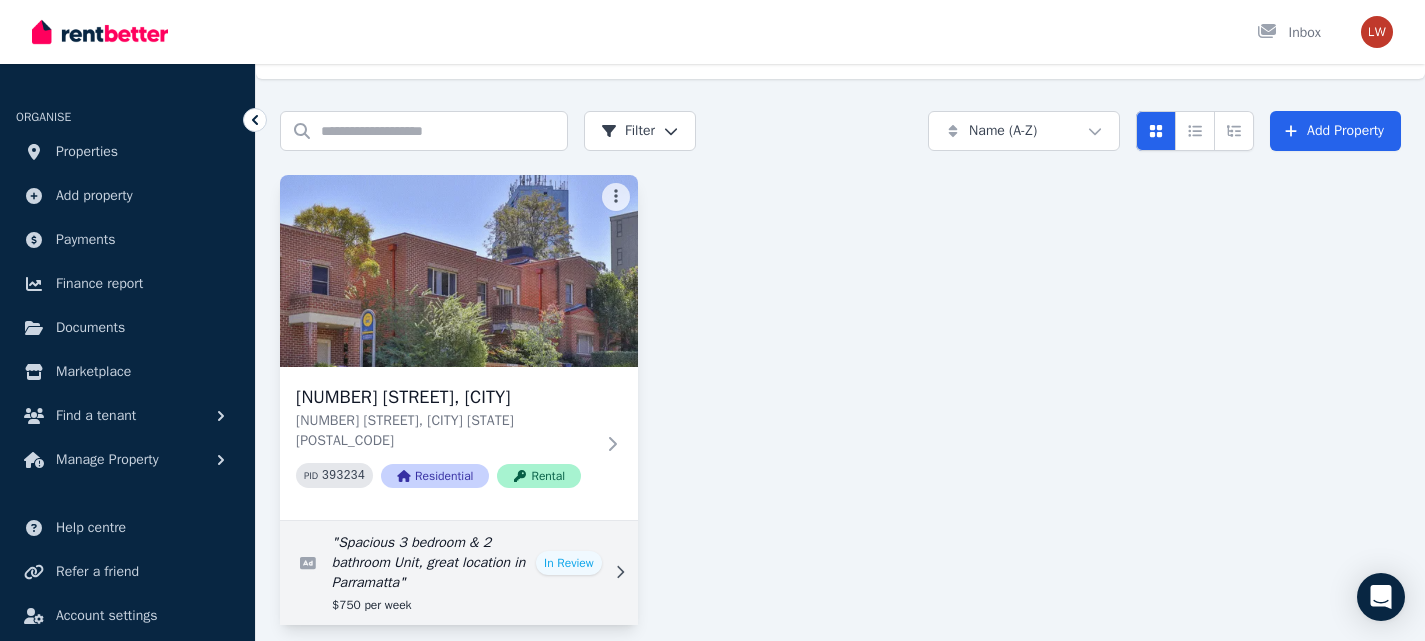 click at bounding box center (459, 573) 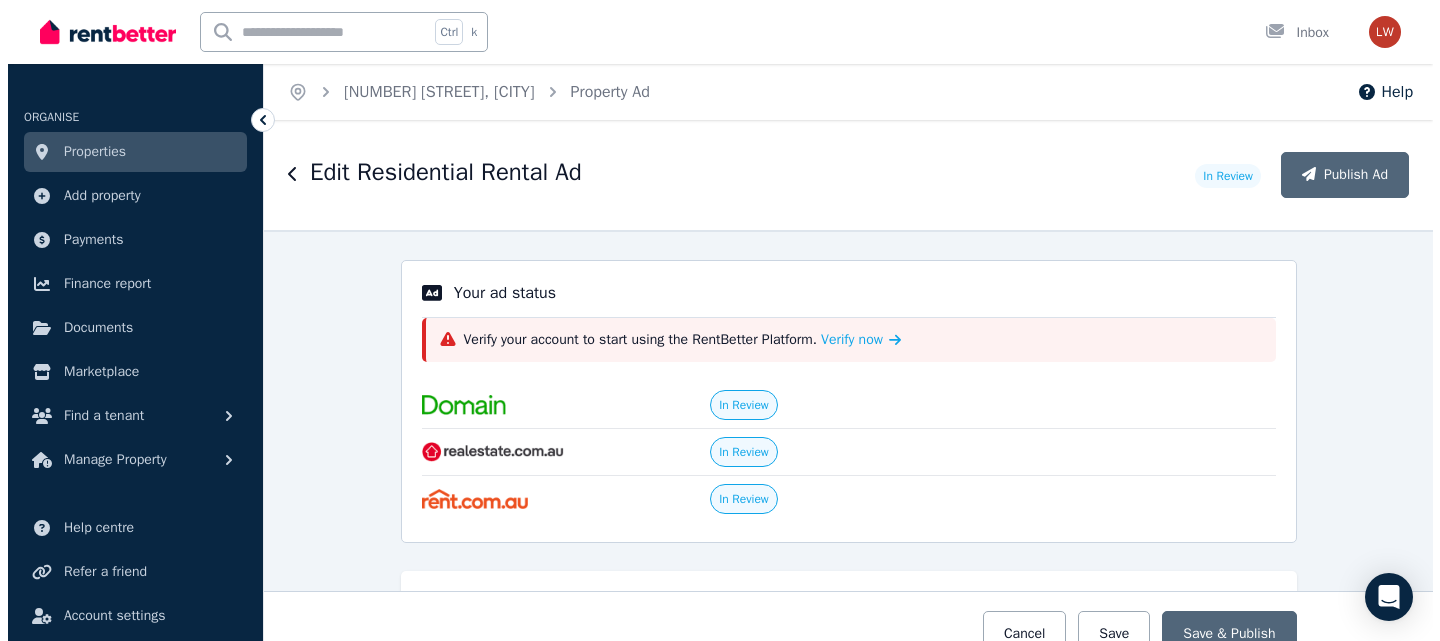 scroll, scrollTop: 0, scrollLeft: 0, axis: both 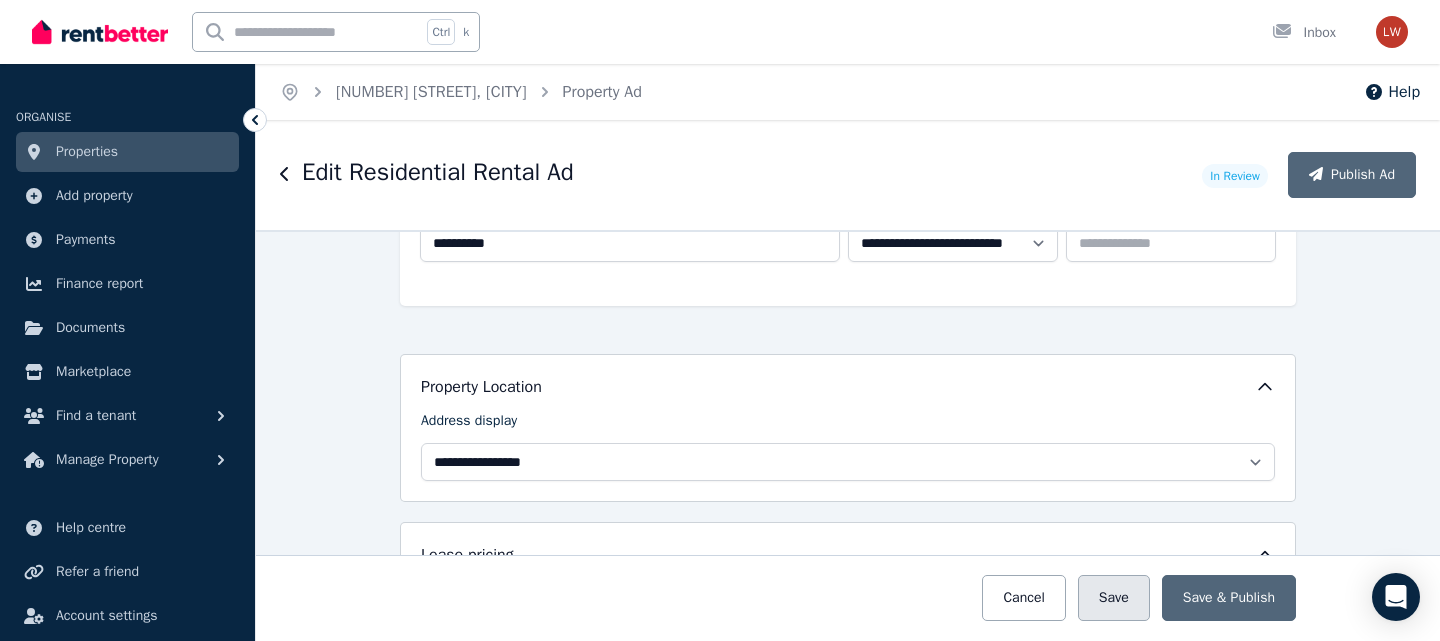 click on "Save" at bounding box center (1114, 598) 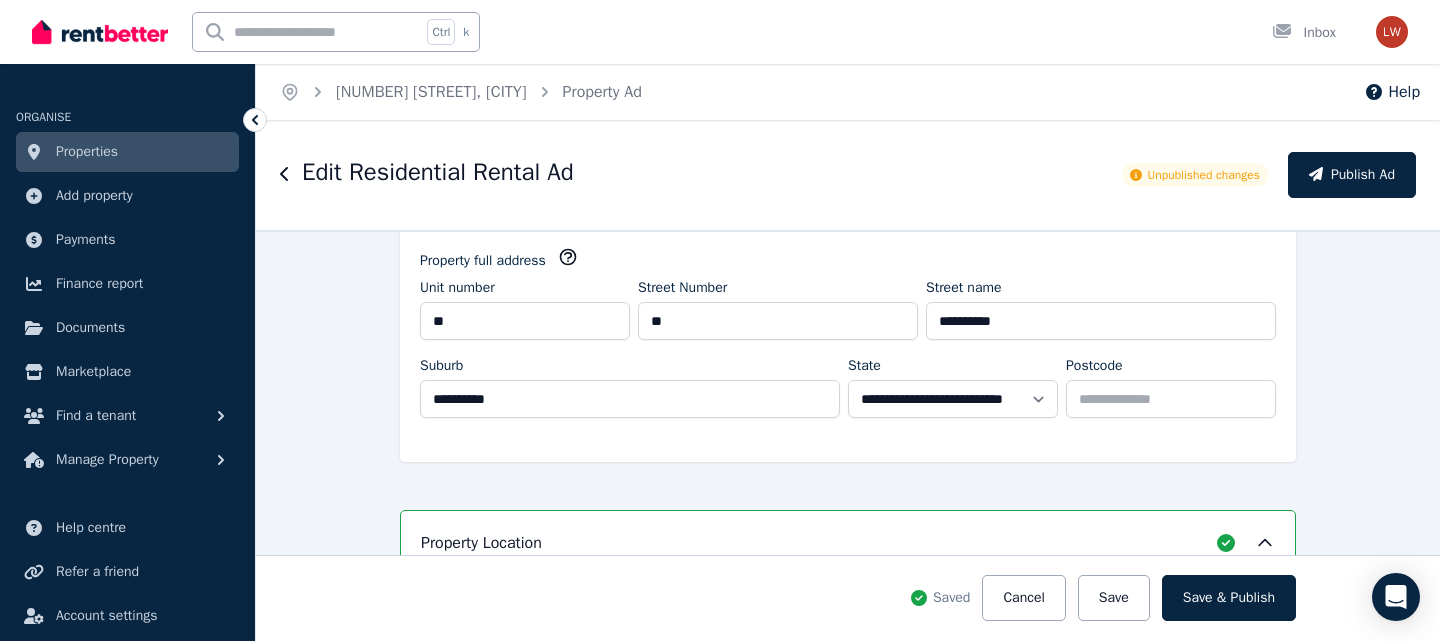 scroll, scrollTop: 656, scrollLeft: 0, axis: vertical 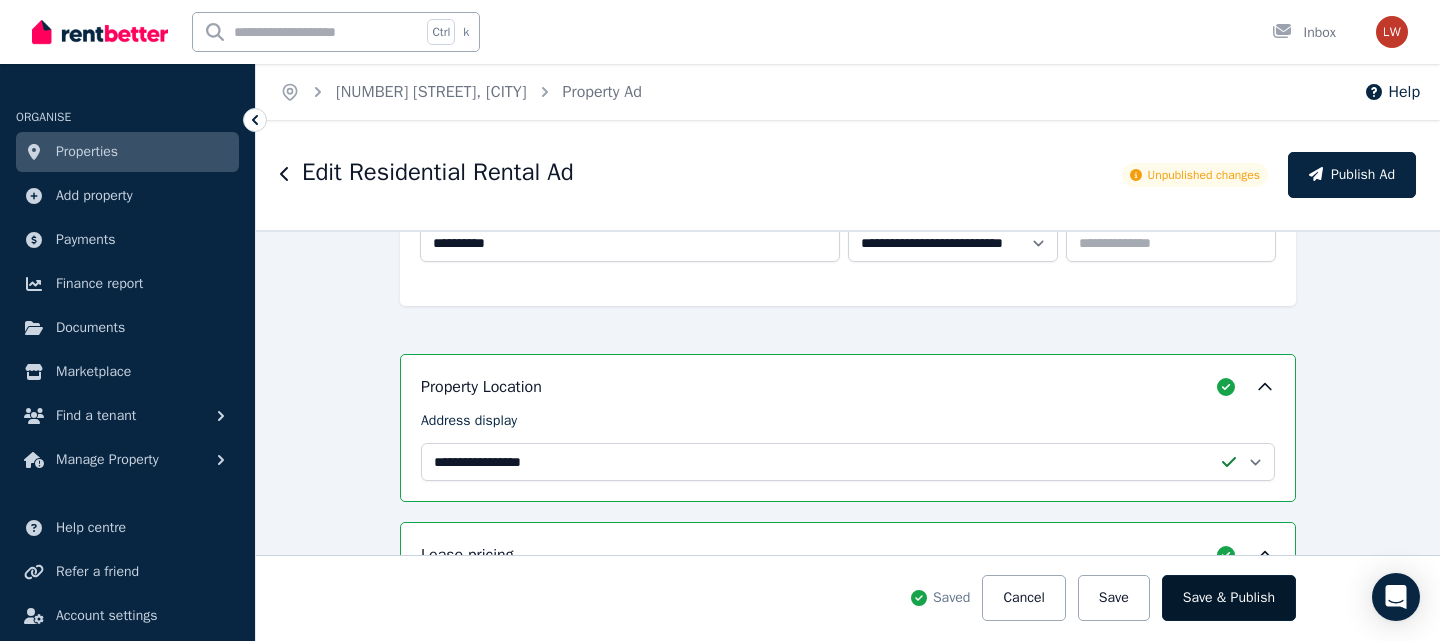 click on "Save & Publish" at bounding box center (1229, 598) 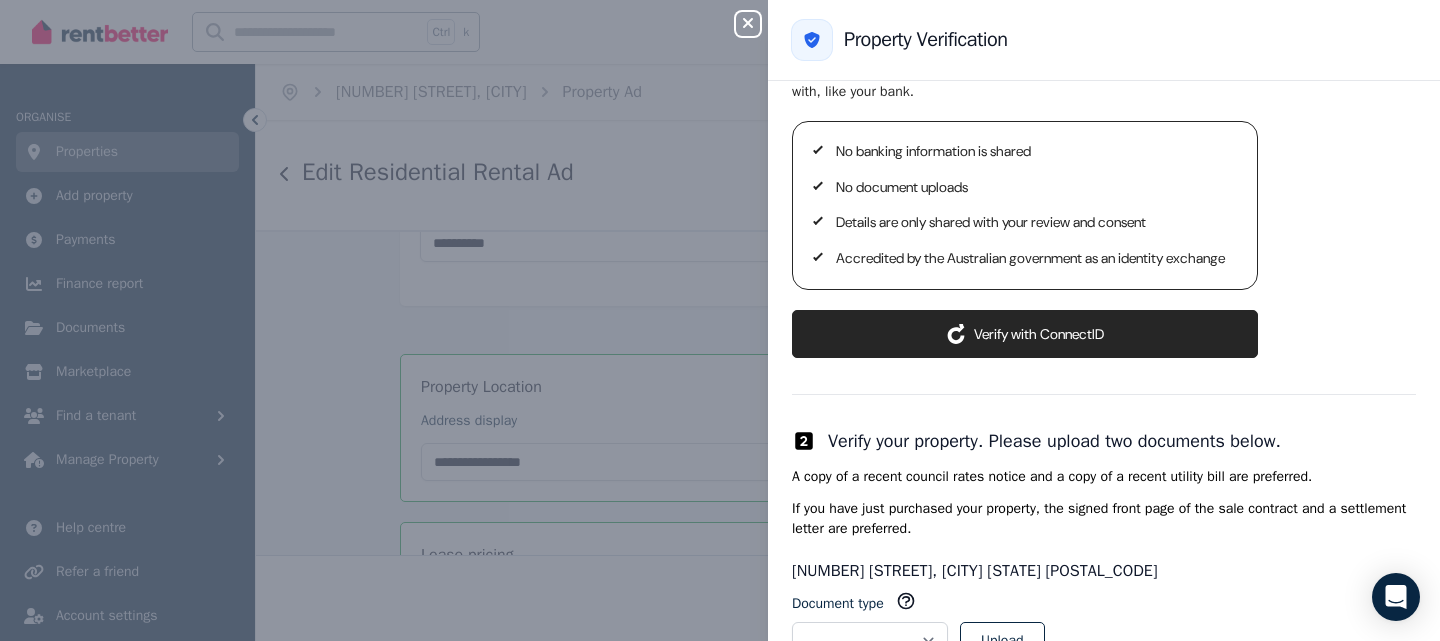 scroll, scrollTop: 0, scrollLeft: 0, axis: both 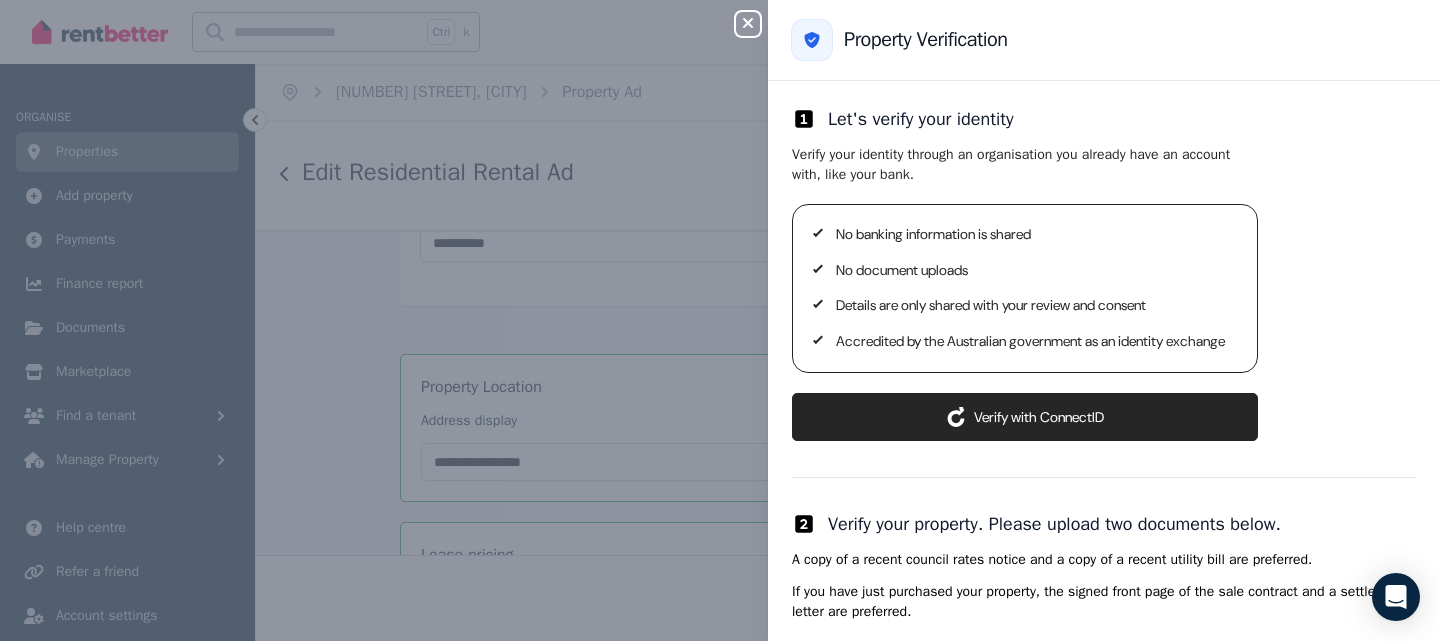 click on "ConnectID logo  Verify with ConnectID" at bounding box center (1025, 417) 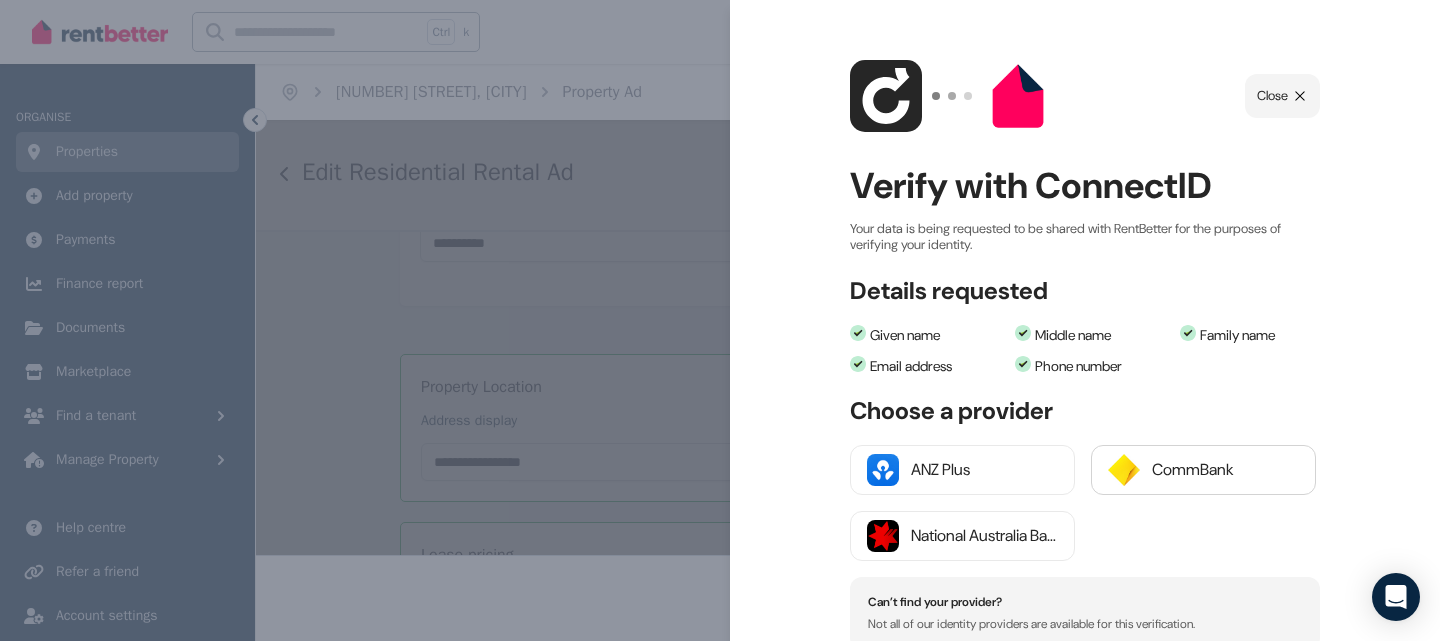 click on "CommBank" at bounding box center (1203, 470) 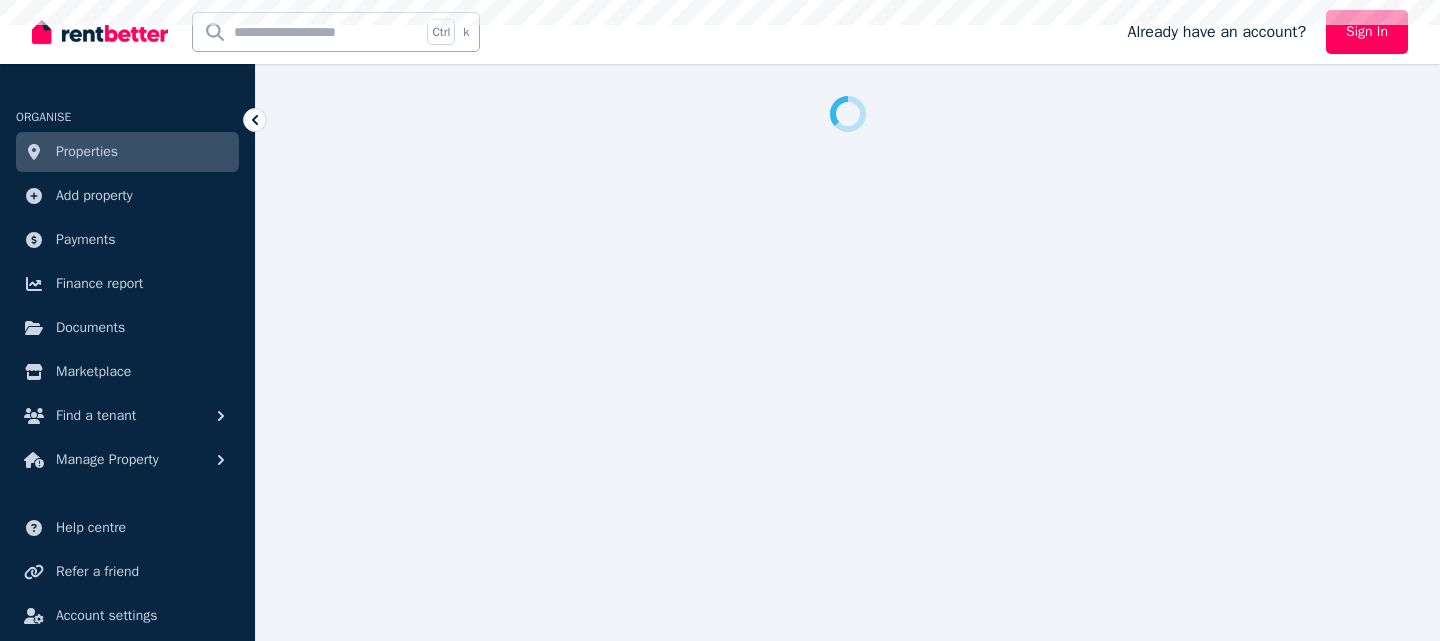 scroll, scrollTop: 0, scrollLeft: 0, axis: both 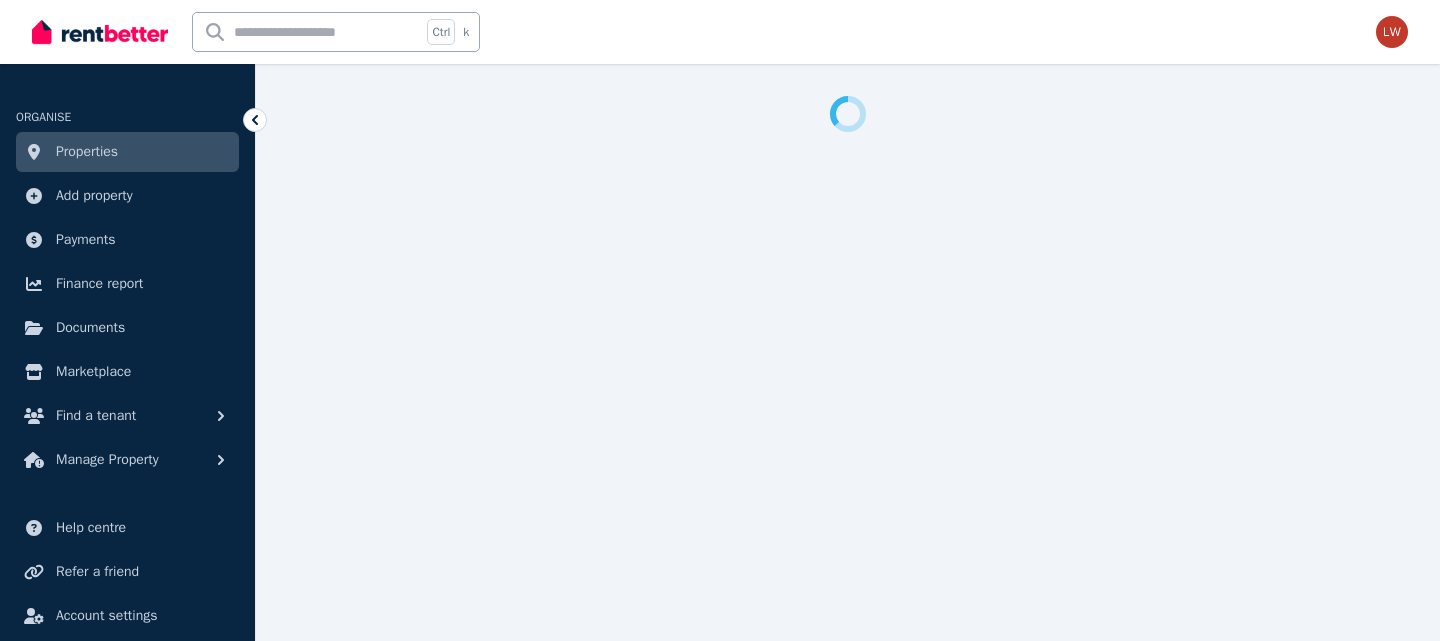 select on "***" 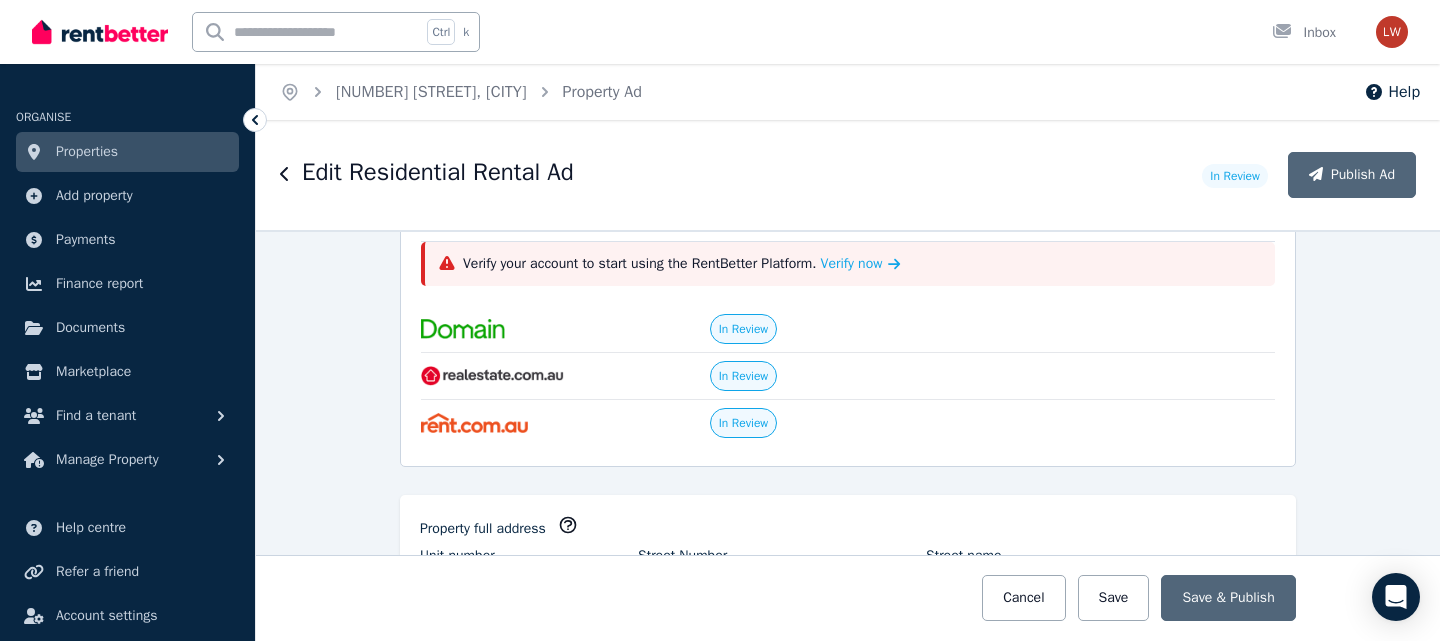 scroll, scrollTop: 100, scrollLeft: 0, axis: vertical 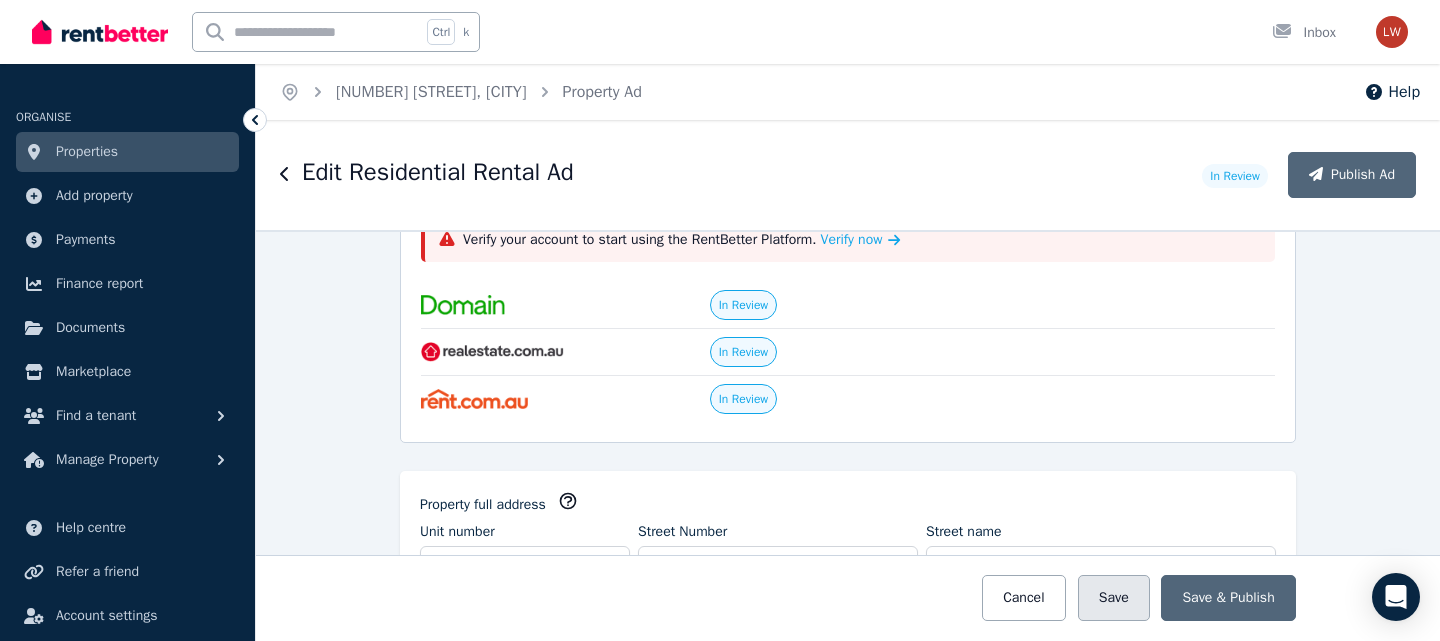 click on "Save" at bounding box center (1114, 598) 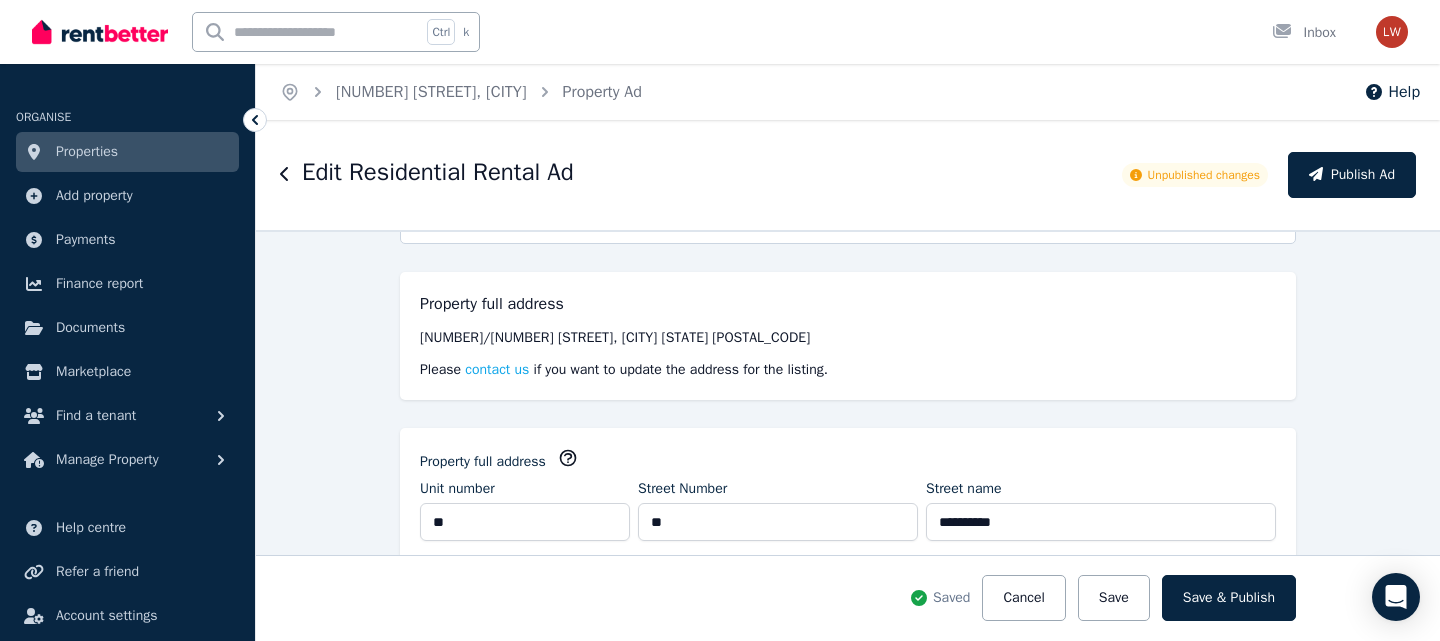 scroll, scrollTop: 300, scrollLeft: 0, axis: vertical 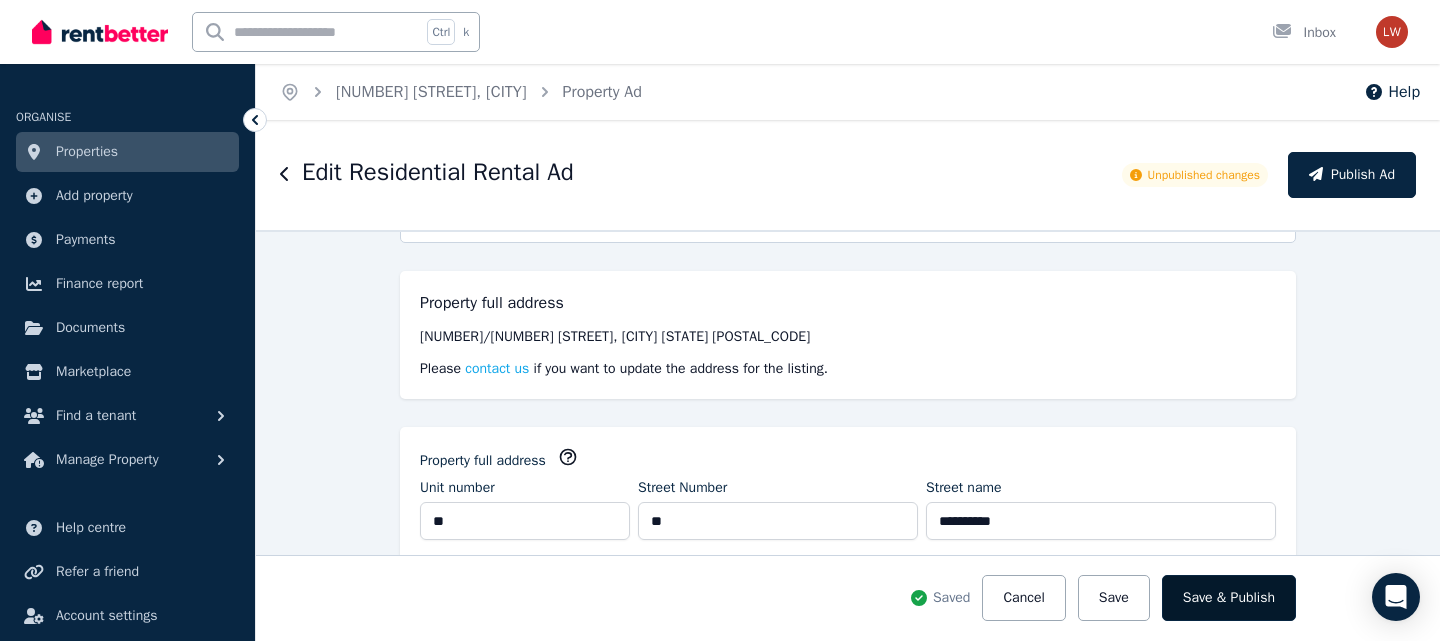 click on "Save & Publish" at bounding box center [1229, 598] 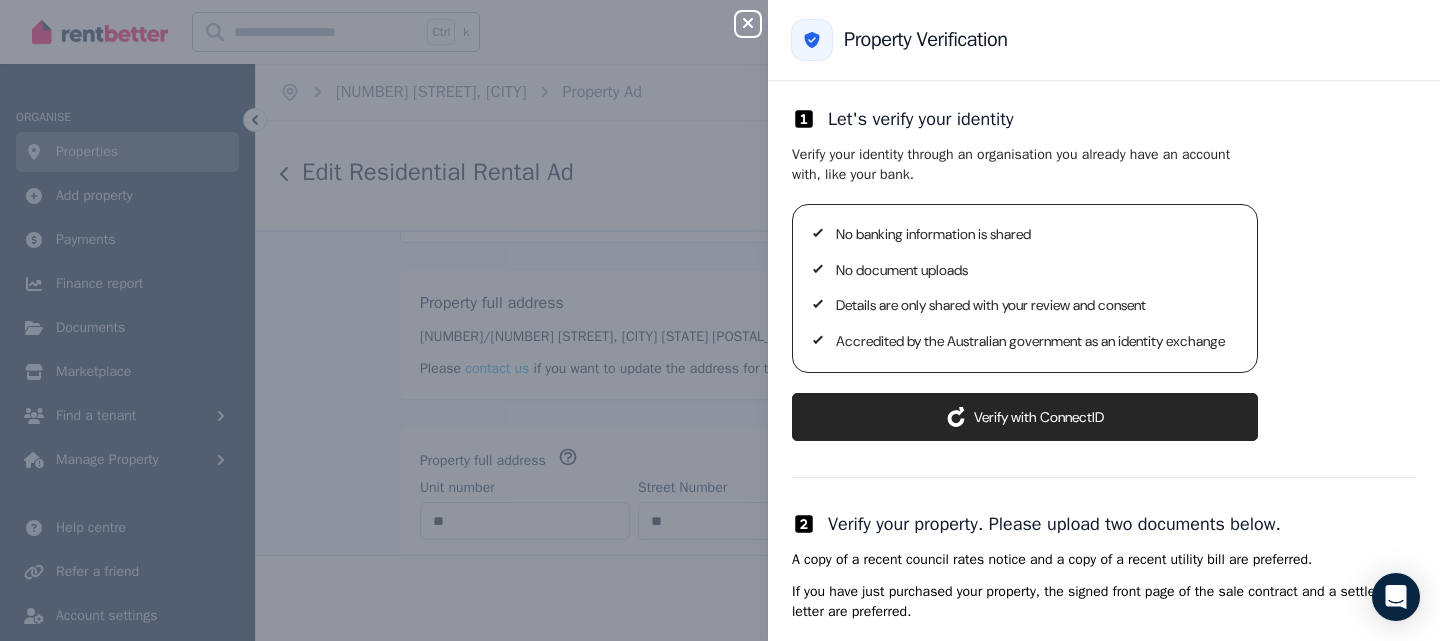 click on "ConnectID logo  Verify with ConnectID" at bounding box center (1025, 417) 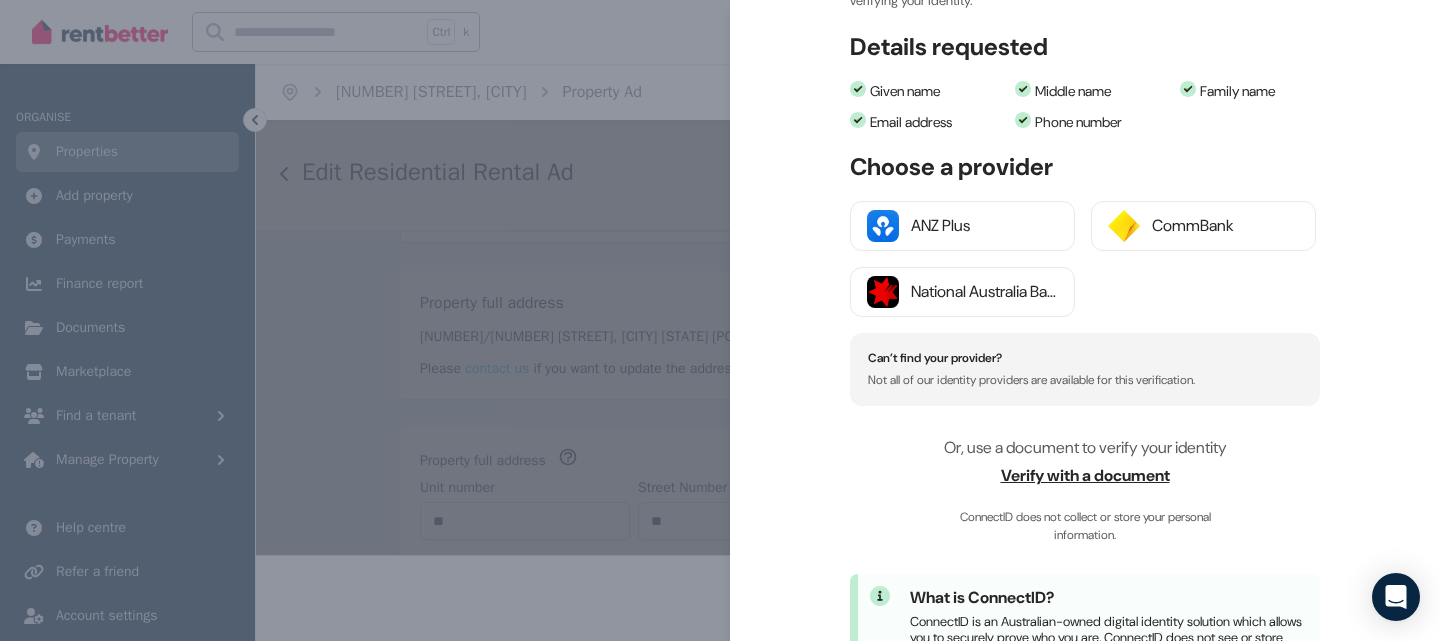 scroll, scrollTop: 153, scrollLeft: 0, axis: vertical 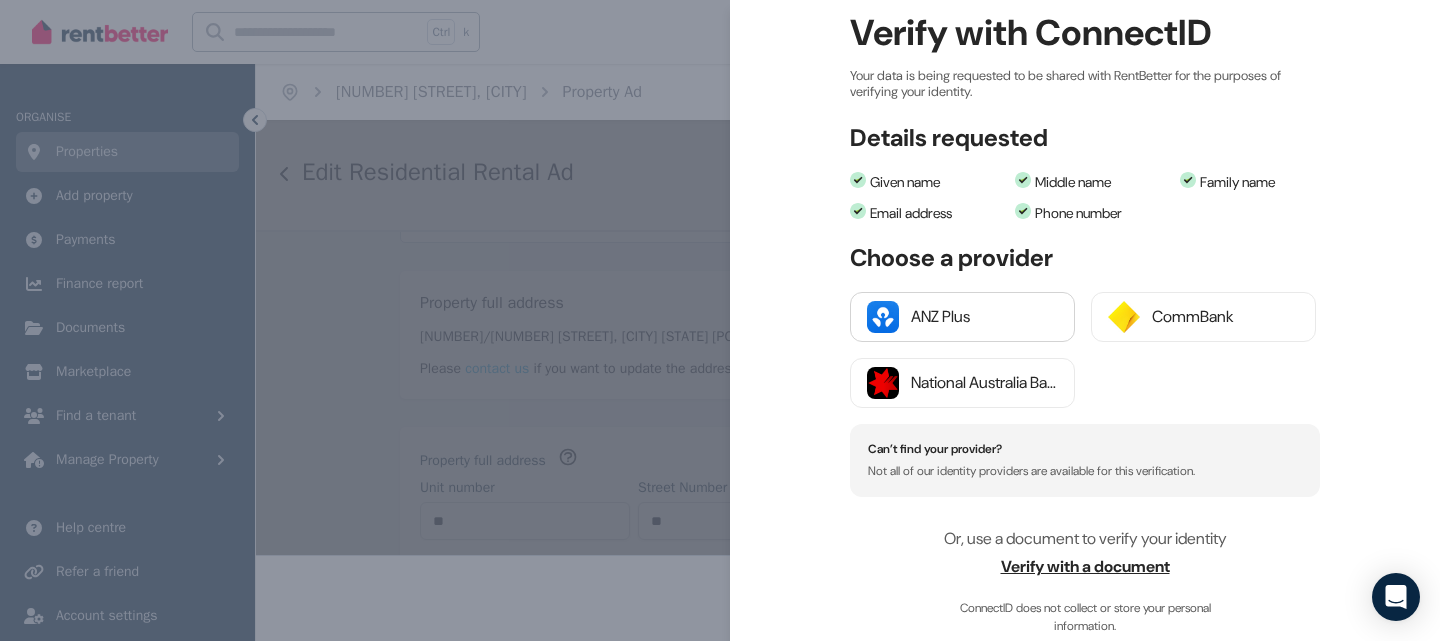click on "ANZ Plus" at bounding box center [984, 317] 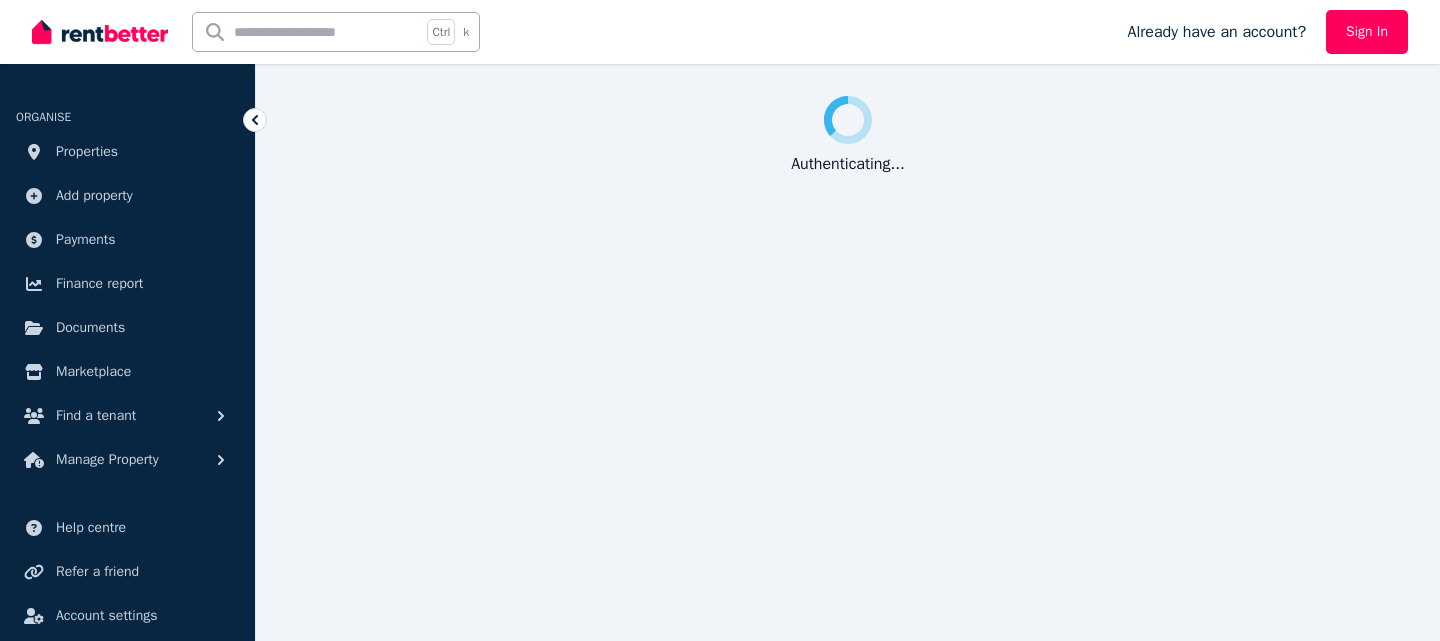 scroll, scrollTop: 0, scrollLeft: 0, axis: both 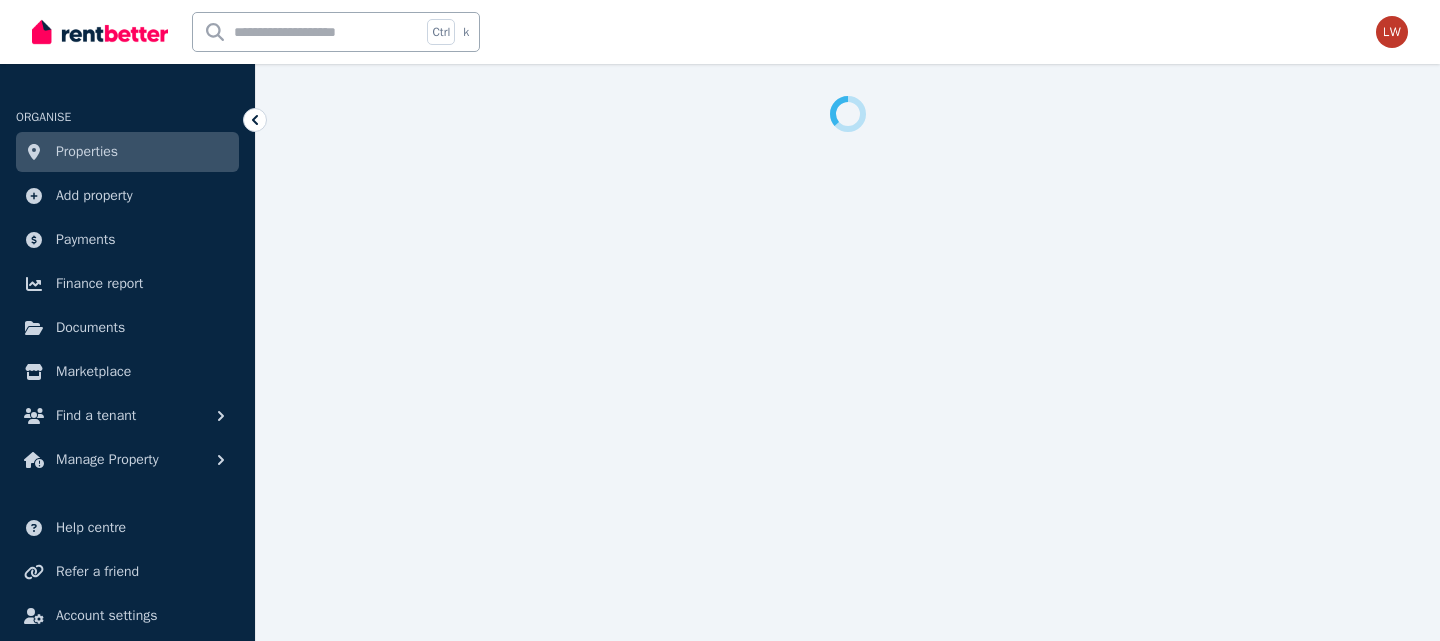 select on "***" 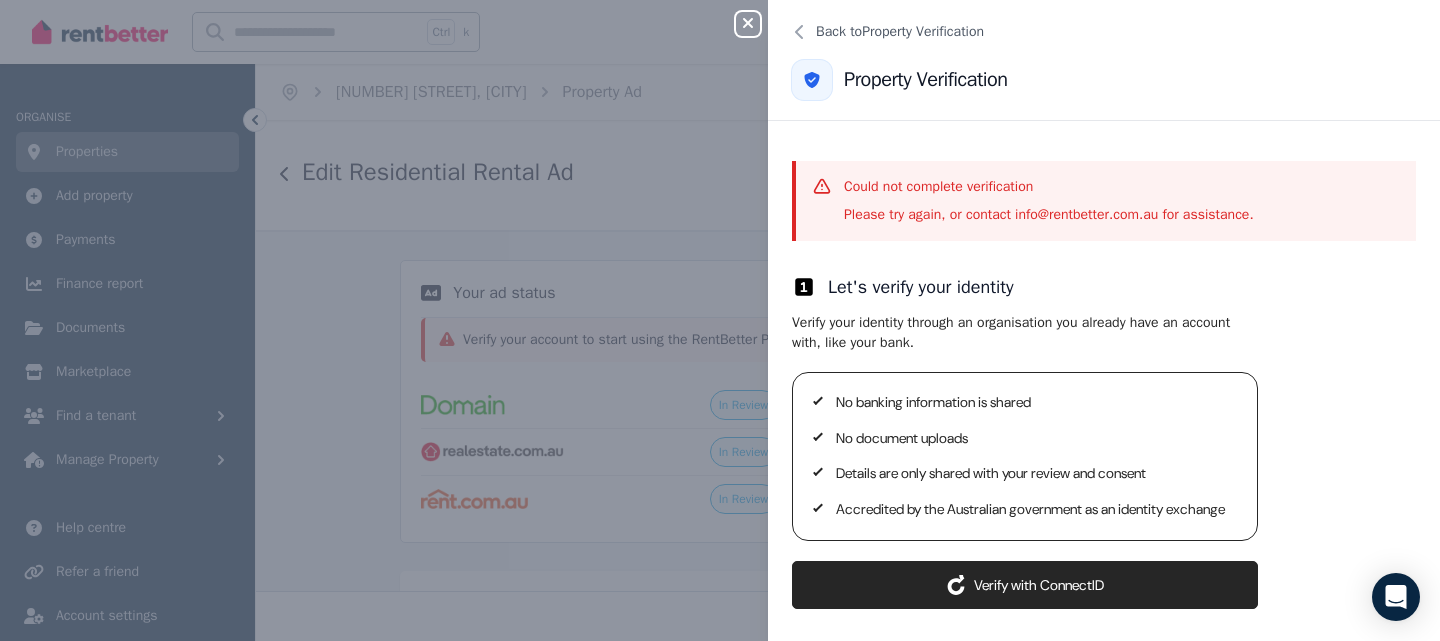click on "Please try again, or contact info@rentbetter.com.au for assistance." at bounding box center (1049, 215) 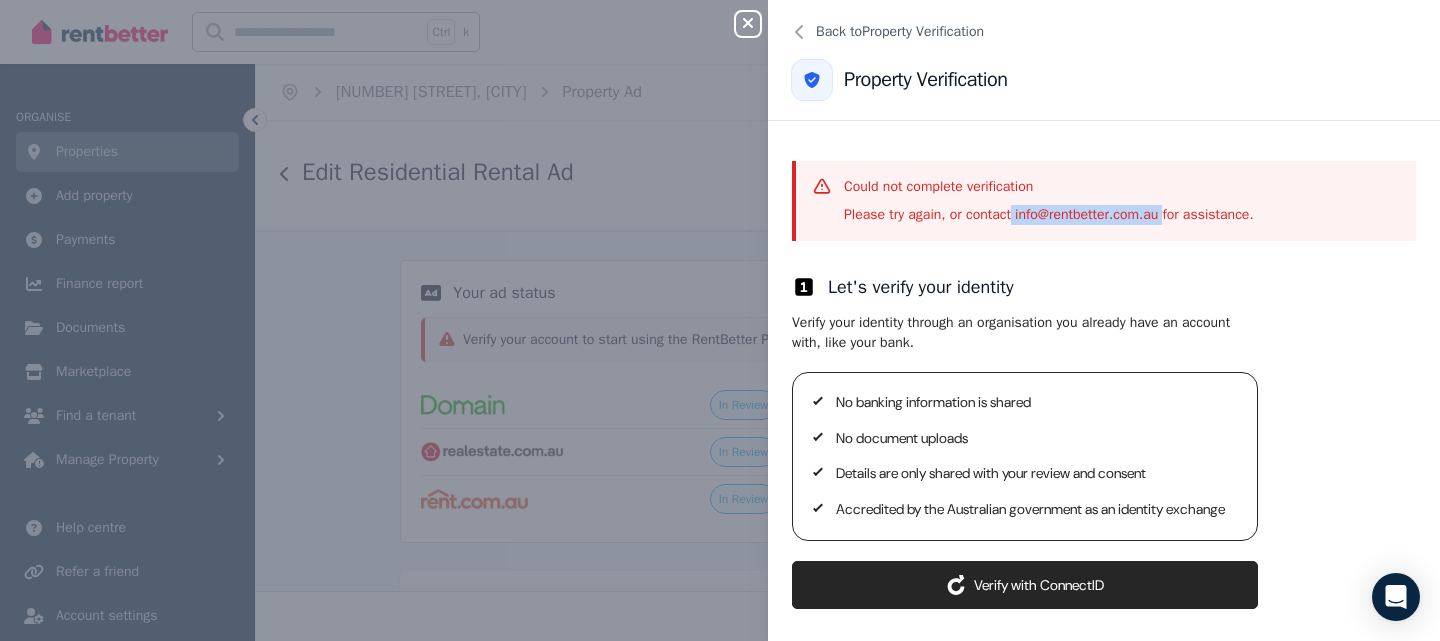 drag, startPoint x: 1027, startPoint y: 213, endPoint x: 1191, endPoint y: 213, distance: 164 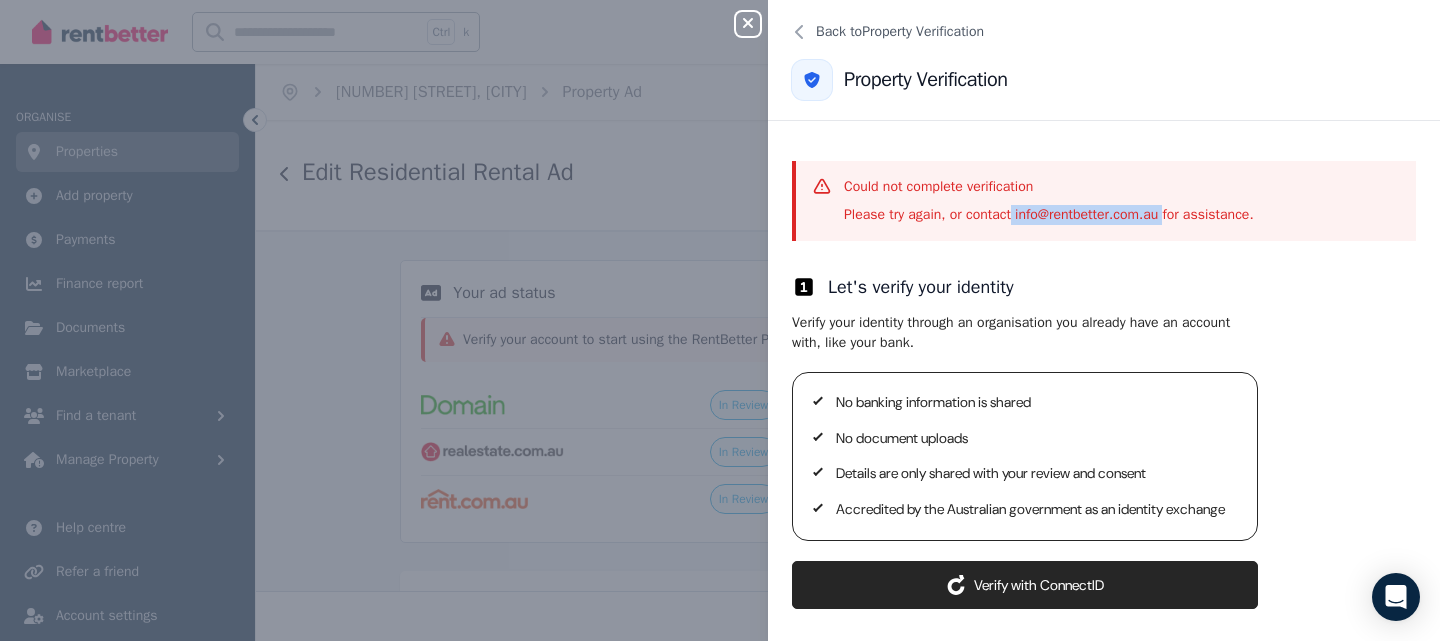 click on "Please try again, or contact info@rentbetter.com.au for assistance." at bounding box center (1049, 215) 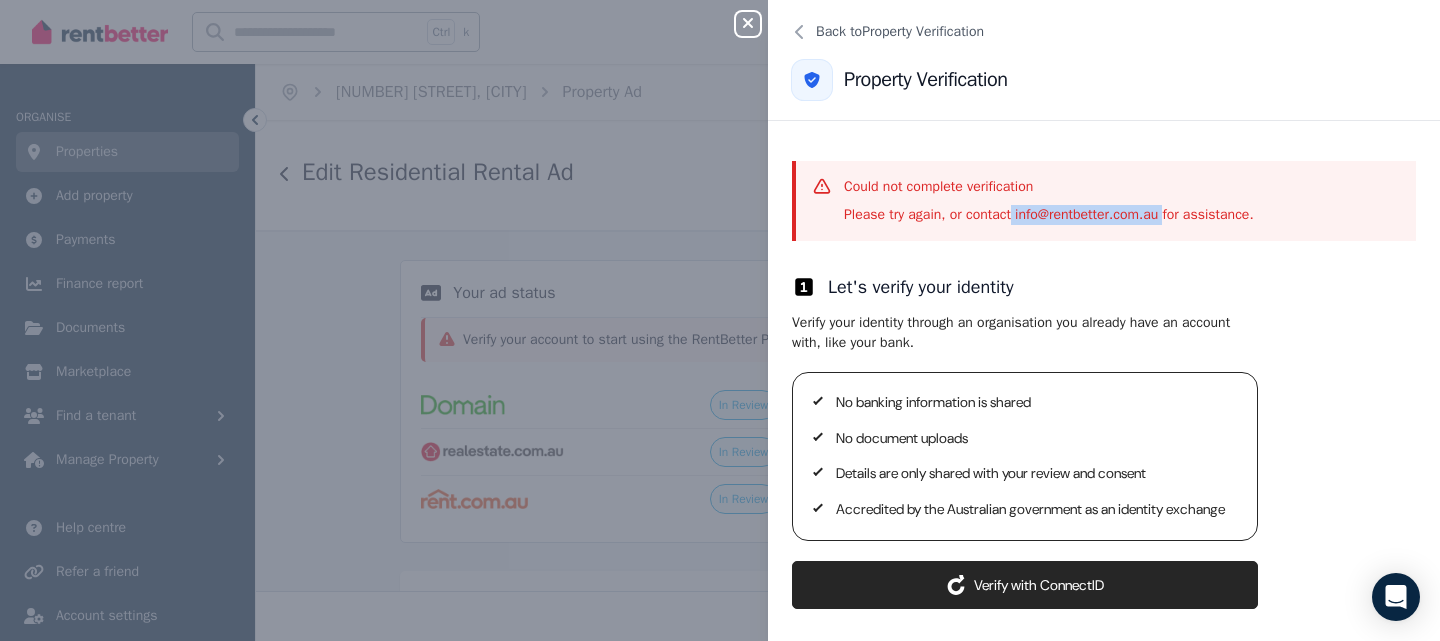 click on "Verify your identity through an organisation you already have an account with, like your bank.
No banking information is shared
No document uploads
Details are only shared with your review and consent
Accredited by the Australian government as an identity exchange
ConnectID logo  Verify with ConnectID" at bounding box center (1104, 461) 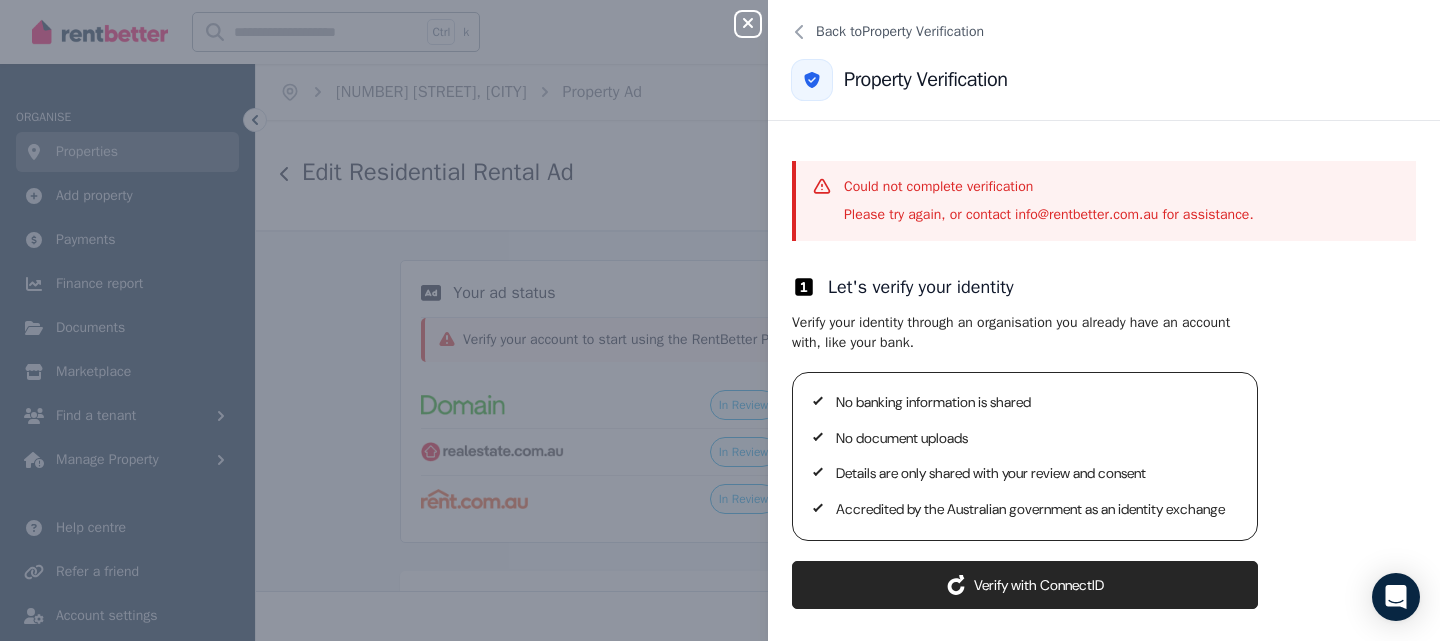 click on "ConnectID logo  Verify with ConnectID" at bounding box center [1025, 585] 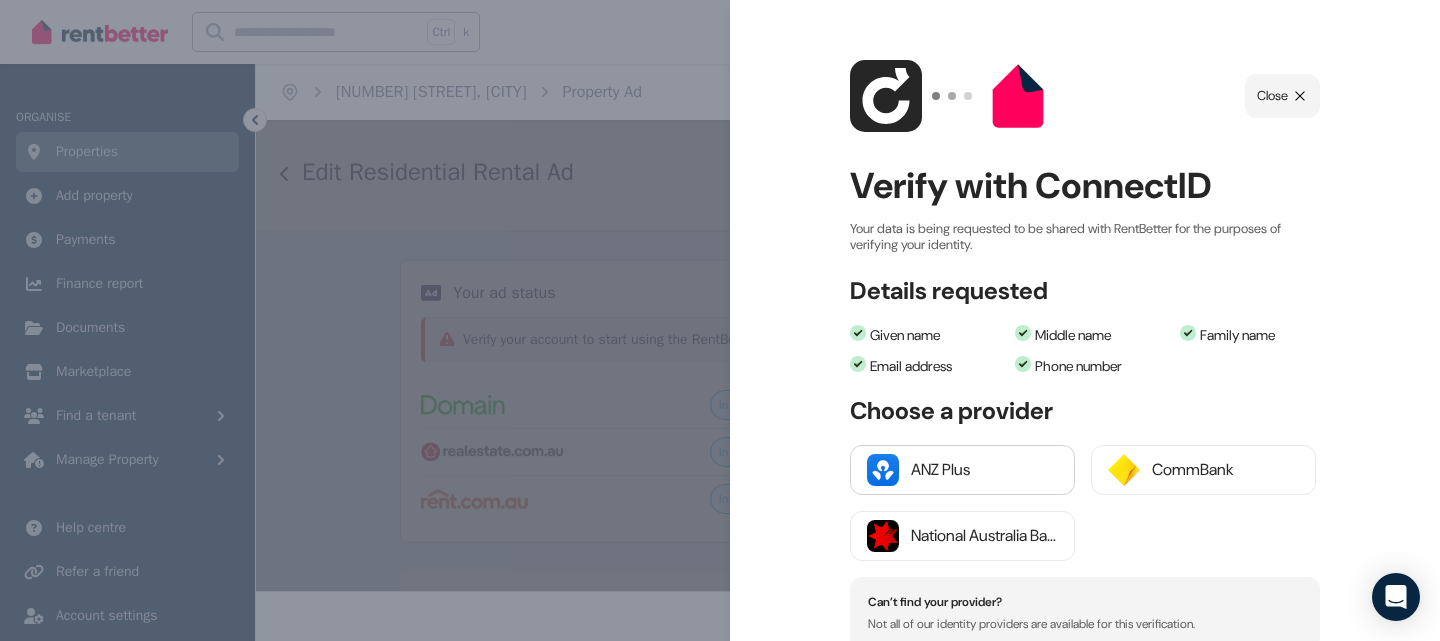 click on "ANZ Plus" at bounding box center (984, 470) 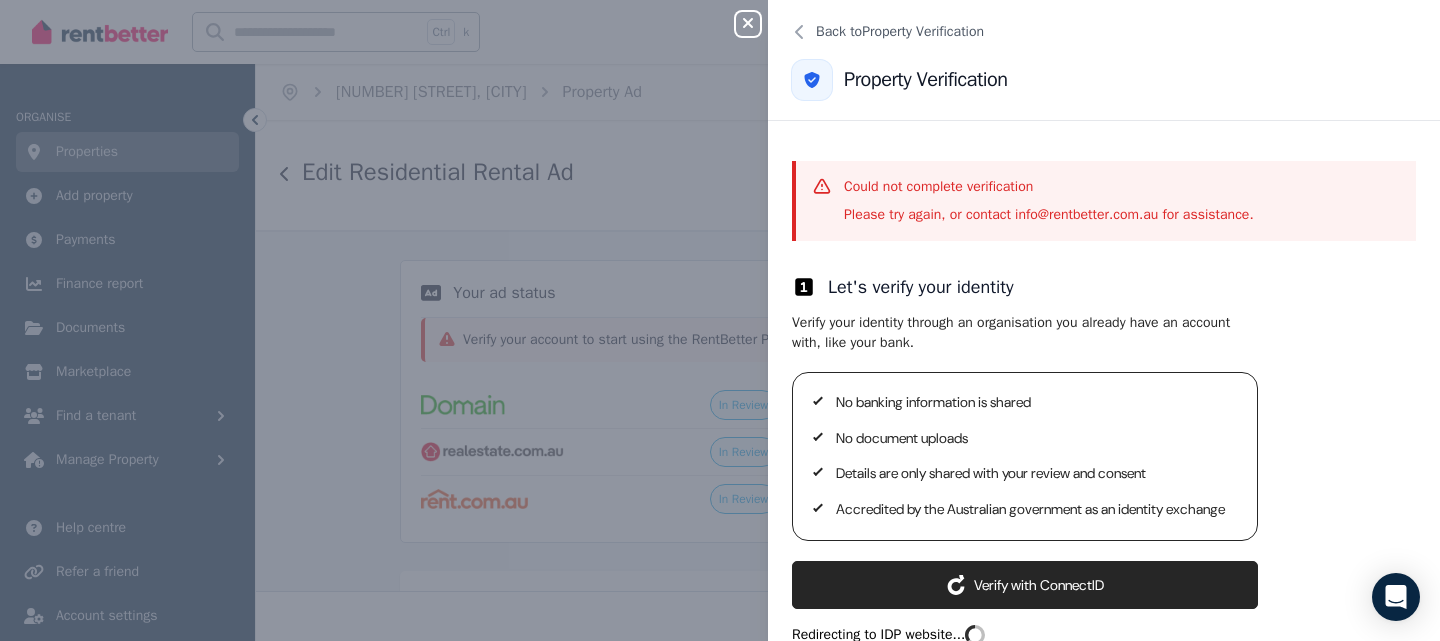 scroll, scrollTop: 300, scrollLeft: 0, axis: vertical 